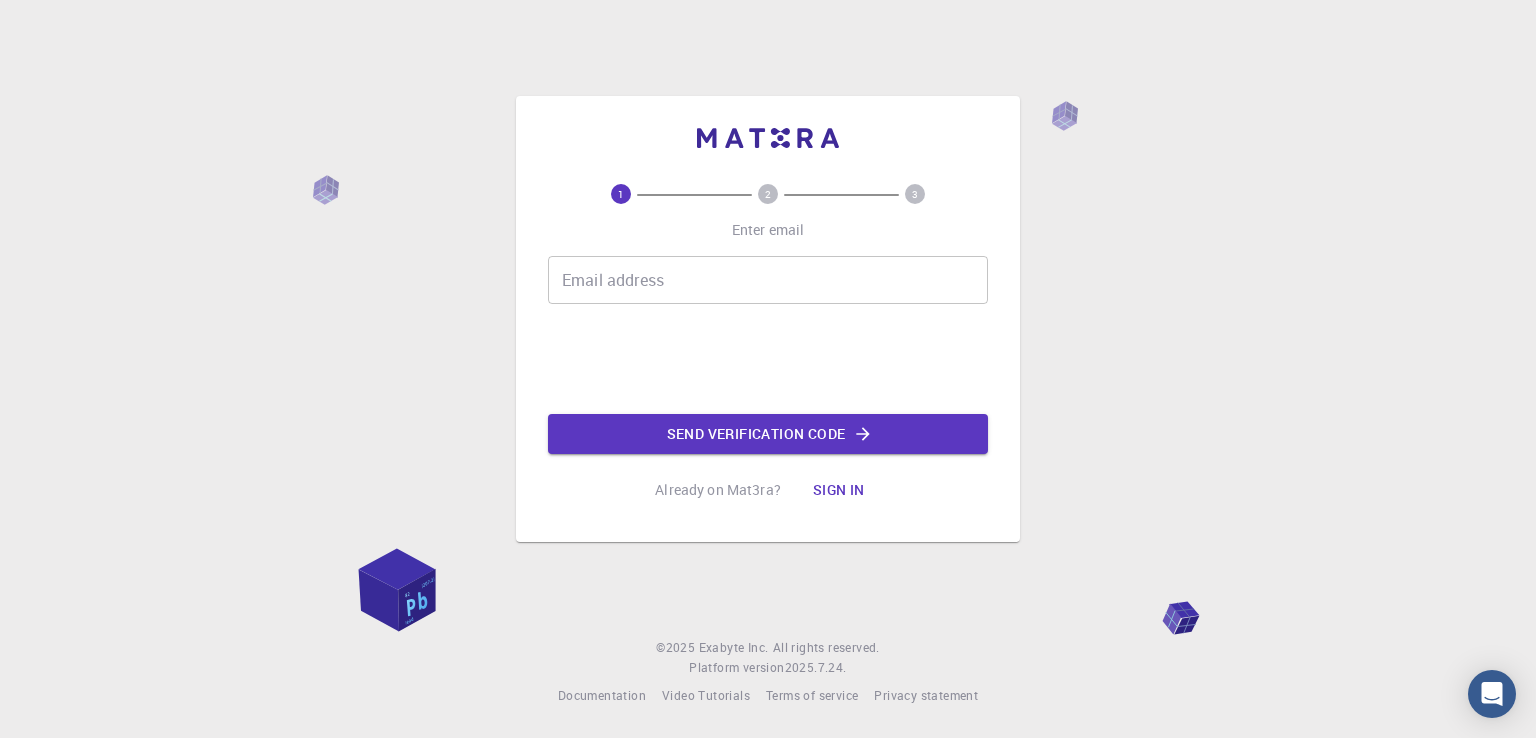 scroll, scrollTop: 0, scrollLeft: 0, axis: both 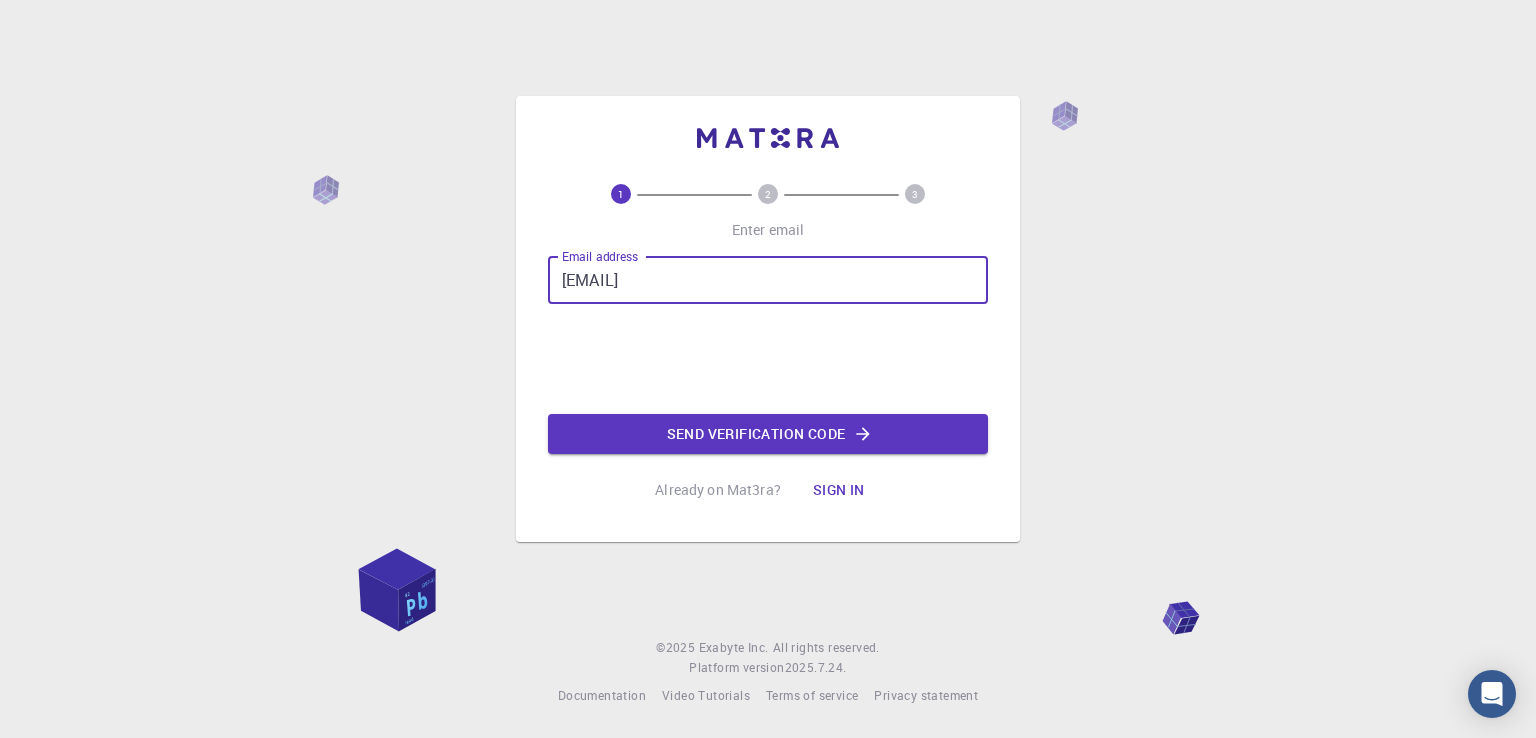 type on "[EMAIL]" 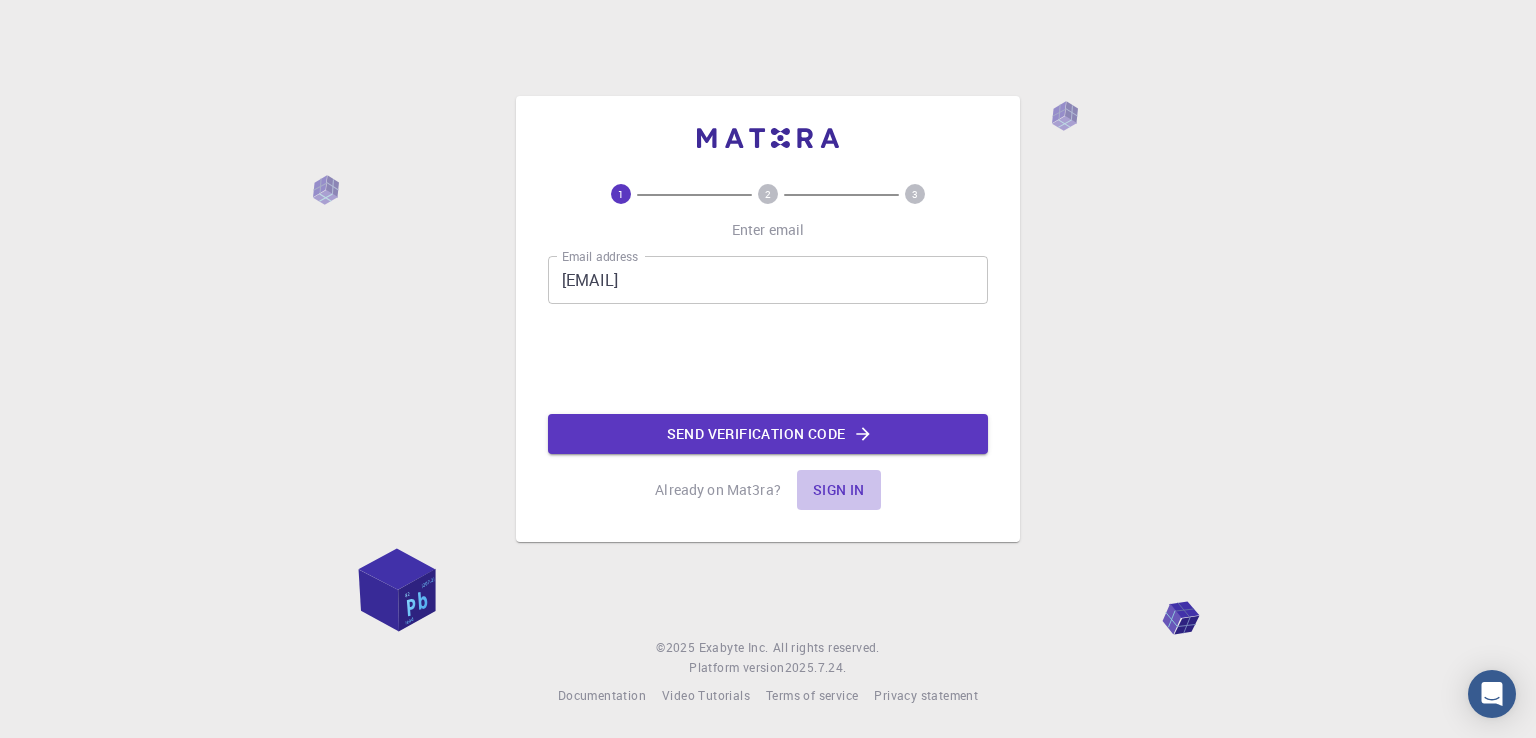 click on "Sign in" at bounding box center (839, 490) 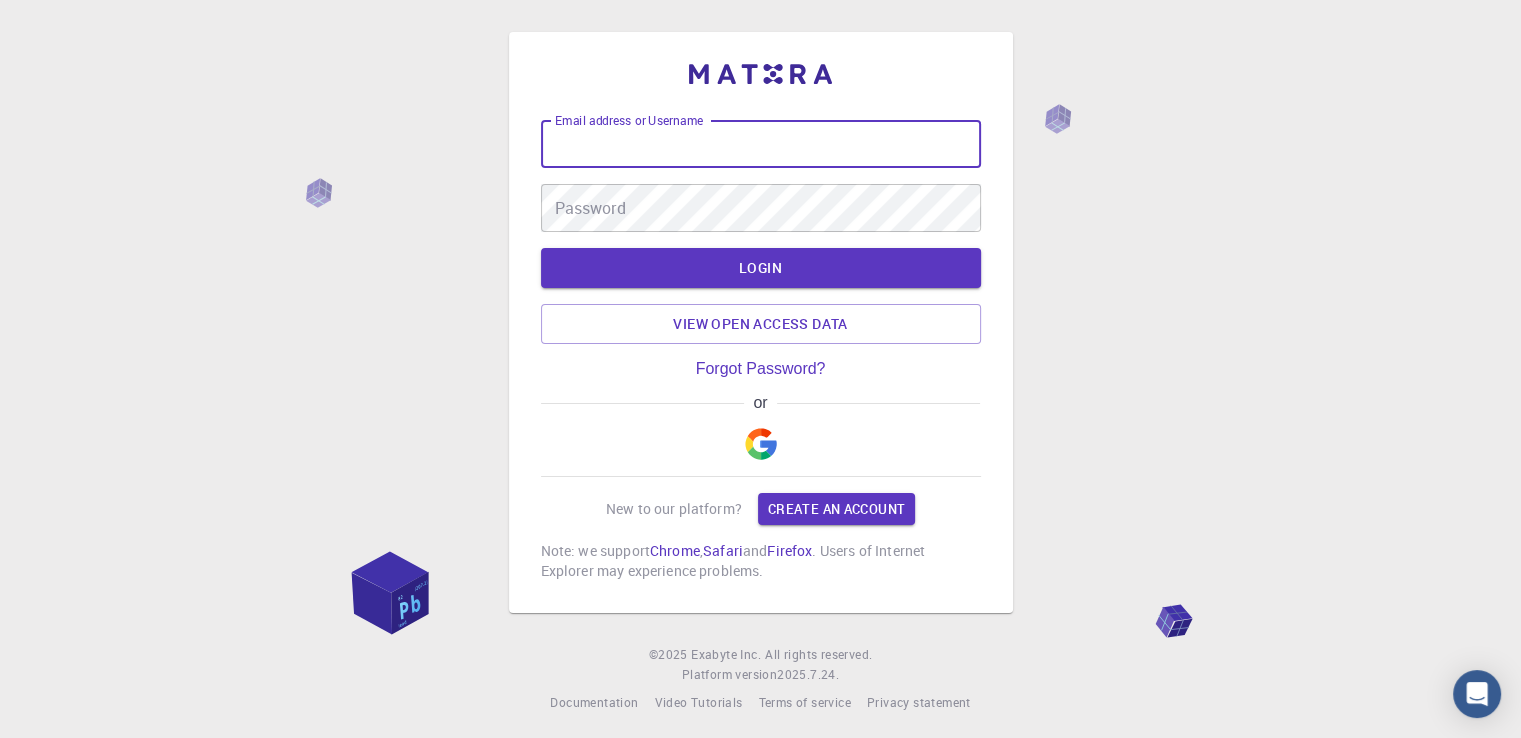 click on "Email address or Username" at bounding box center [761, 144] 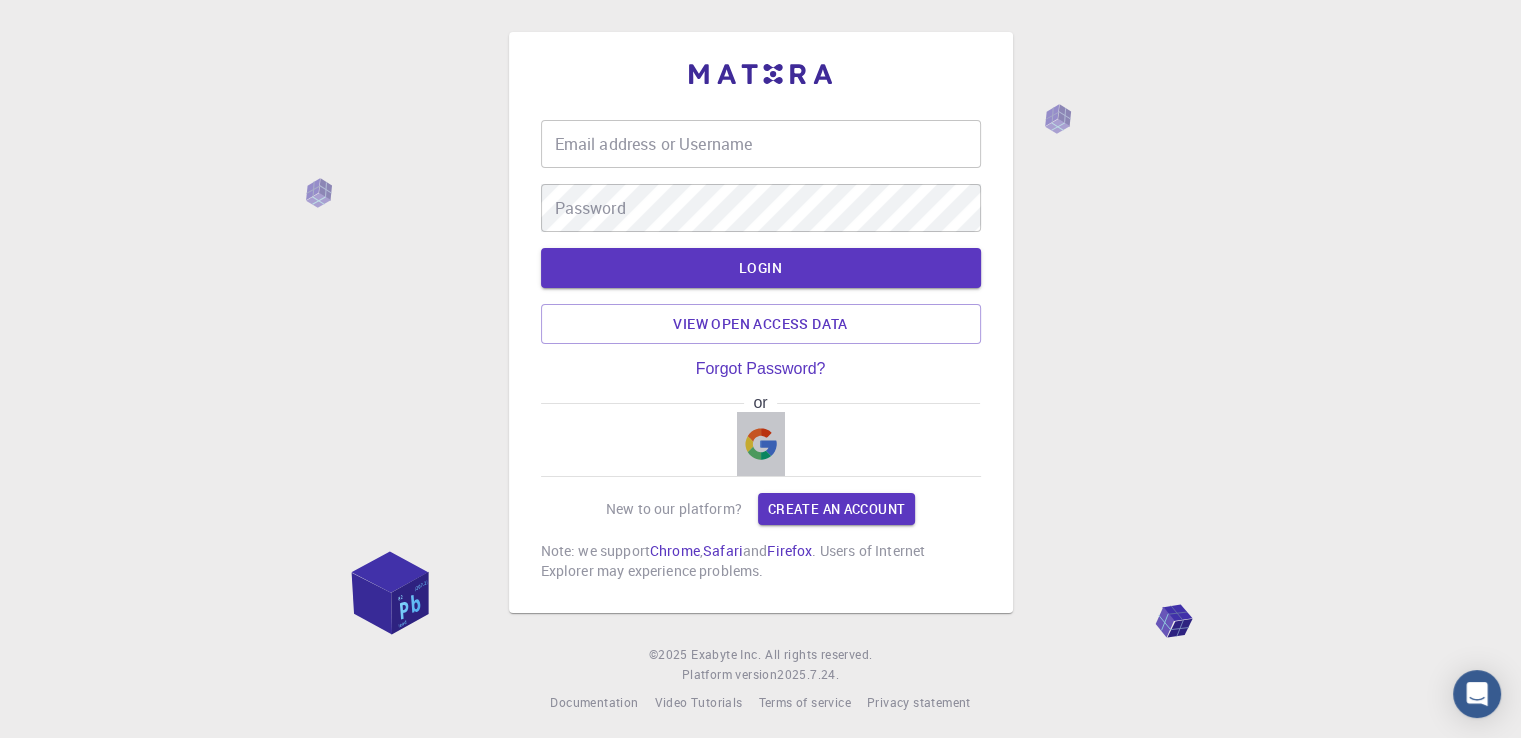 click at bounding box center [761, 444] 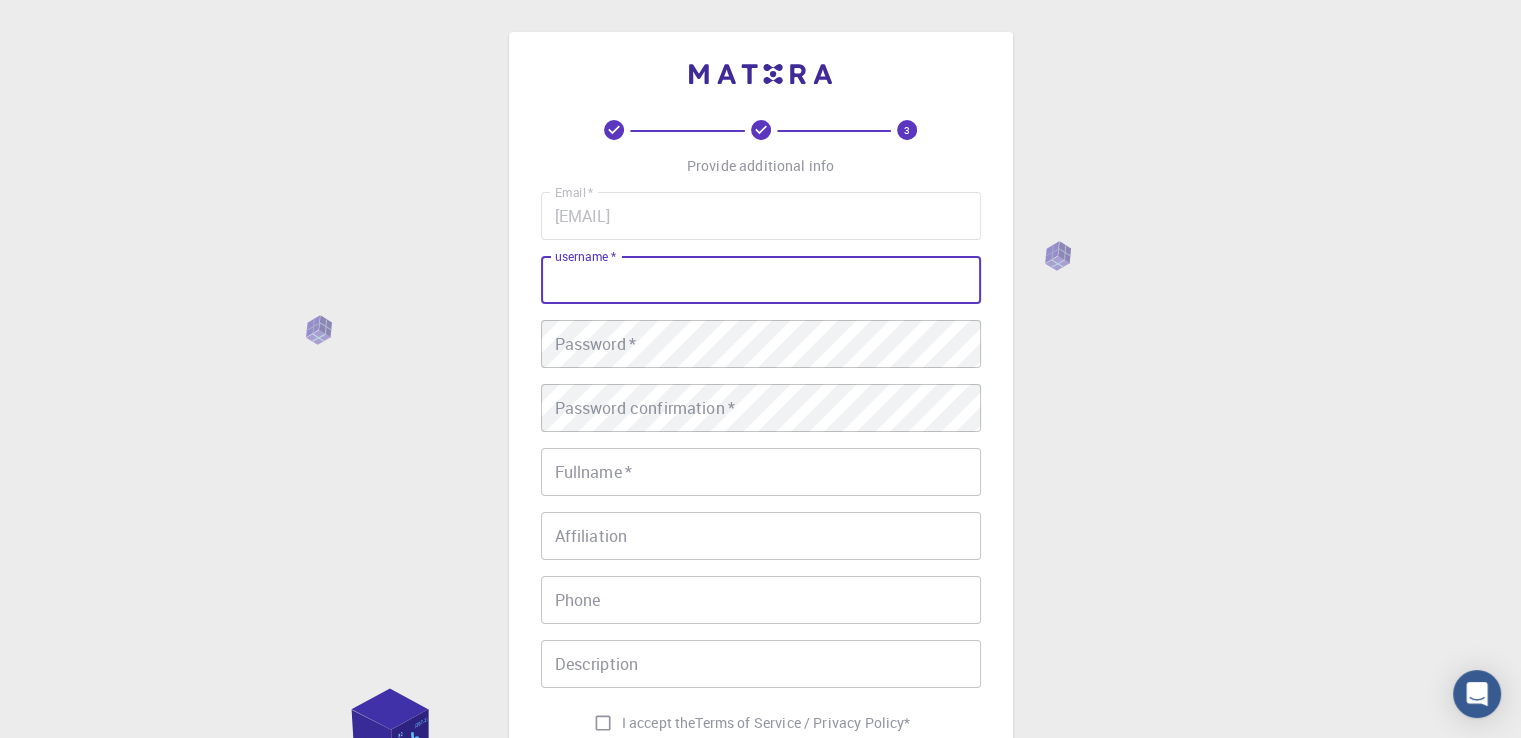 click on "username   *" at bounding box center (761, 280) 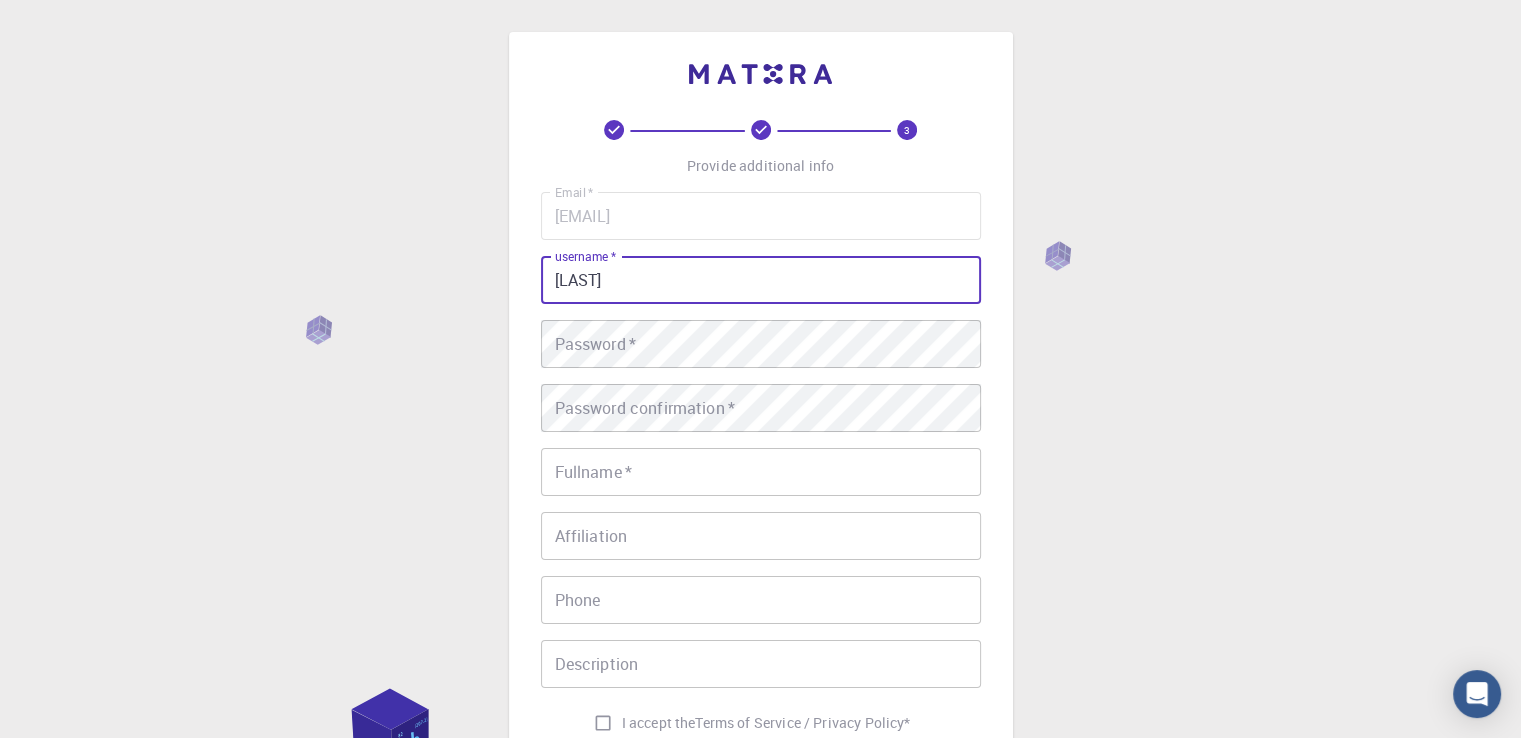 type on "[LAST]" 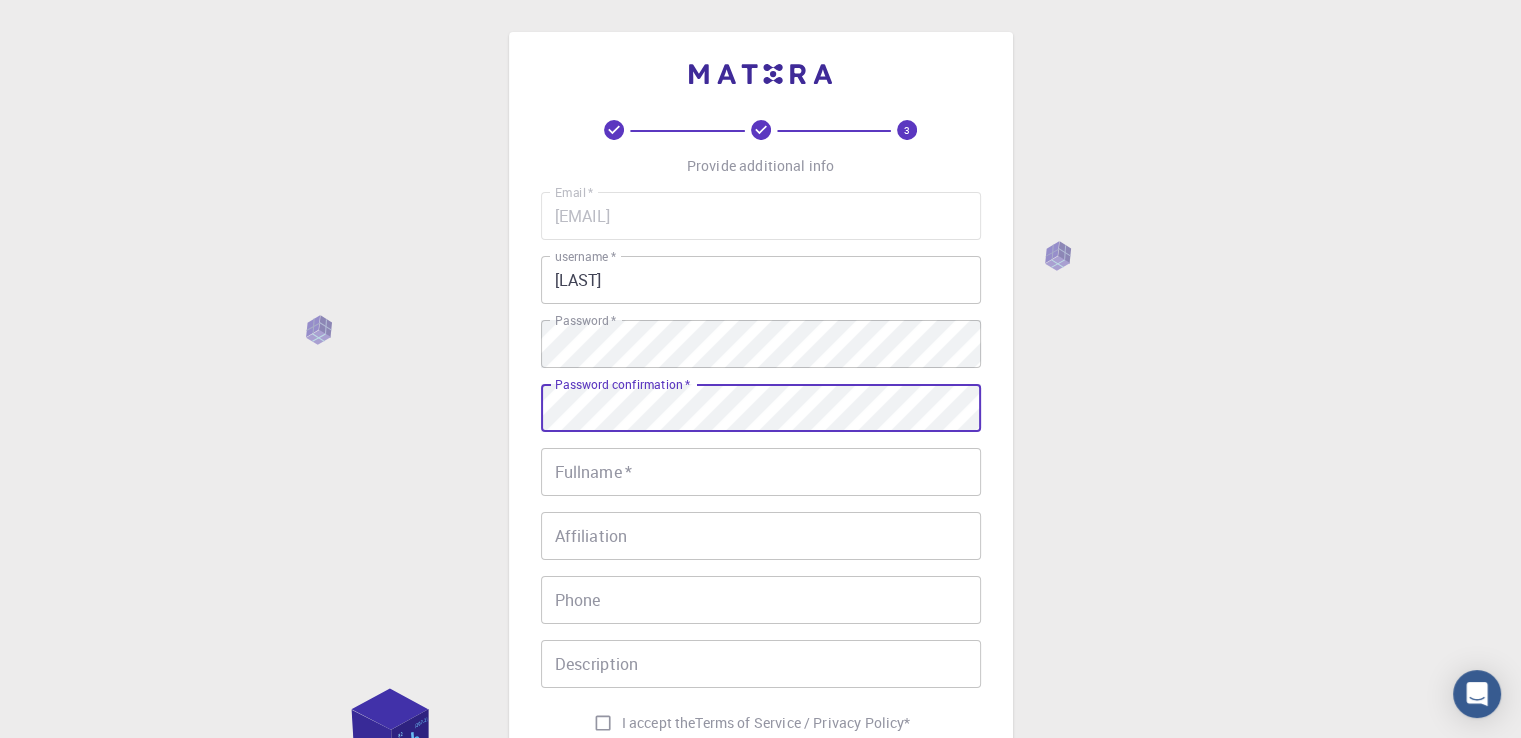 click on "Fullname   *" at bounding box center [761, 472] 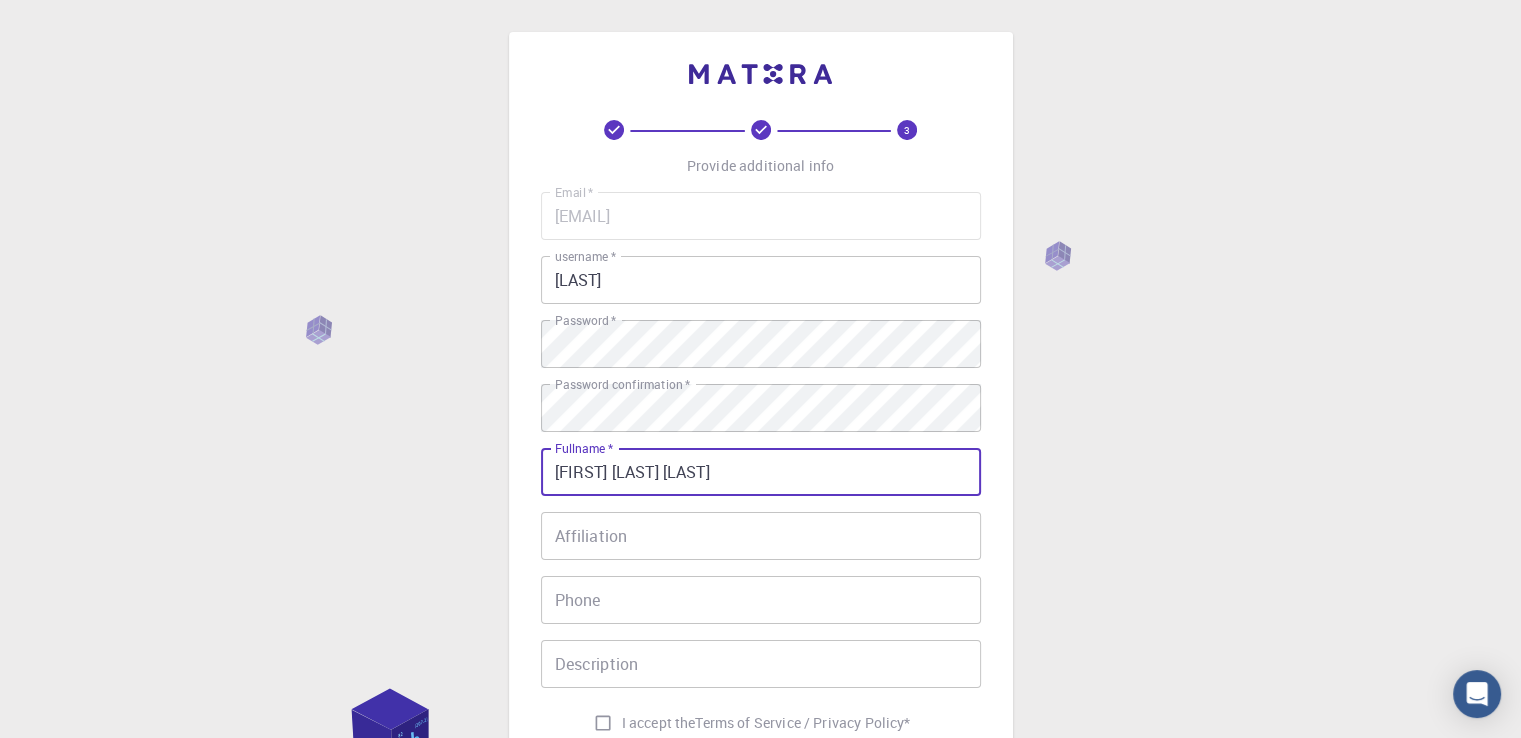 type on "[FIRST] [LAST] [LAST]" 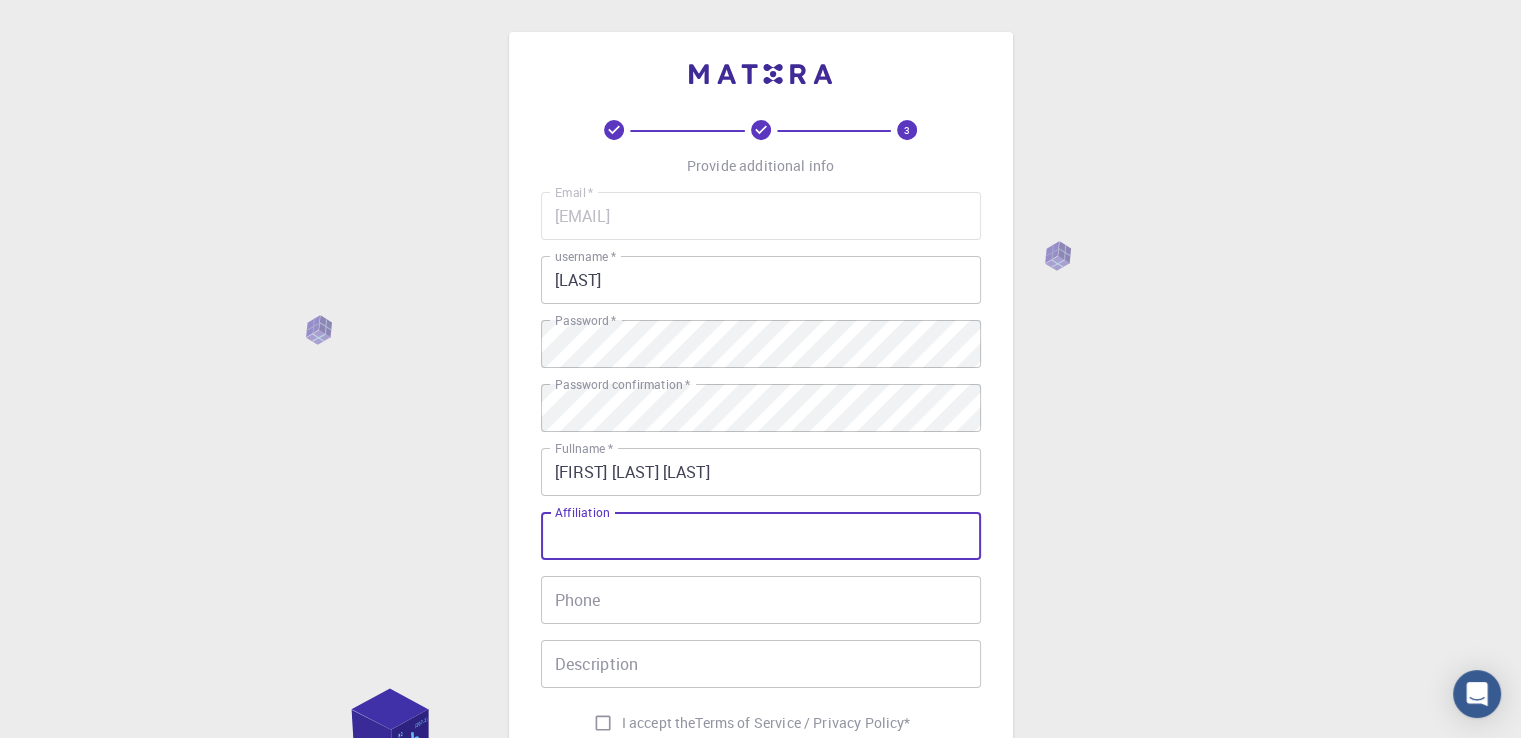 type on "U" 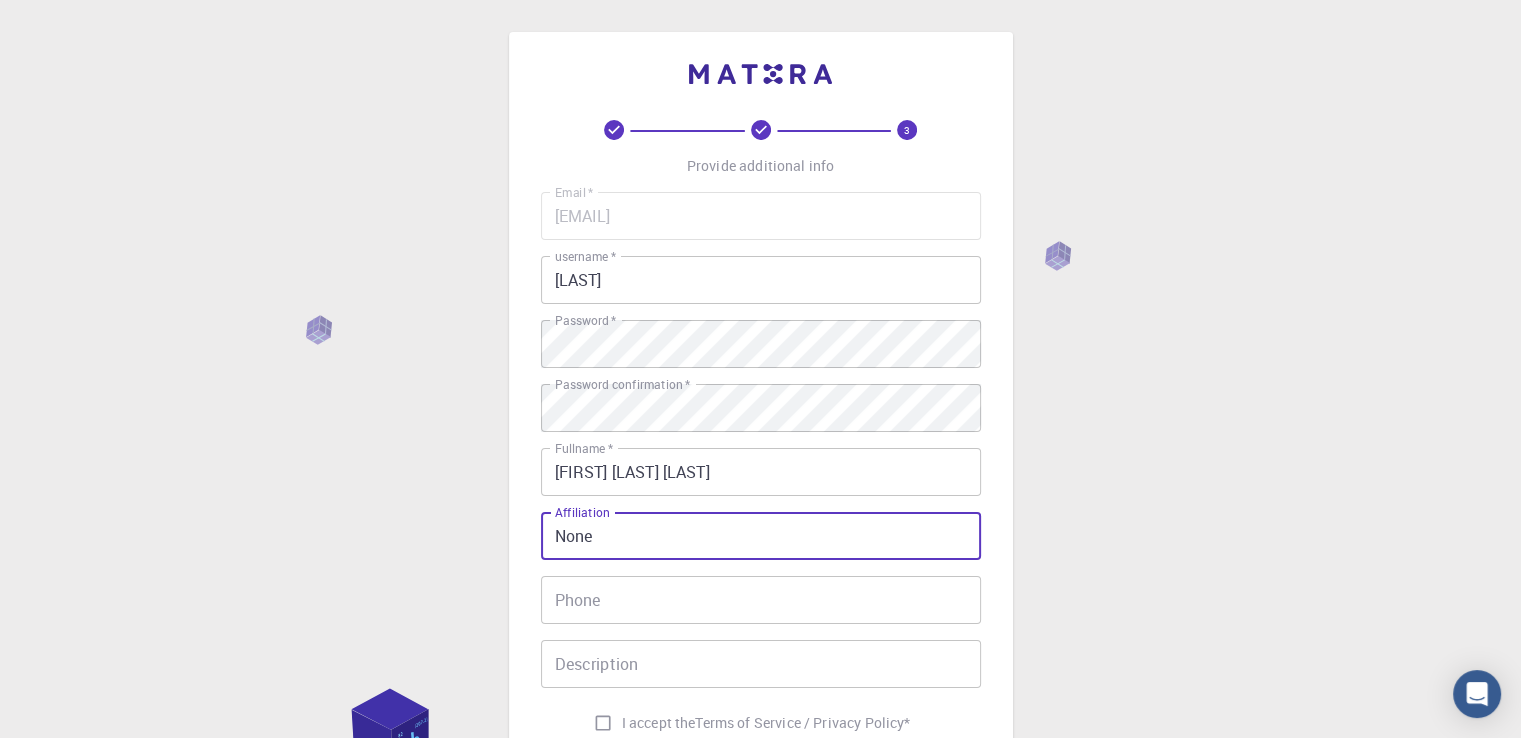 type on "None" 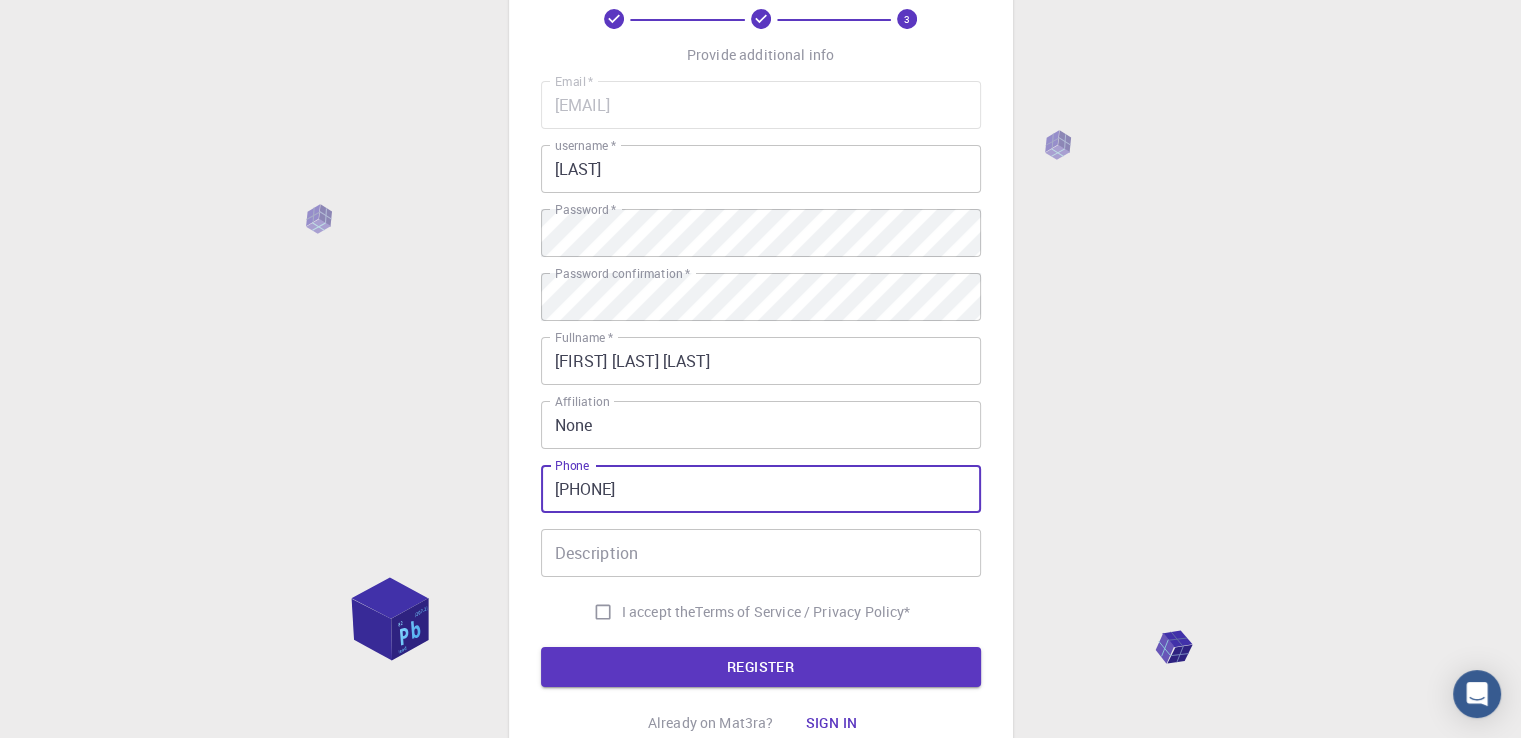 scroll, scrollTop: 118, scrollLeft: 0, axis: vertical 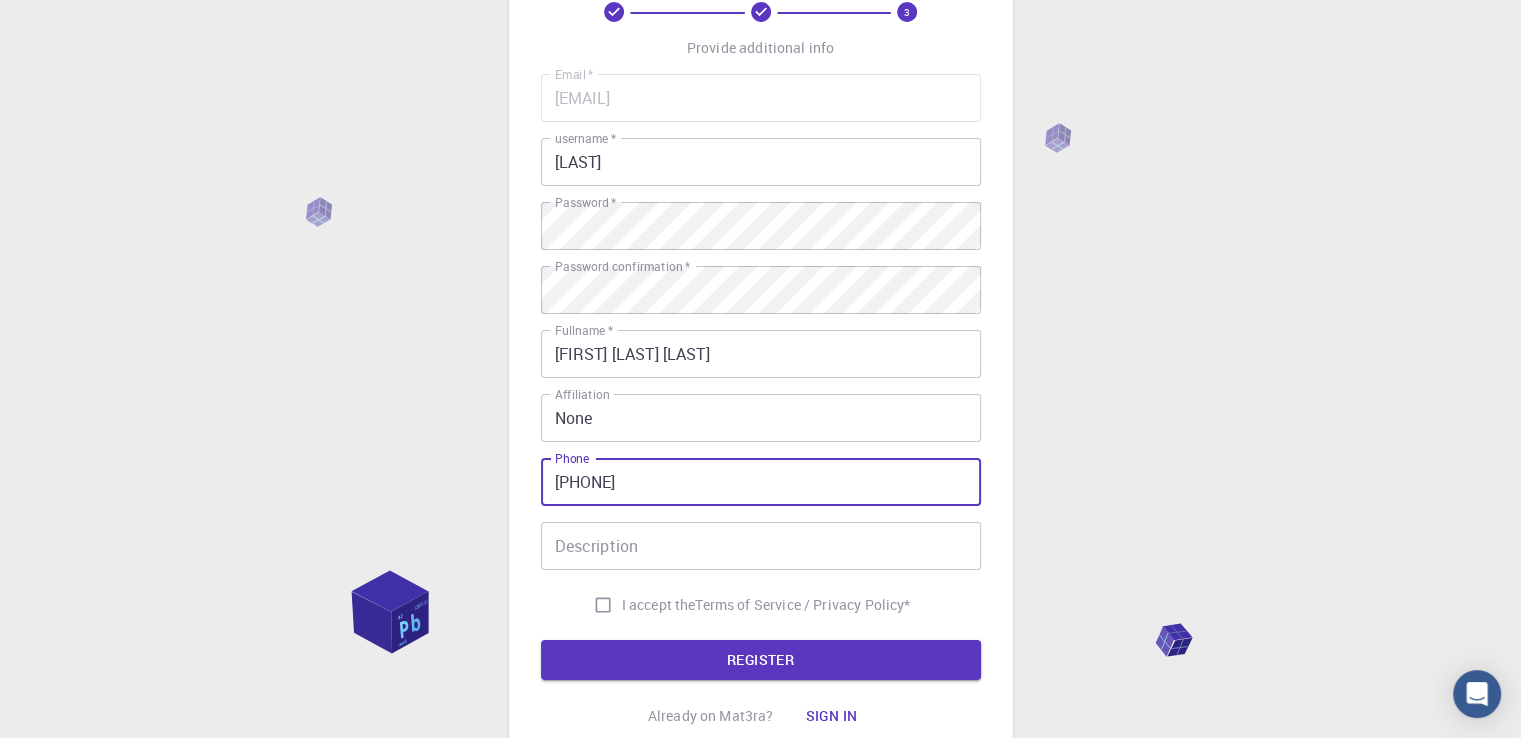 type on "[PHONE]" 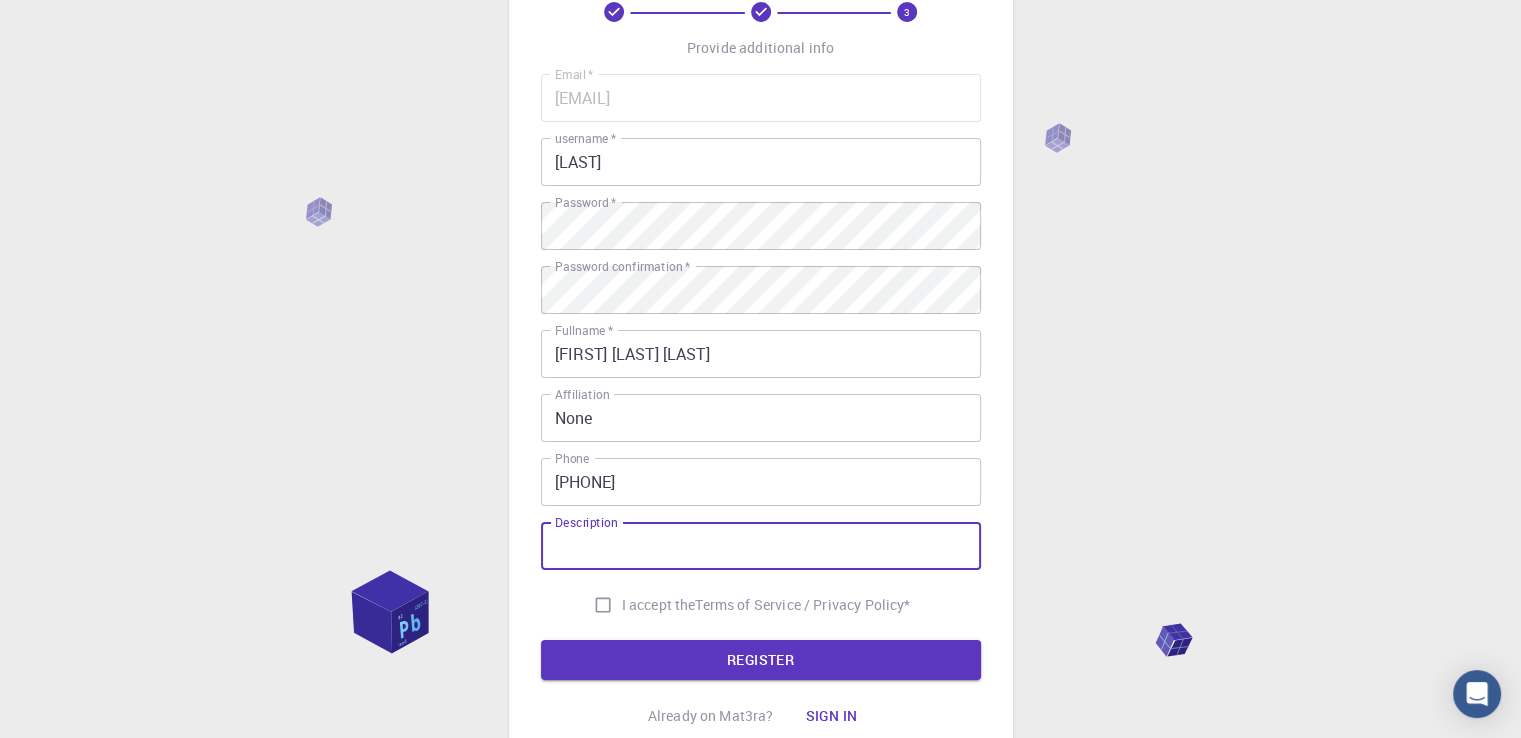 click on "Description" at bounding box center (761, 546) 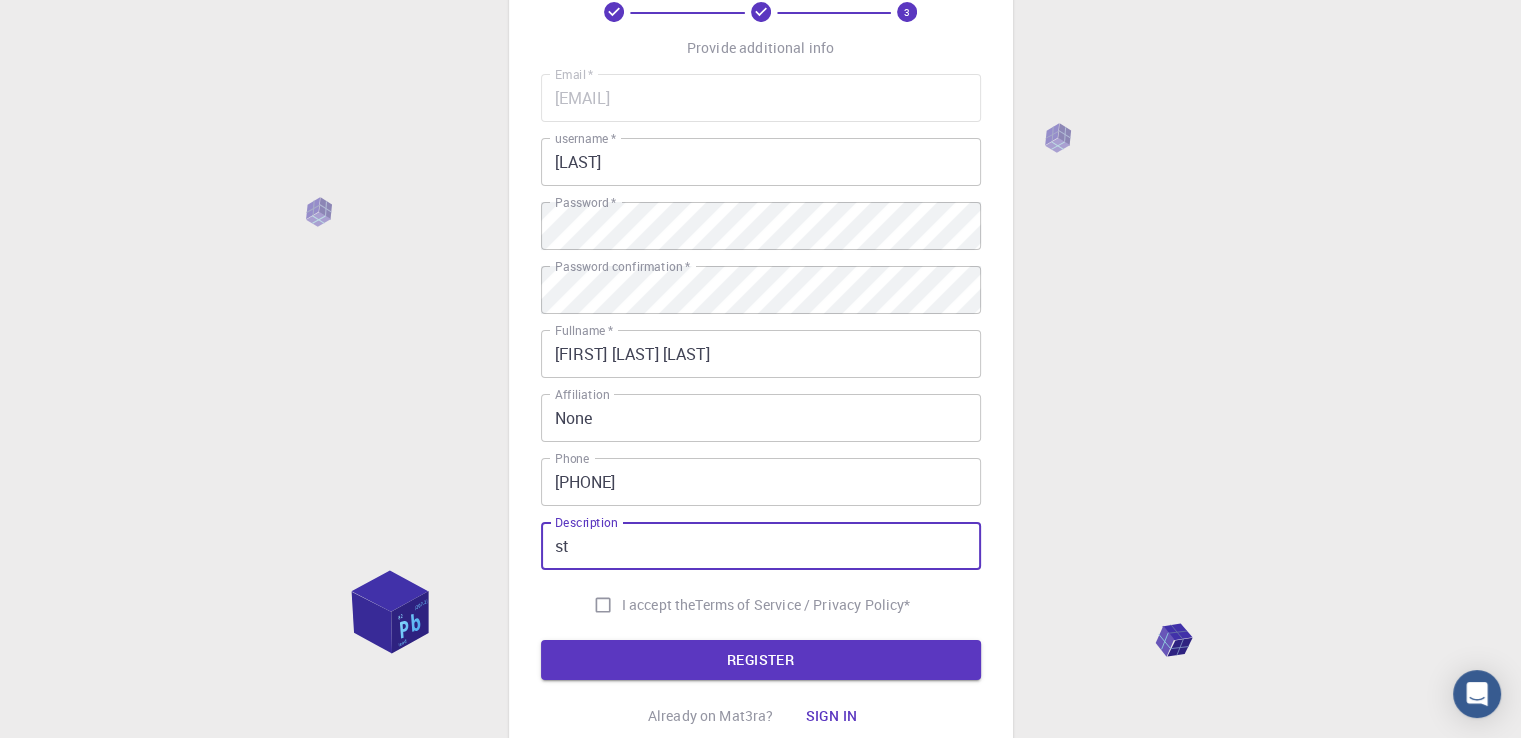 type on "s" 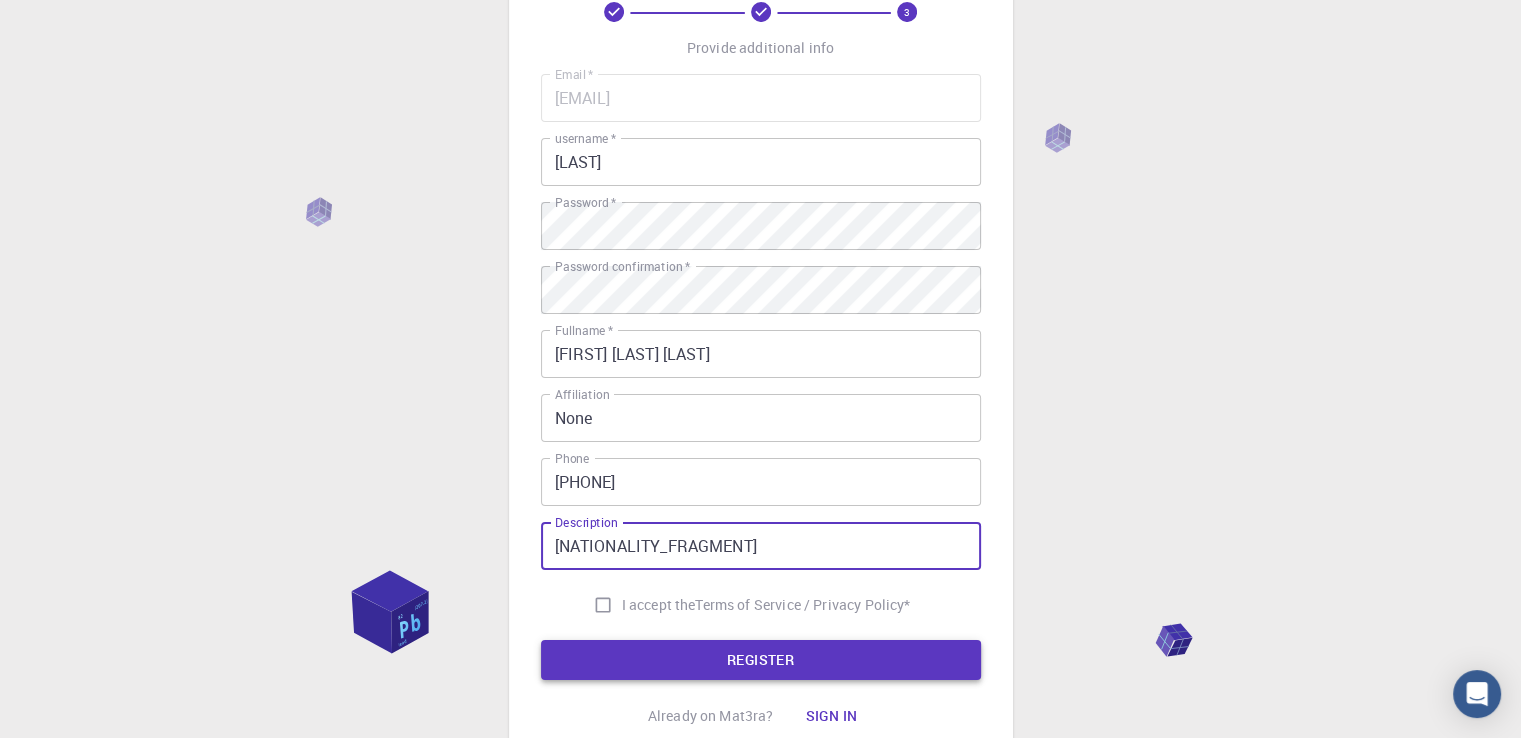 type on "[NATIONALITY_FRAGMENT]" 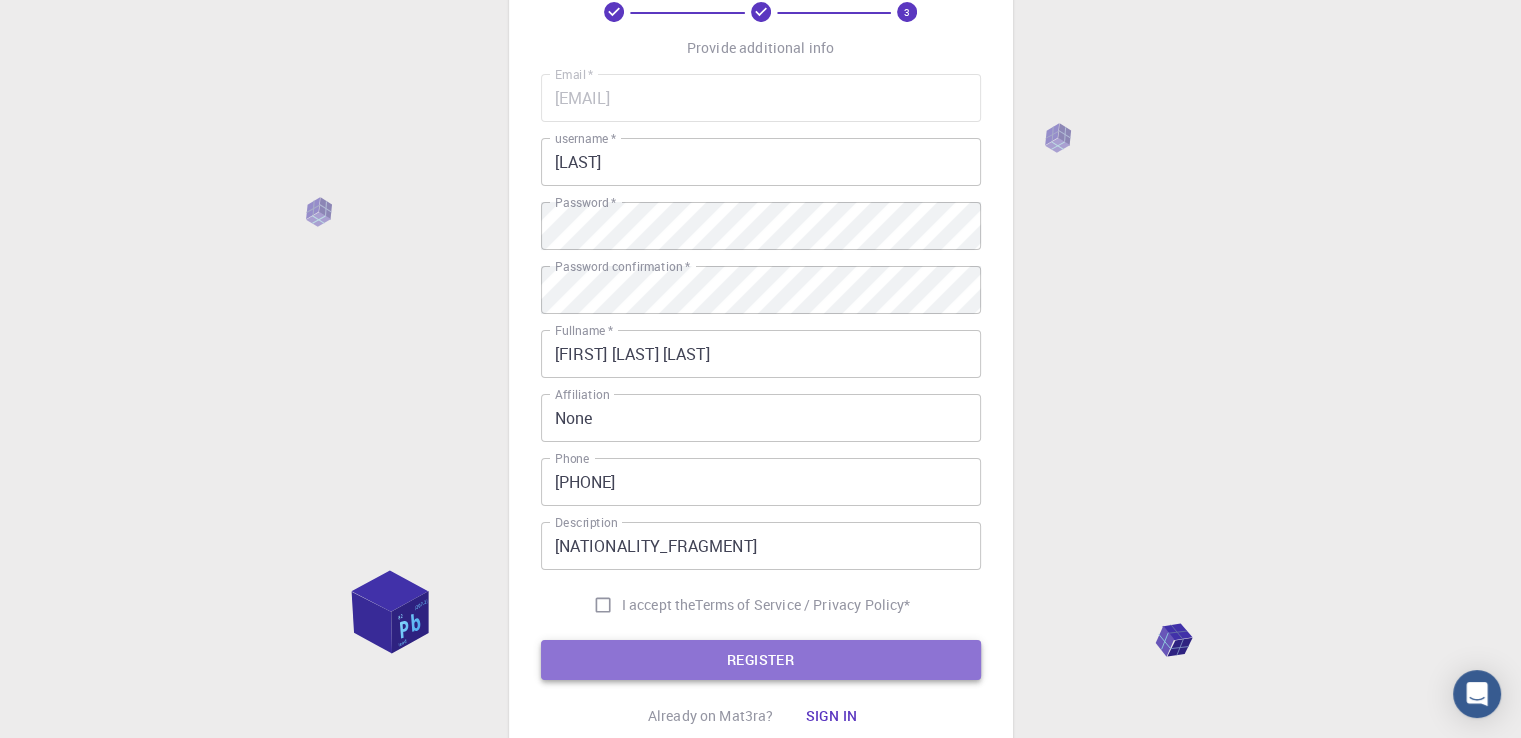 click on "REGISTER" at bounding box center [761, 660] 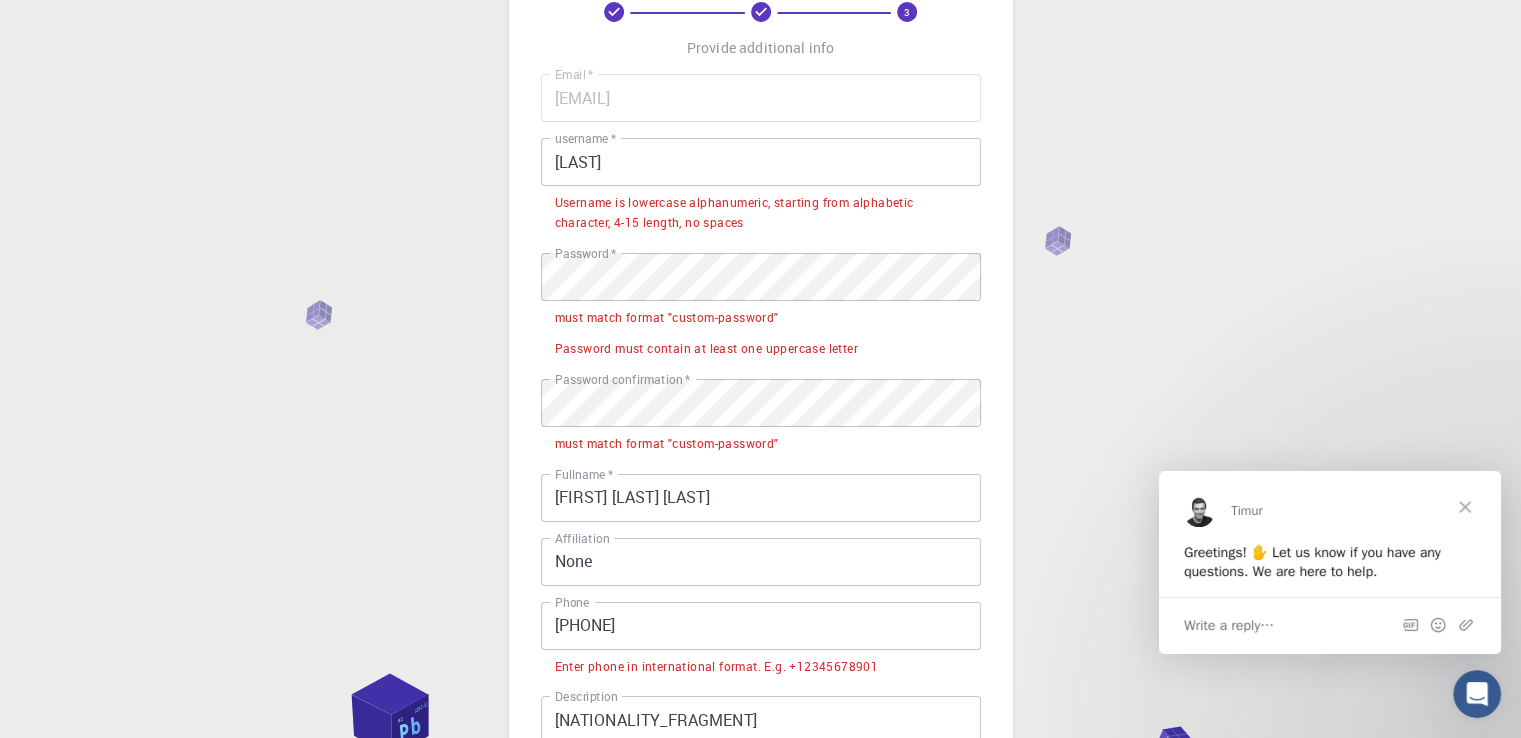 scroll, scrollTop: 0, scrollLeft: 0, axis: both 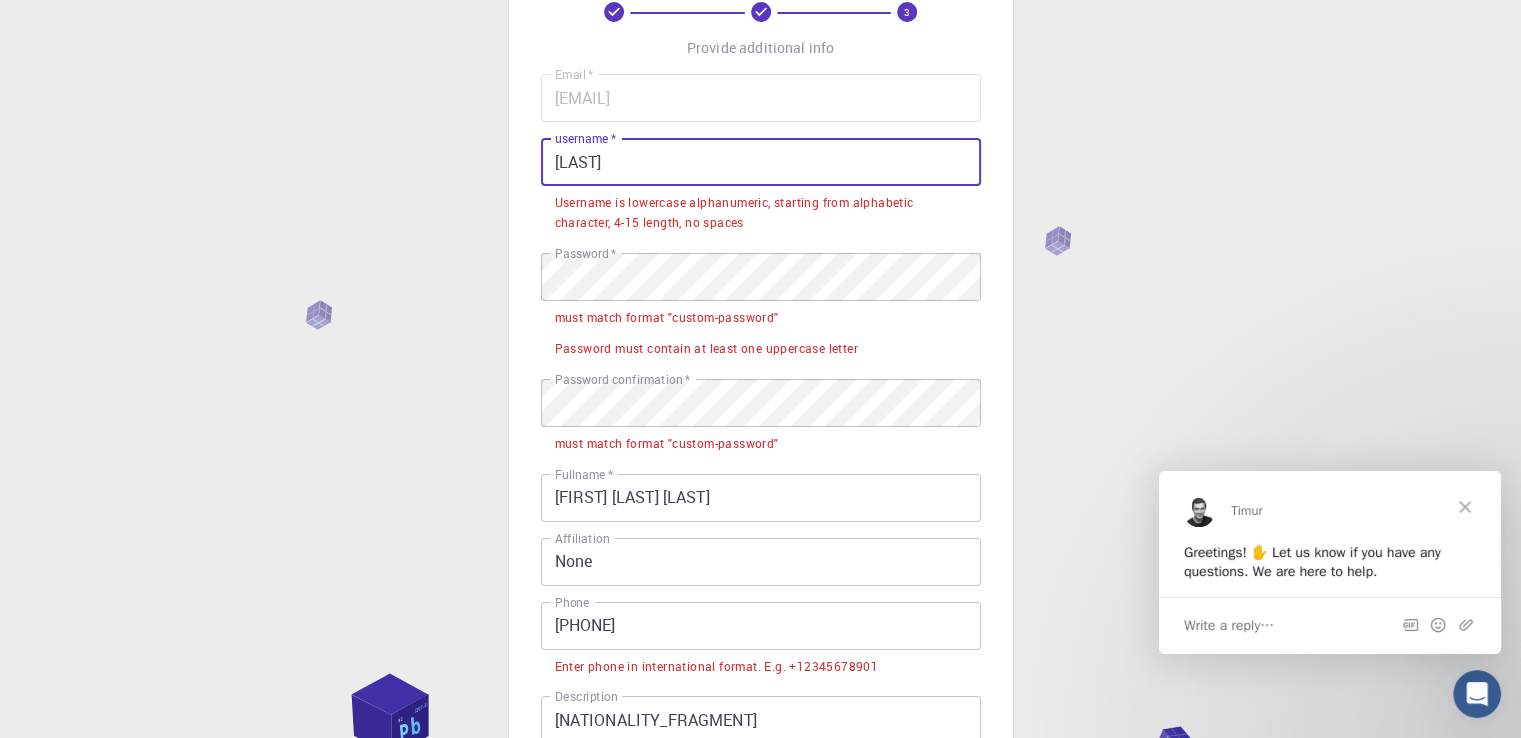 click on "[LAST]" at bounding box center (761, 162) 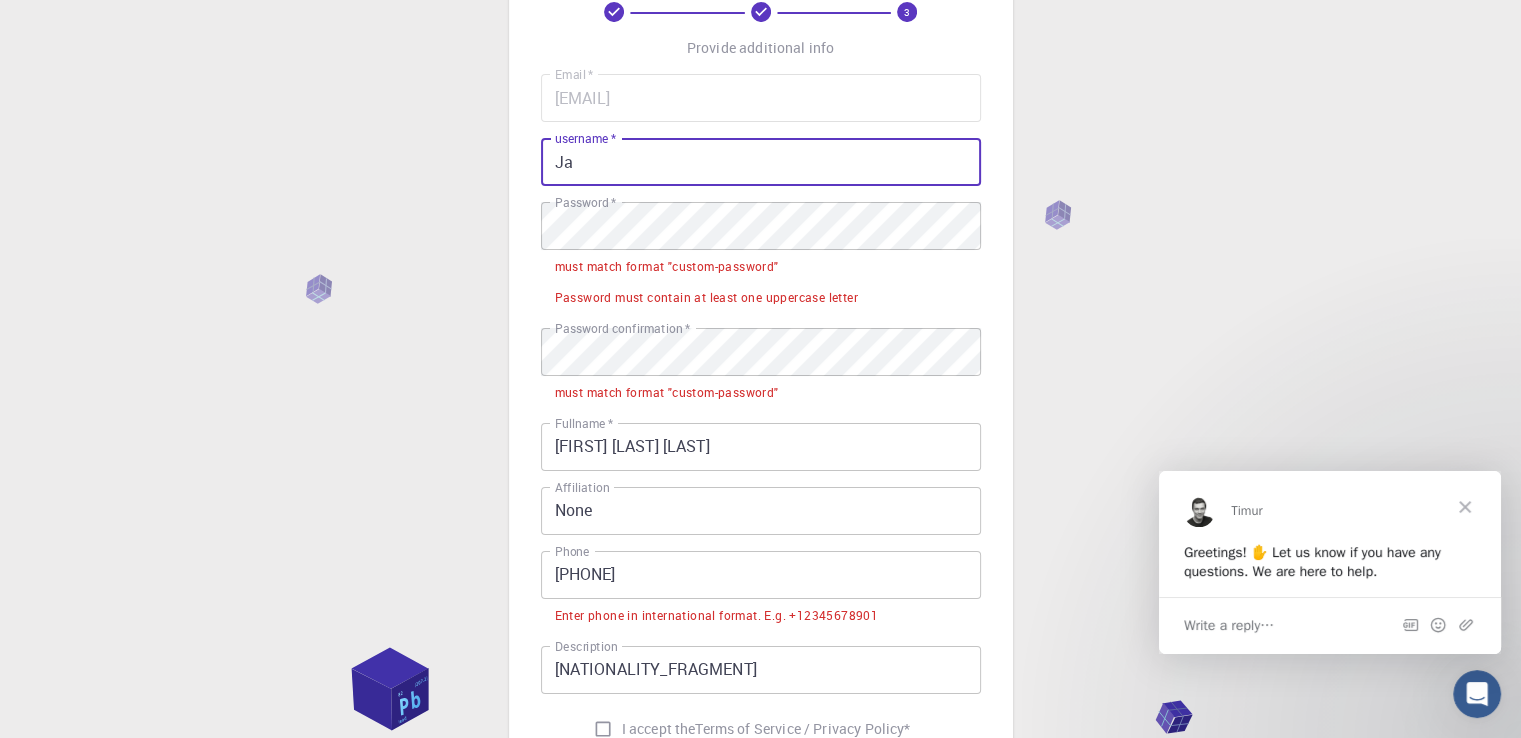 type on "J" 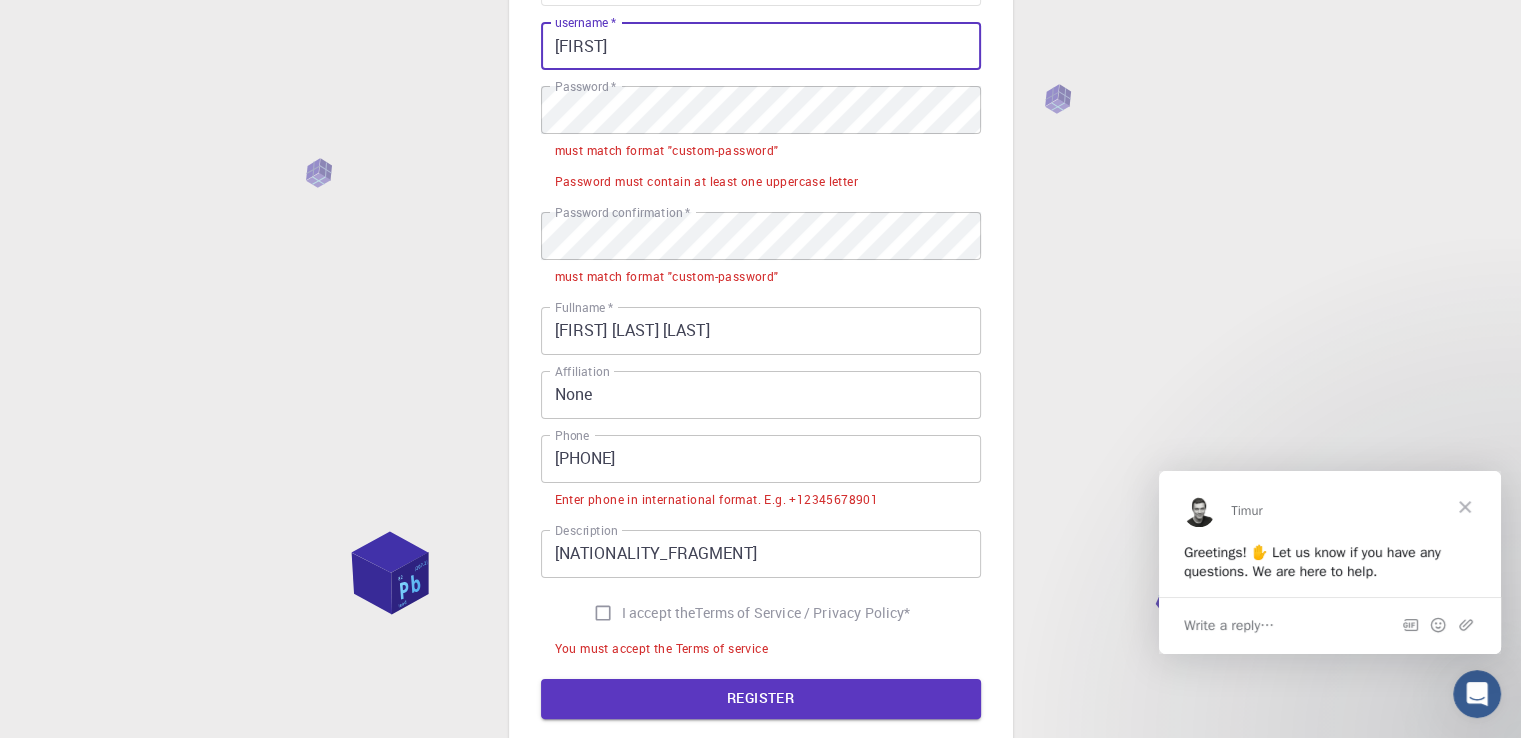 scroll, scrollTop: 227, scrollLeft: 0, axis: vertical 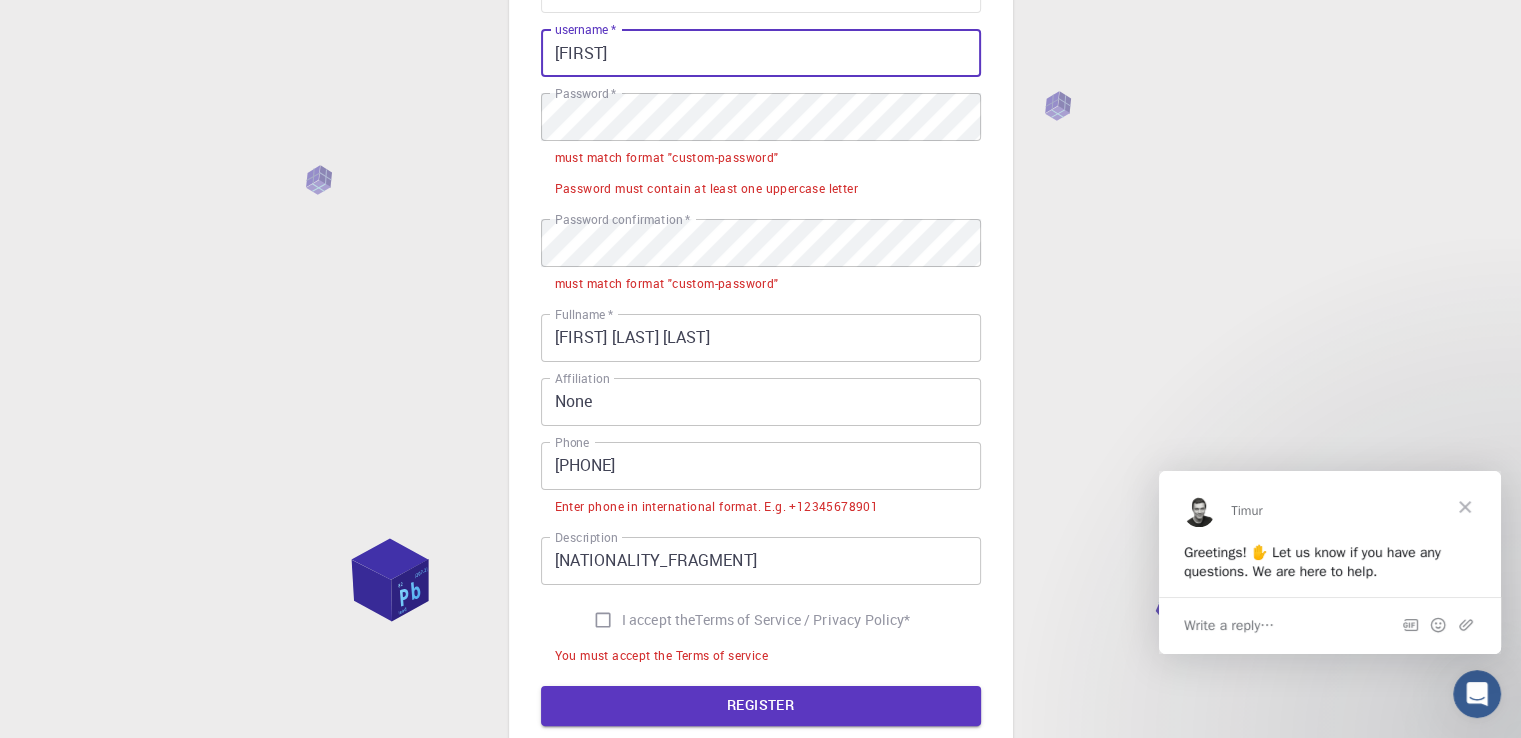 type on "[FIRST]" 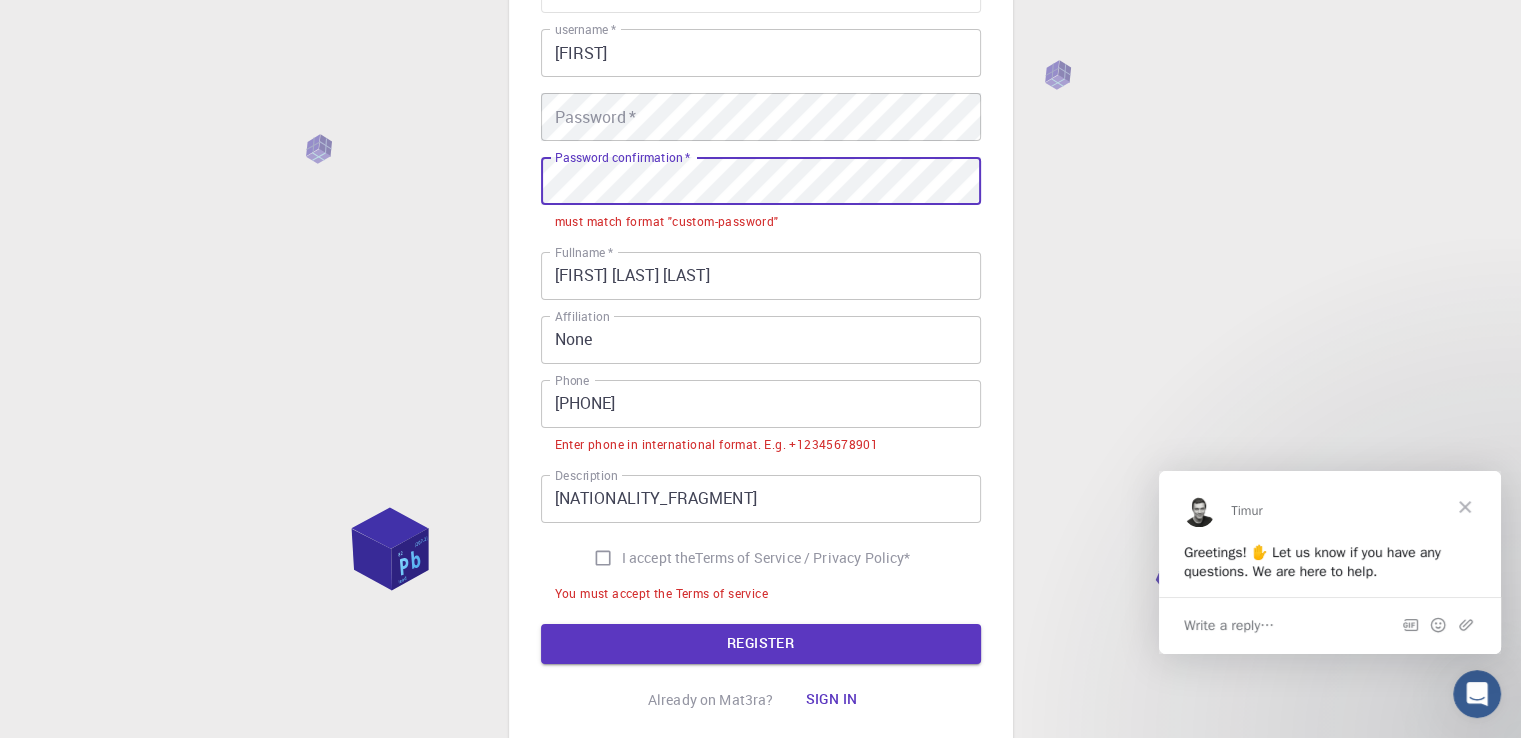 click on "3 Provide additional info Email   * [EMAIL] Email   * username   * [USERNAME] username   * Password   * Password   * Password confirmation   * Password confirmation   * Fullname   * [FIRST] [LAST] [LAST] Fullname   * Affiliation None Affiliation Phone [PHONE] Phone Enter phone in international format. E.g. +12345678901 Description [DESCRIPTION] Description I accept the  Terms of Service / Privacy Policy  * You must accept the Terms of service REGISTER Already on Mat3ra? Sign in" at bounding box center [761, 278] 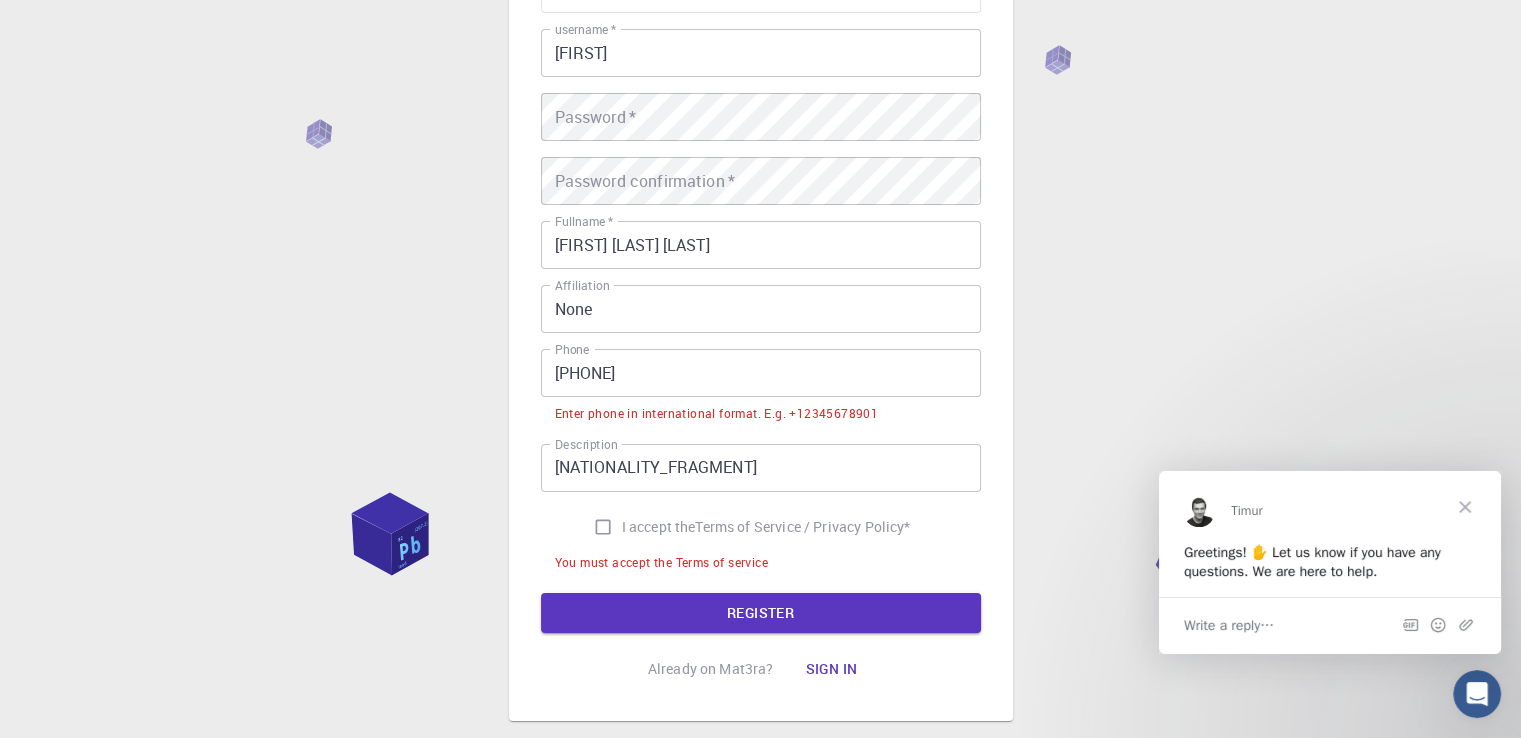 click on "3 Provide additional info Email   * [EMAIL] Email   * username   * [USERNAME] username   * Password   * Password   * Password confirmation   * Password confirmation   * Fullname   * [FIRST] [LAST] [LAST] Fullname   * Affiliation None Affiliation Phone [PHONE] Phone Enter phone in international format. E.g. +12345678901 Description [DESCRIPTION] Description I accept the  Terms of Service / Privacy Policy  * You must accept the Terms of service REGISTER Already on Mat3ra? Sign in ©  [YEAR]   Exabyte Inc.   All rights reserved. Platform version  [VERSION] . Documentation Video Tutorials Terms of service Privacy statement" at bounding box center (760, 313) 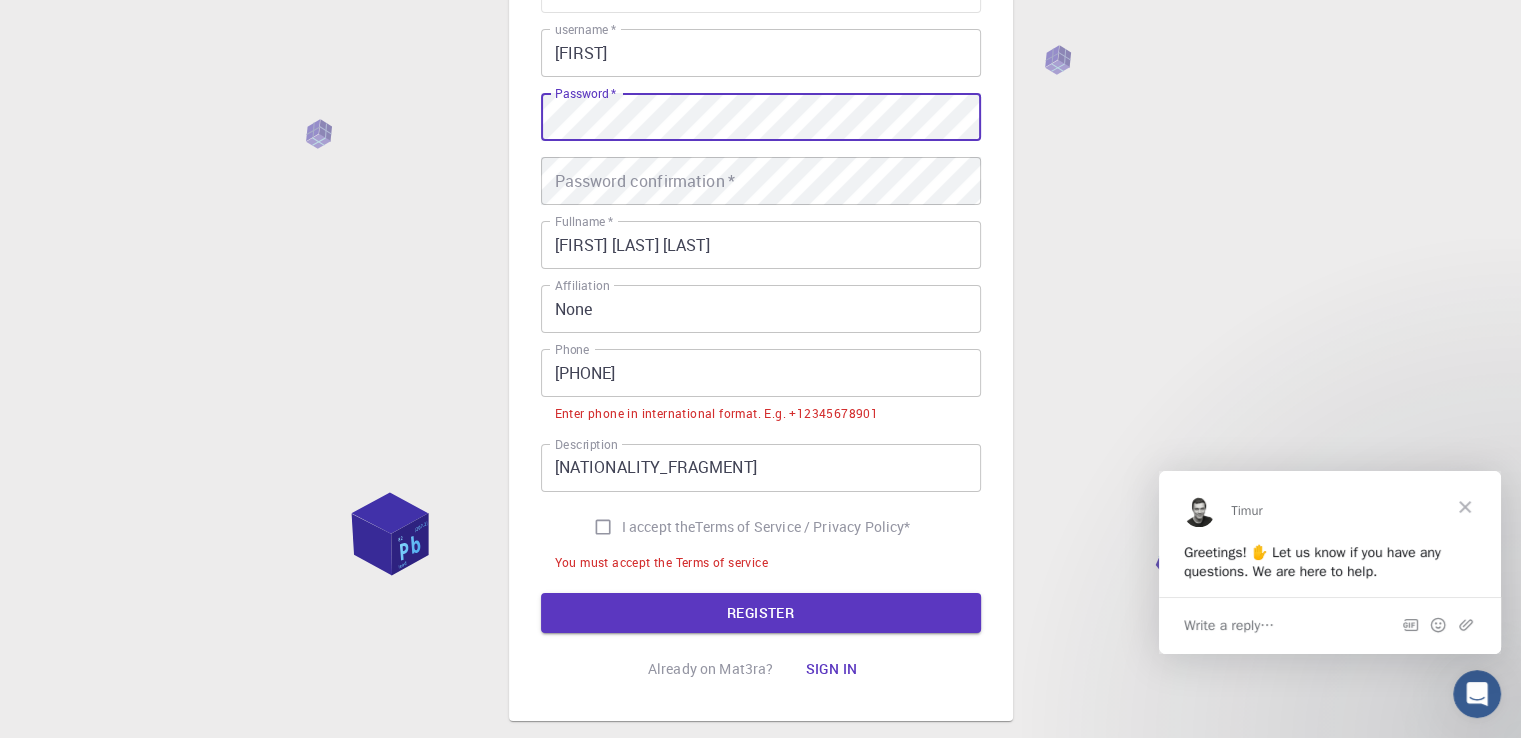 click on "[PHONE]" at bounding box center (761, 373) 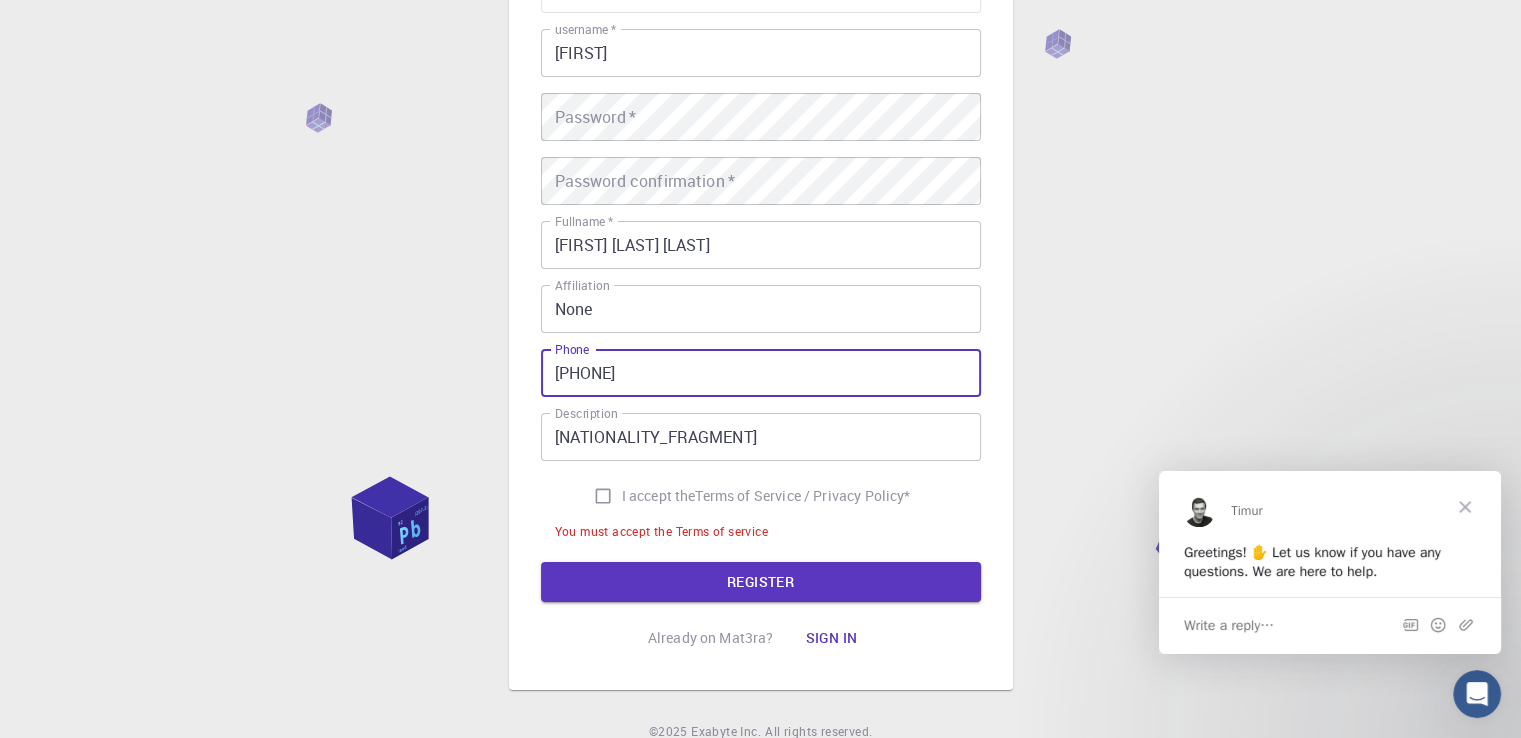 type on "[PHONE]" 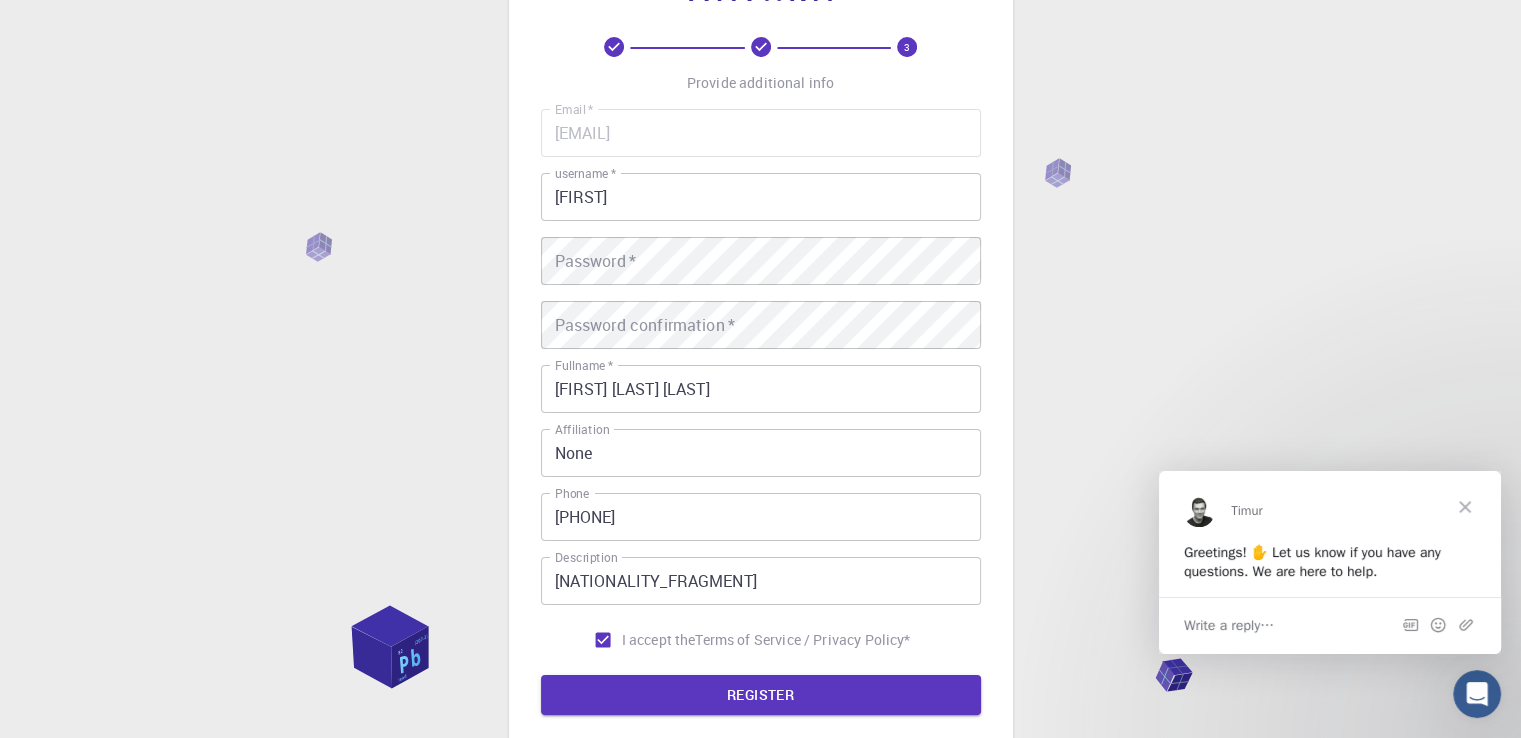 scroll, scrollTop: 80, scrollLeft: 0, axis: vertical 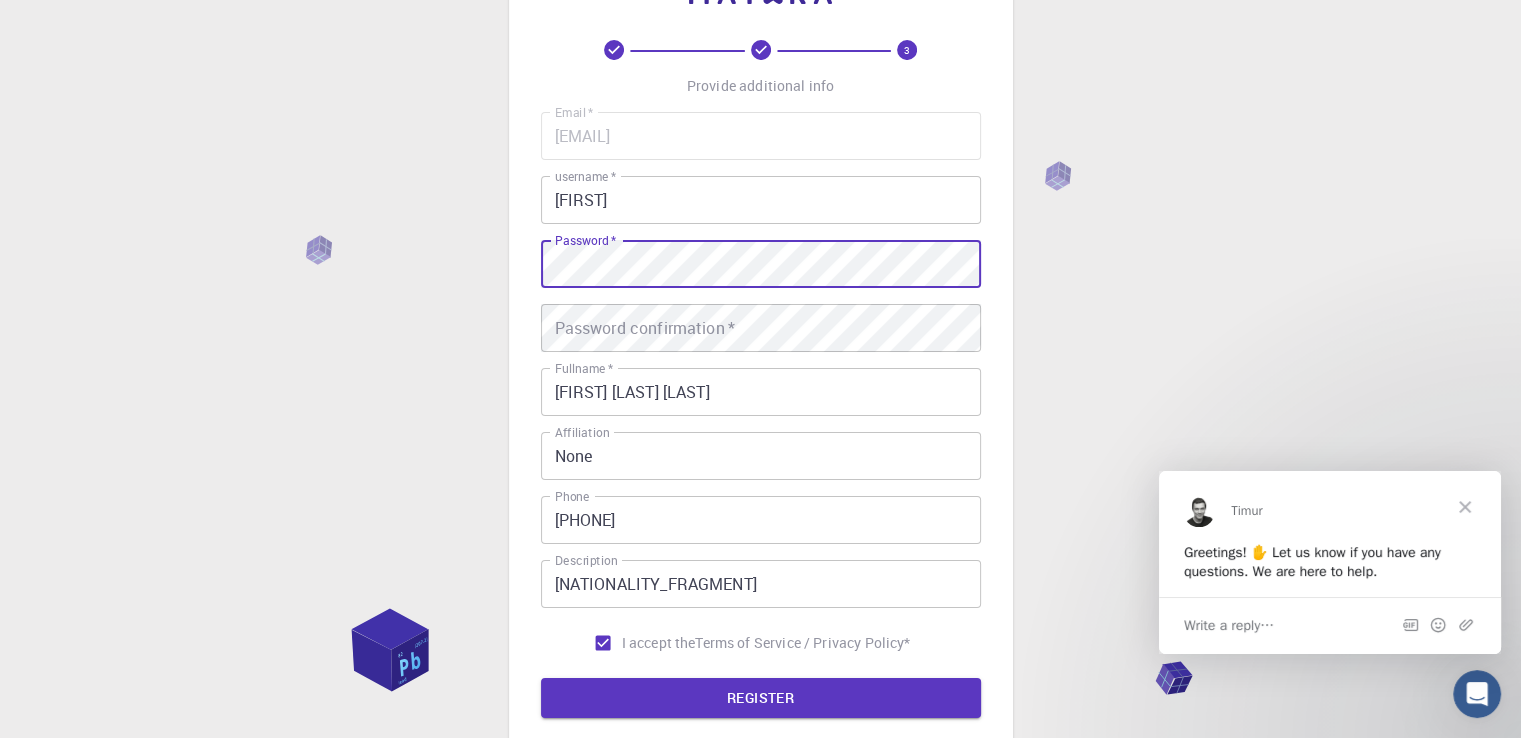 click on "Password confirmation   * Password confirmation   *" at bounding box center [761, 328] 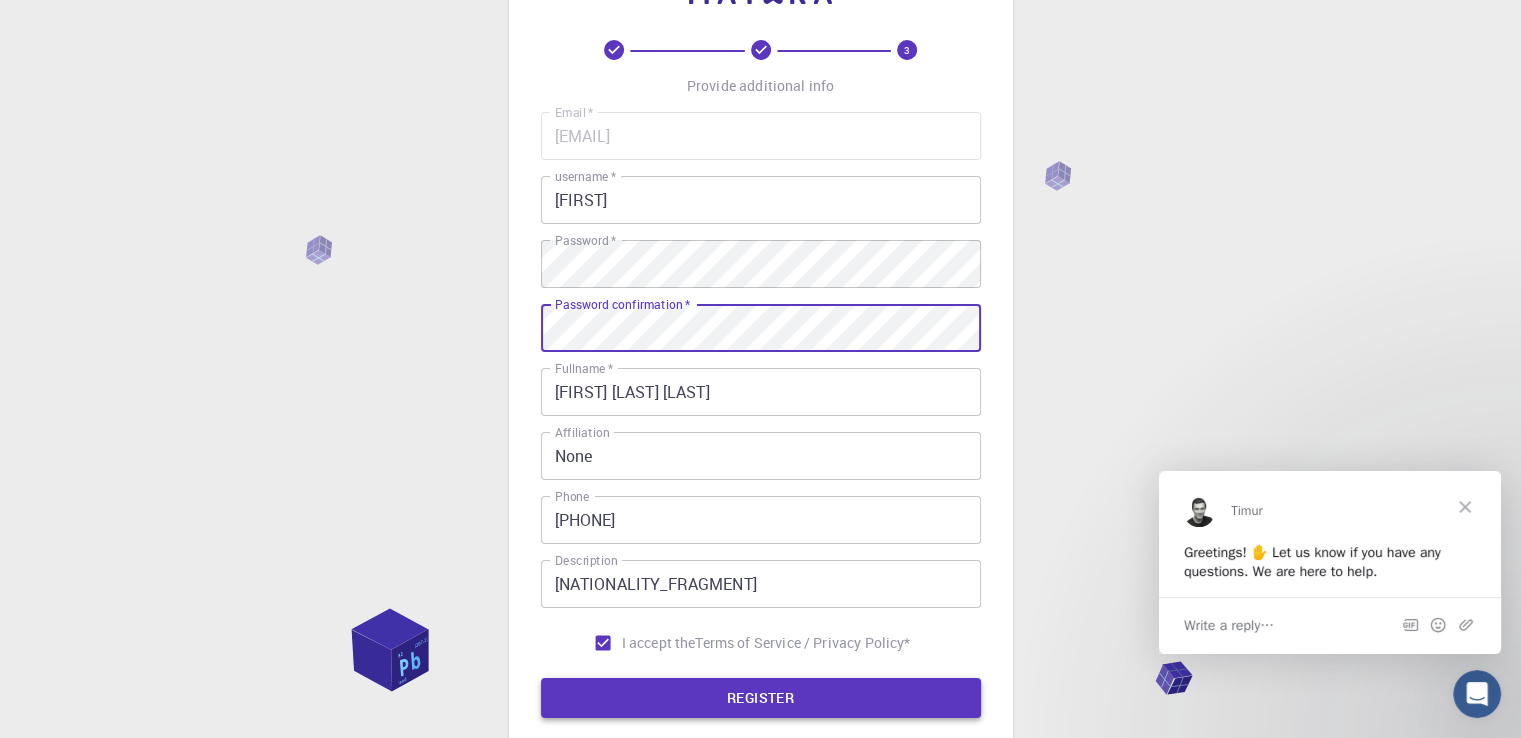 click on "REGISTER" at bounding box center [761, 698] 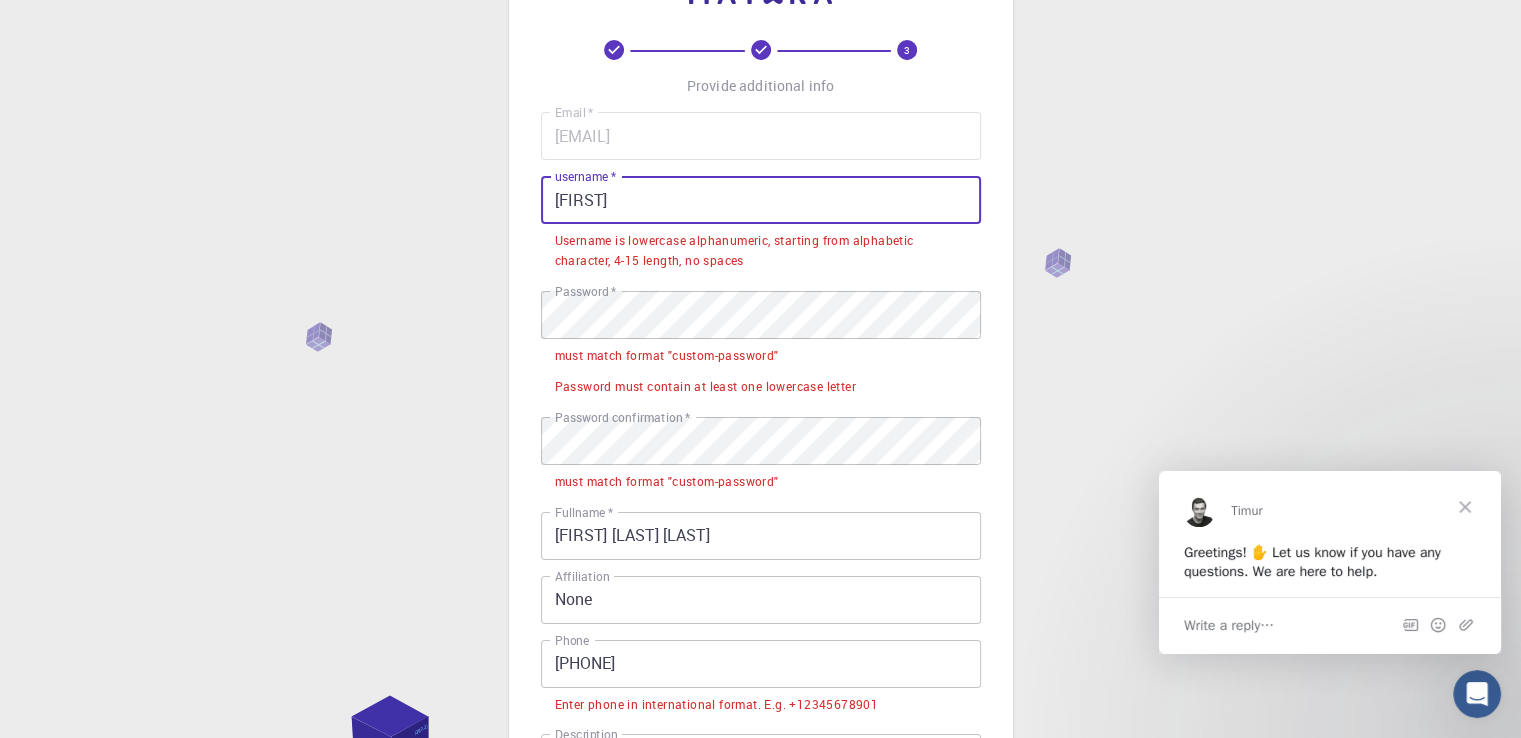 click on "[FIRST]" at bounding box center [761, 200] 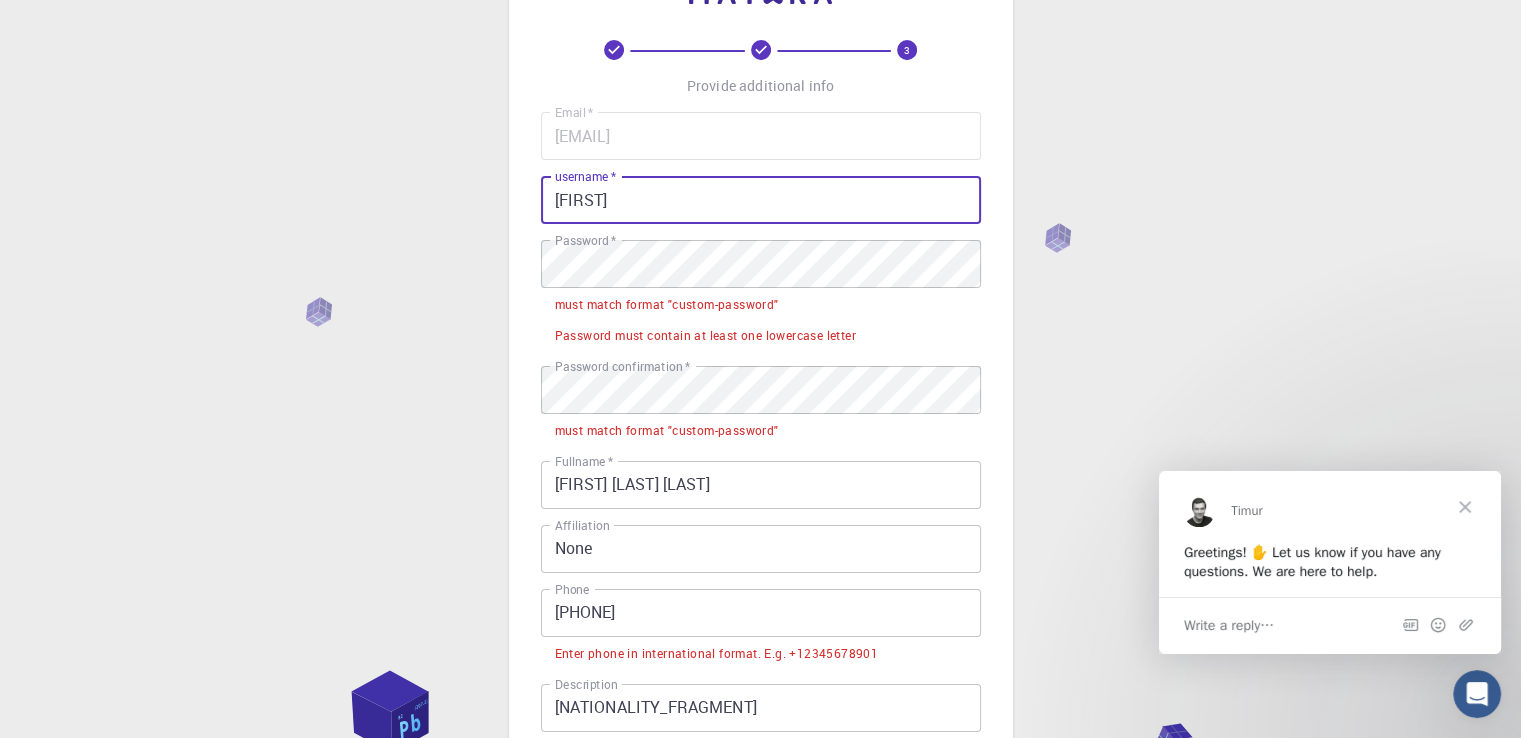 click on "[FIRST]" at bounding box center [761, 200] 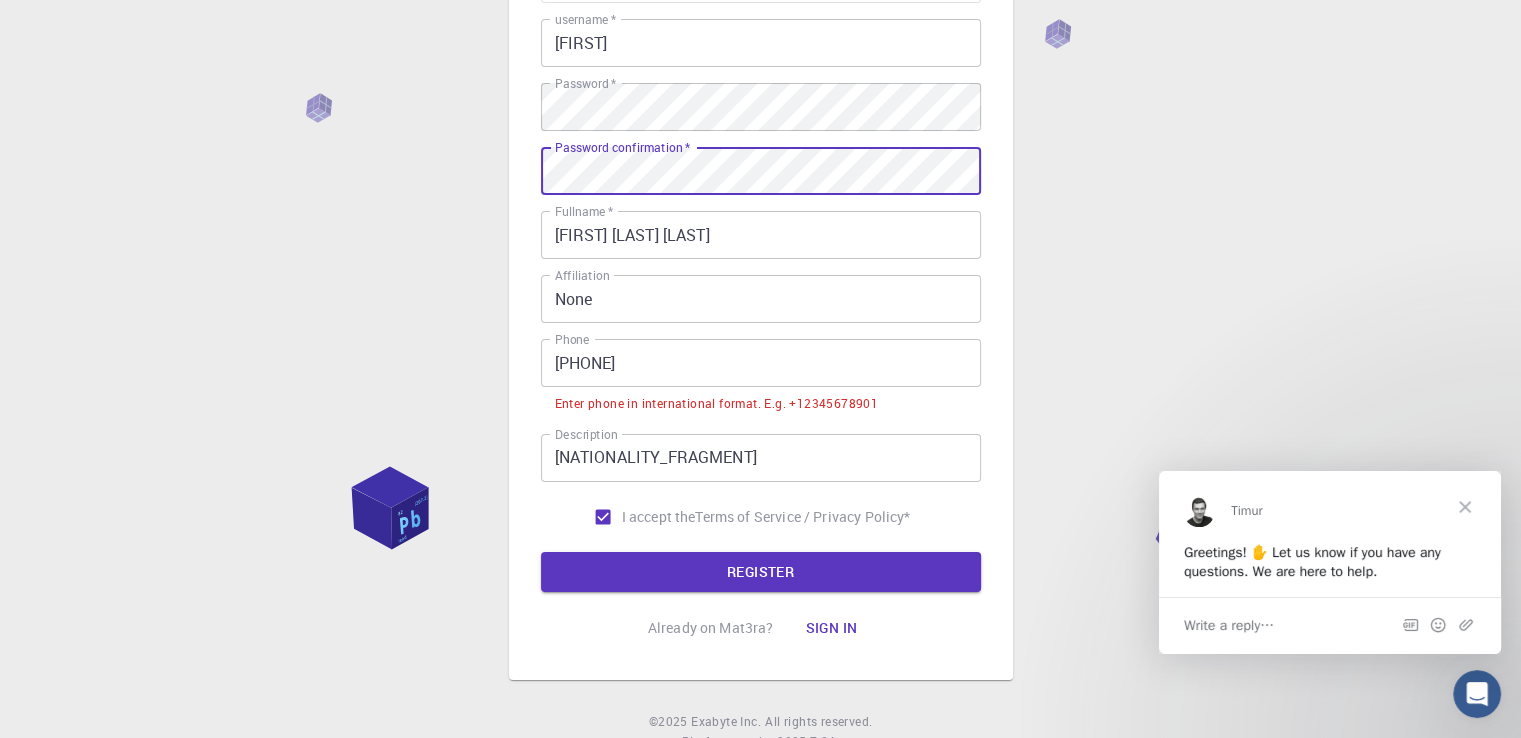 scroll, scrollTop: 242, scrollLeft: 0, axis: vertical 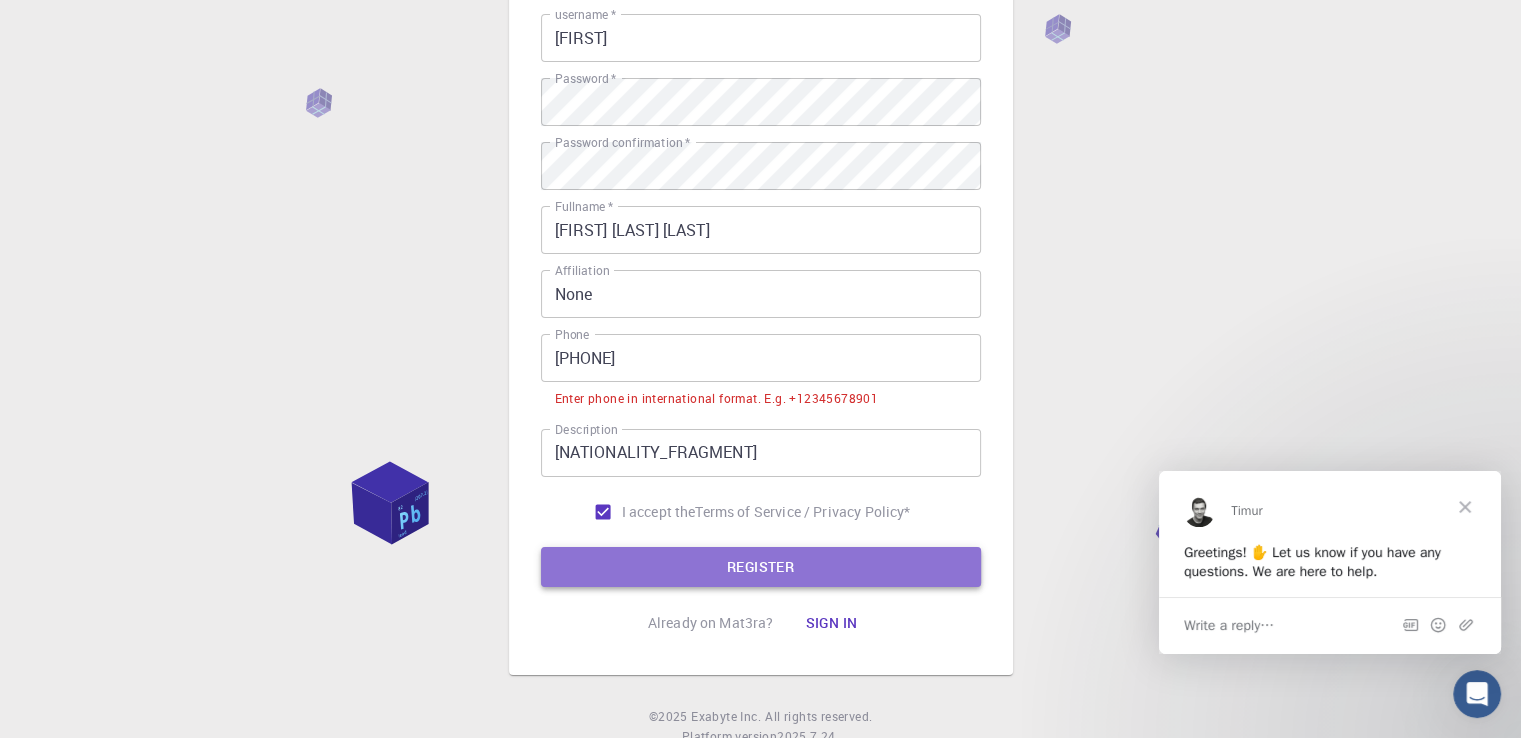 click on "REGISTER" at bounding box center (761, 567) 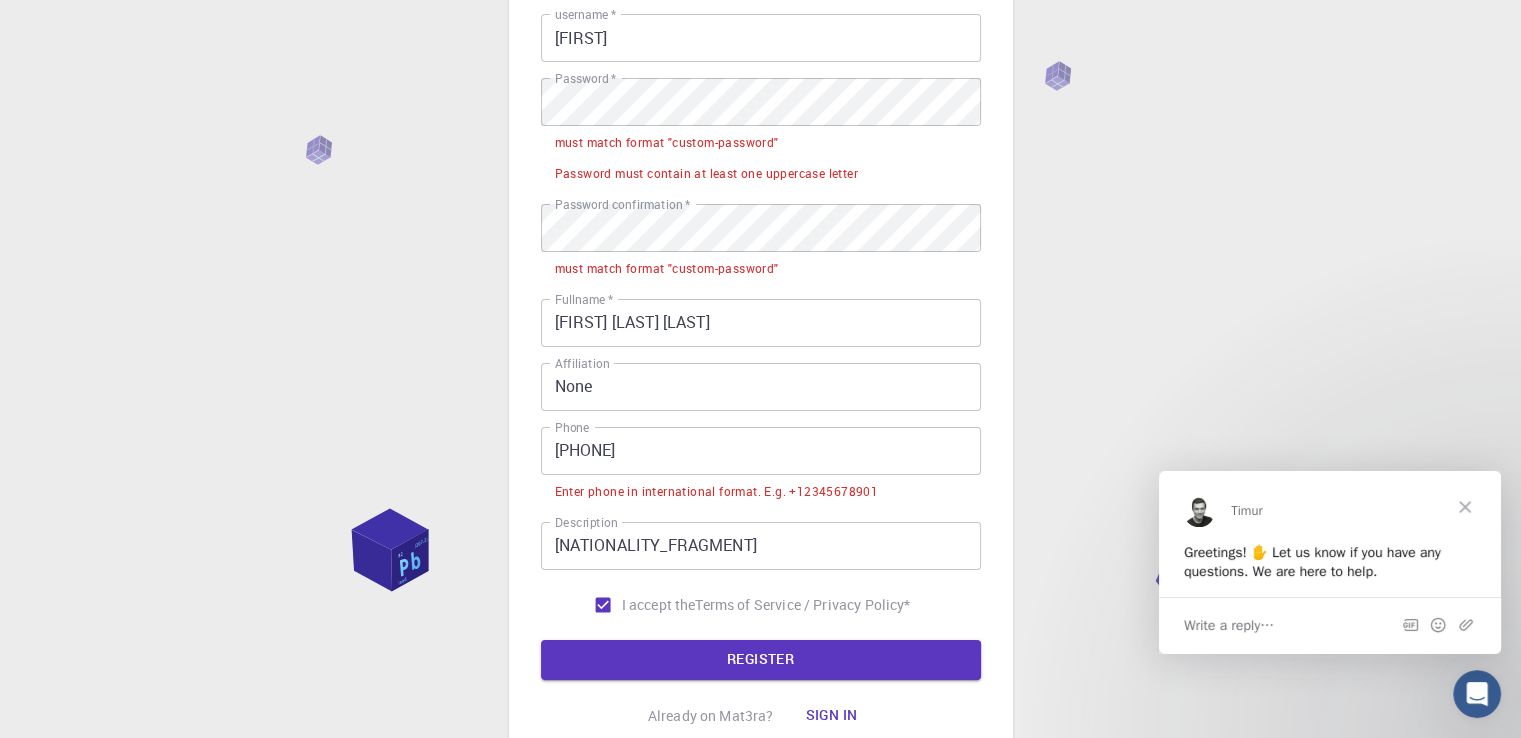 click on "3 Provide additional info Email   * [EMAIL] Email   * username   * [USERNAME] username   * Password   * Password   * Password confirmation   * Password confirmation   * Fullname   * [FIRST] [LAST] [LAST] Fullname   * Affiliation None Affiliation Phone [PHONE] Phone Enter phone in international format. E.g. +12345678901 Description [DESCRIPTION] Description I accept the  Terms of Service / Privacy Policy  * REGISTER Already on Mat3ra? Sign in" at bounding box center (761, 279) 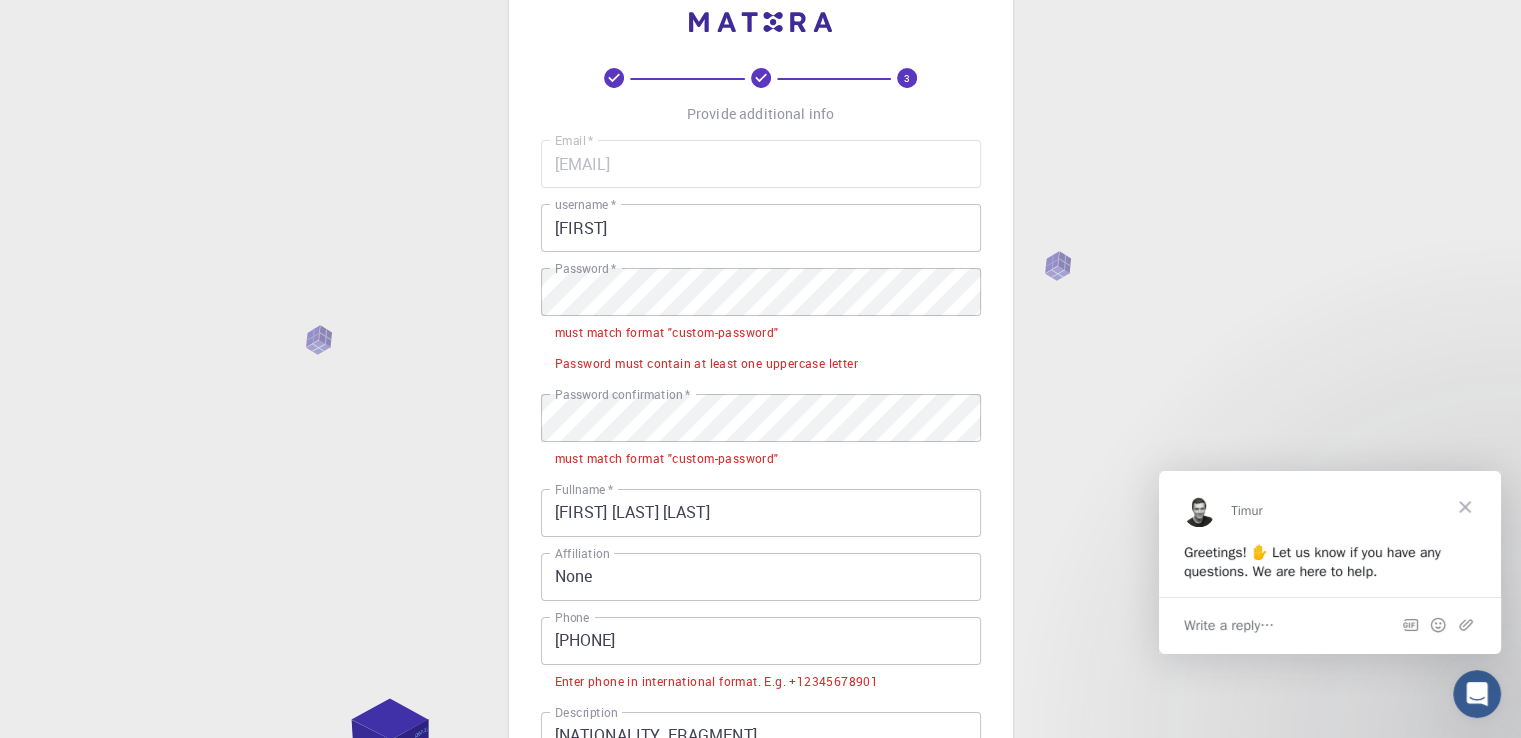 scroll, scrollTop: 0, scrollLeft: 0, axis: both 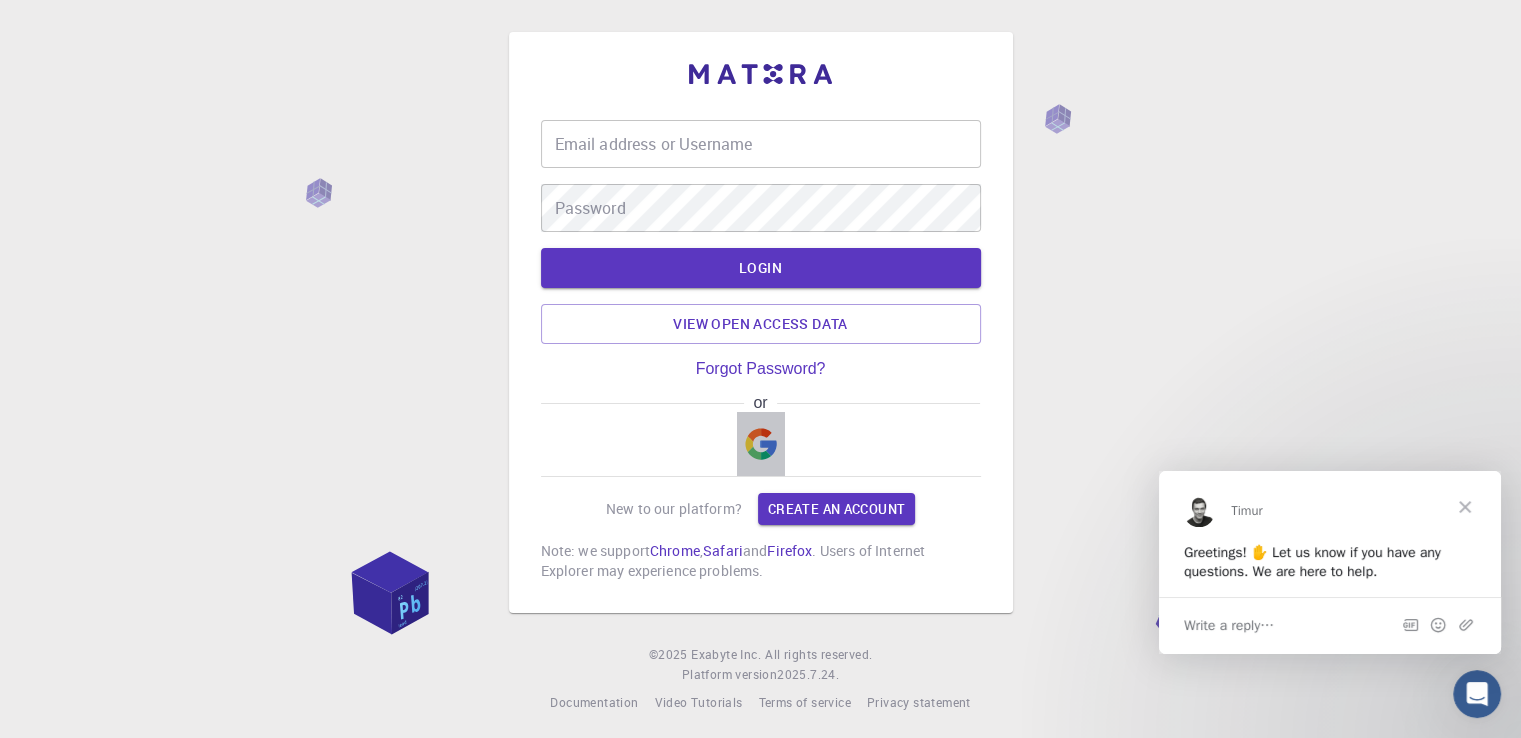 click at bounding box center (761, 444) 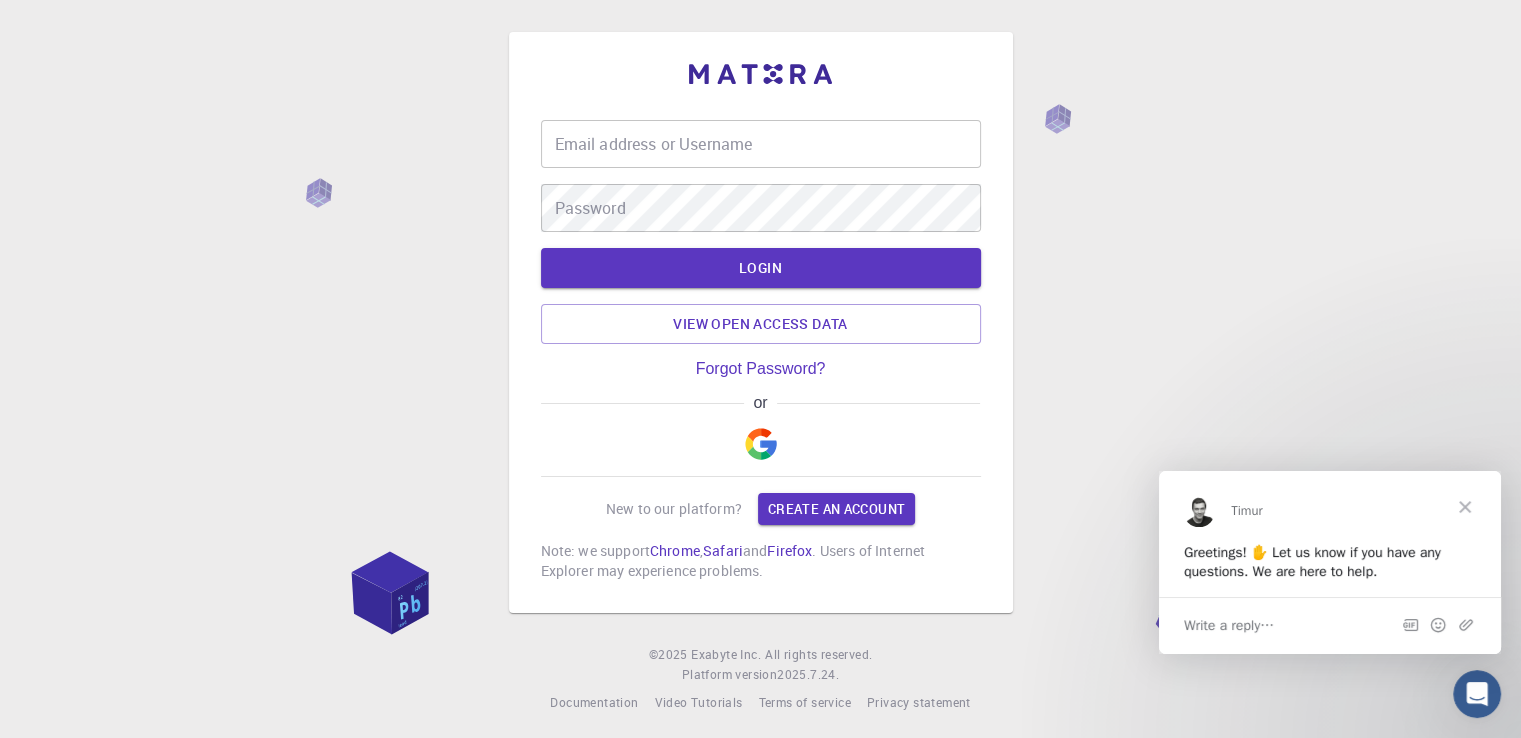 click at bounding box center [761, 444] 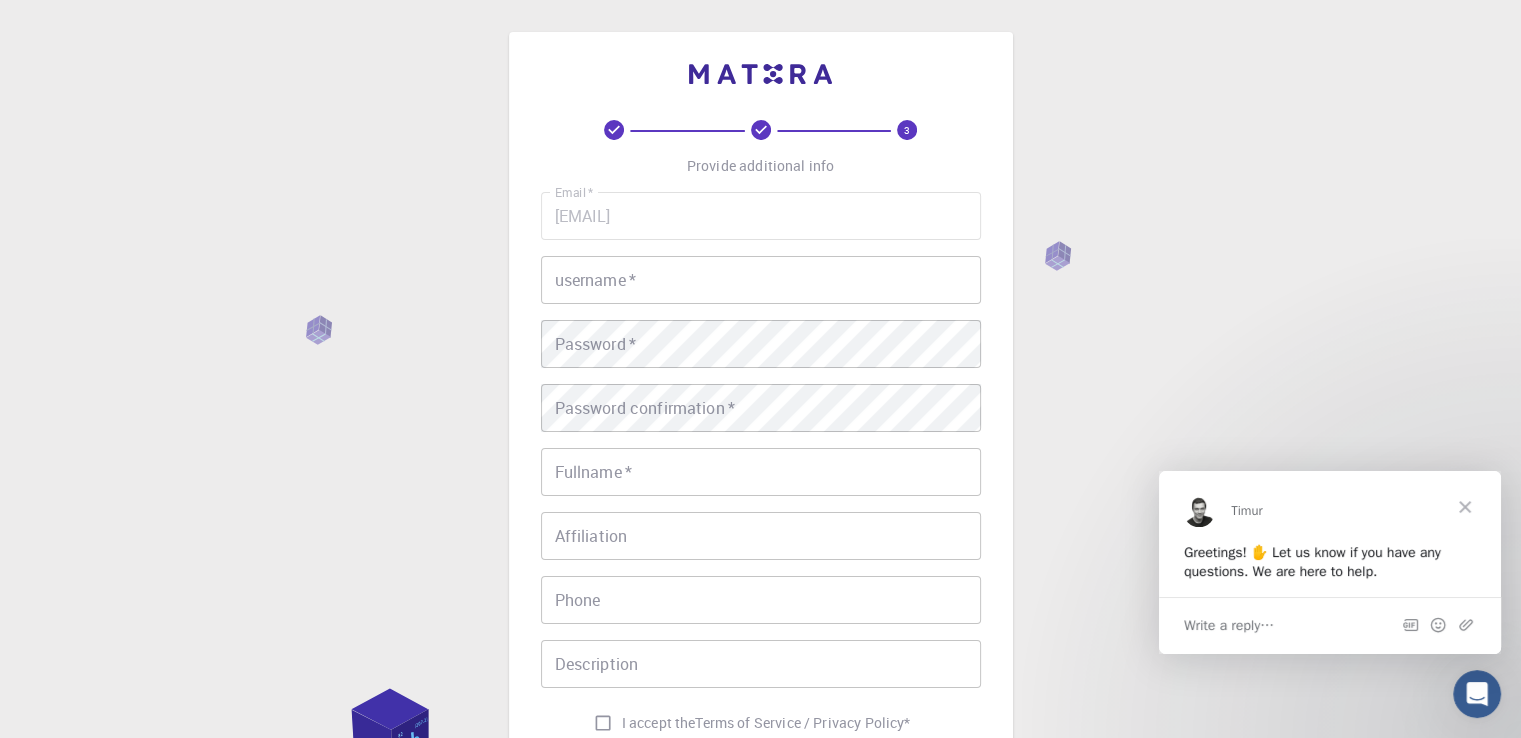 click on "username   *" at bounding box center [761, 280] 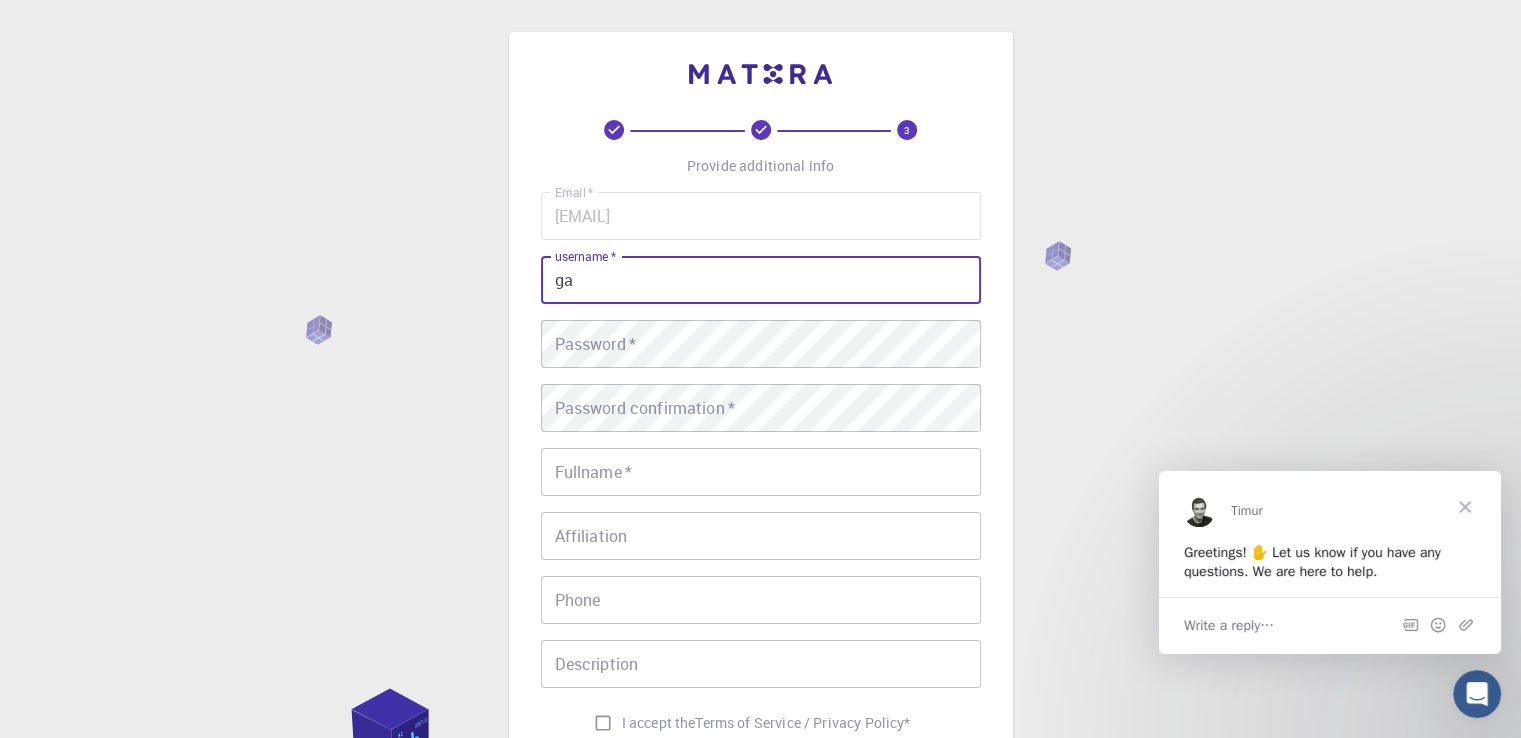 type on "g" 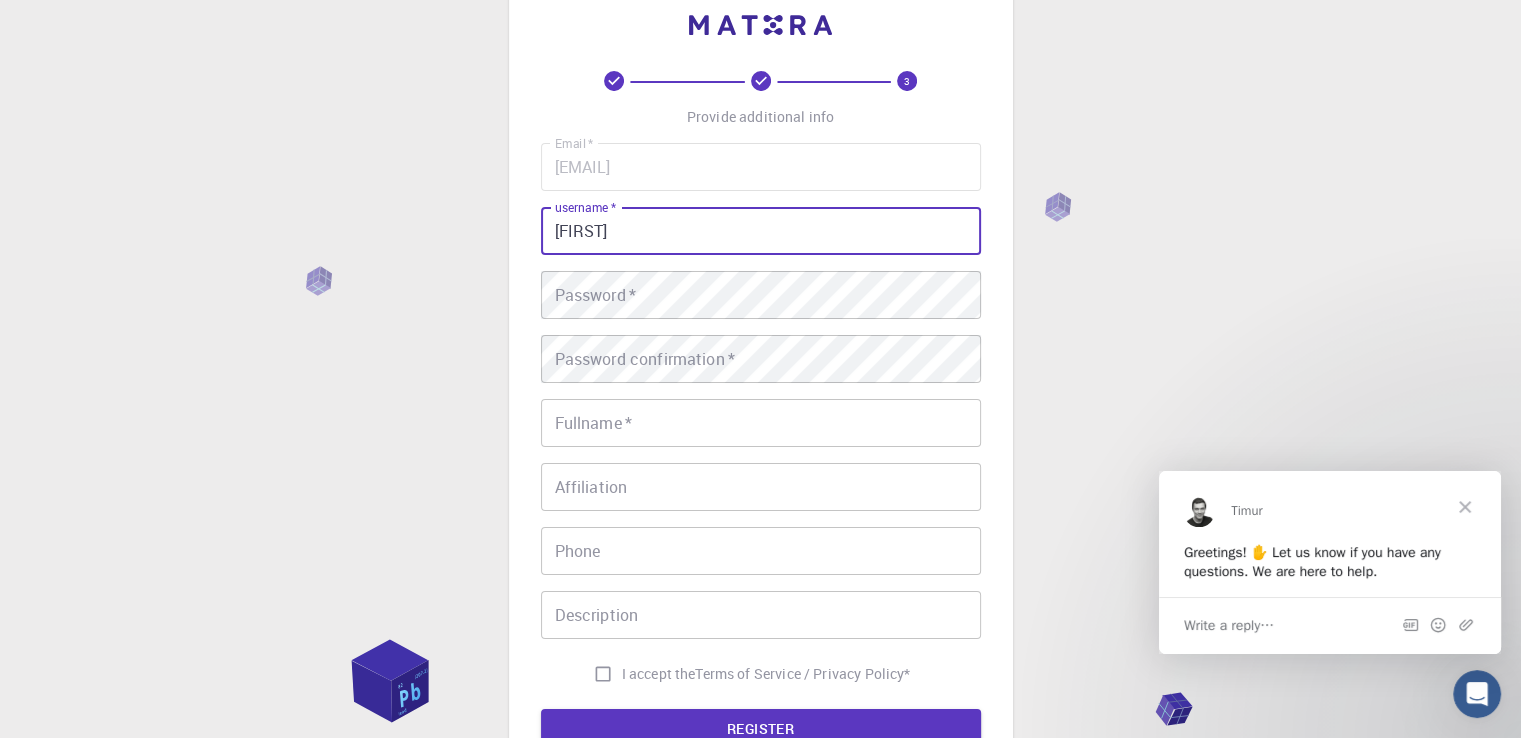 scroll, scrollTop: 55, scrollLeft: 0, axis: vertical 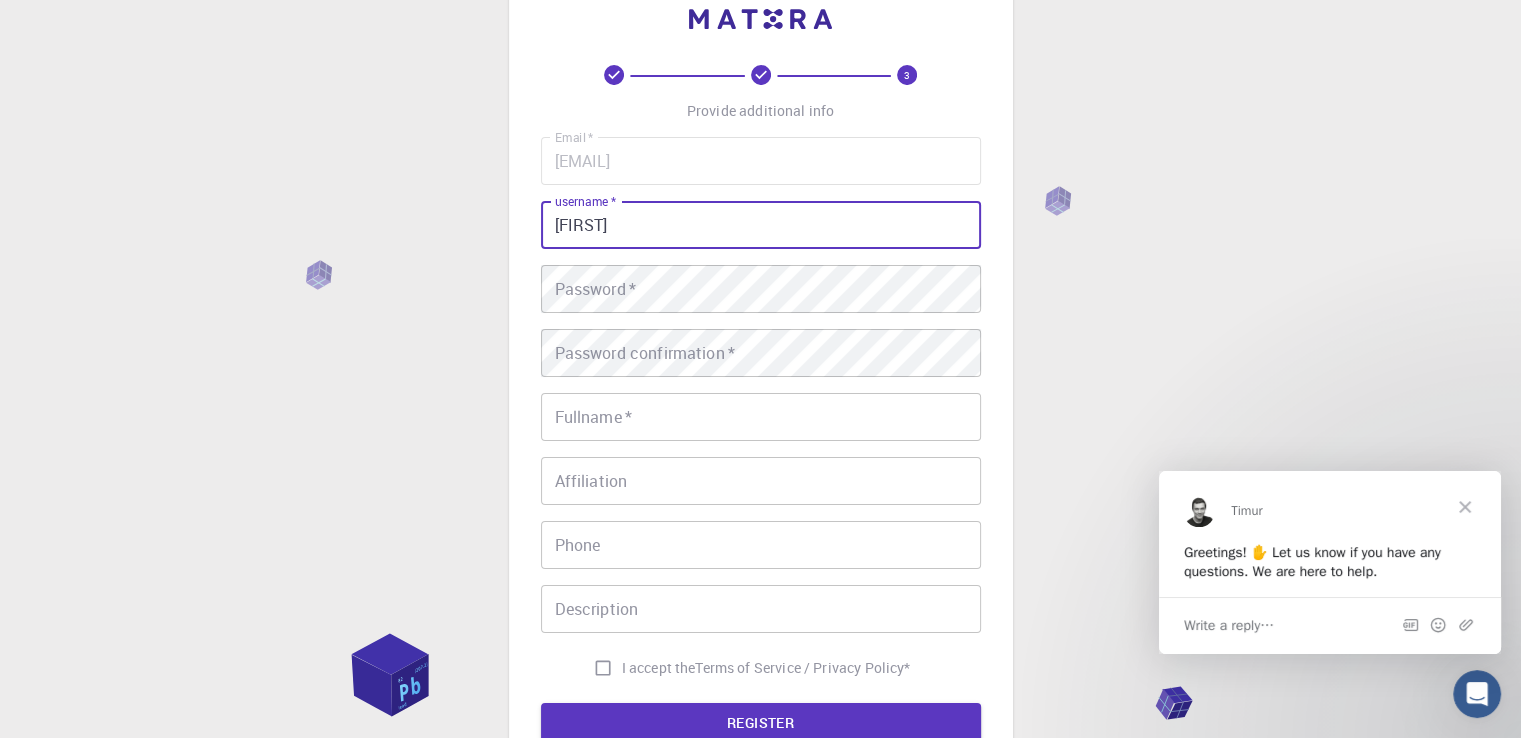 type on "[FIRST]" 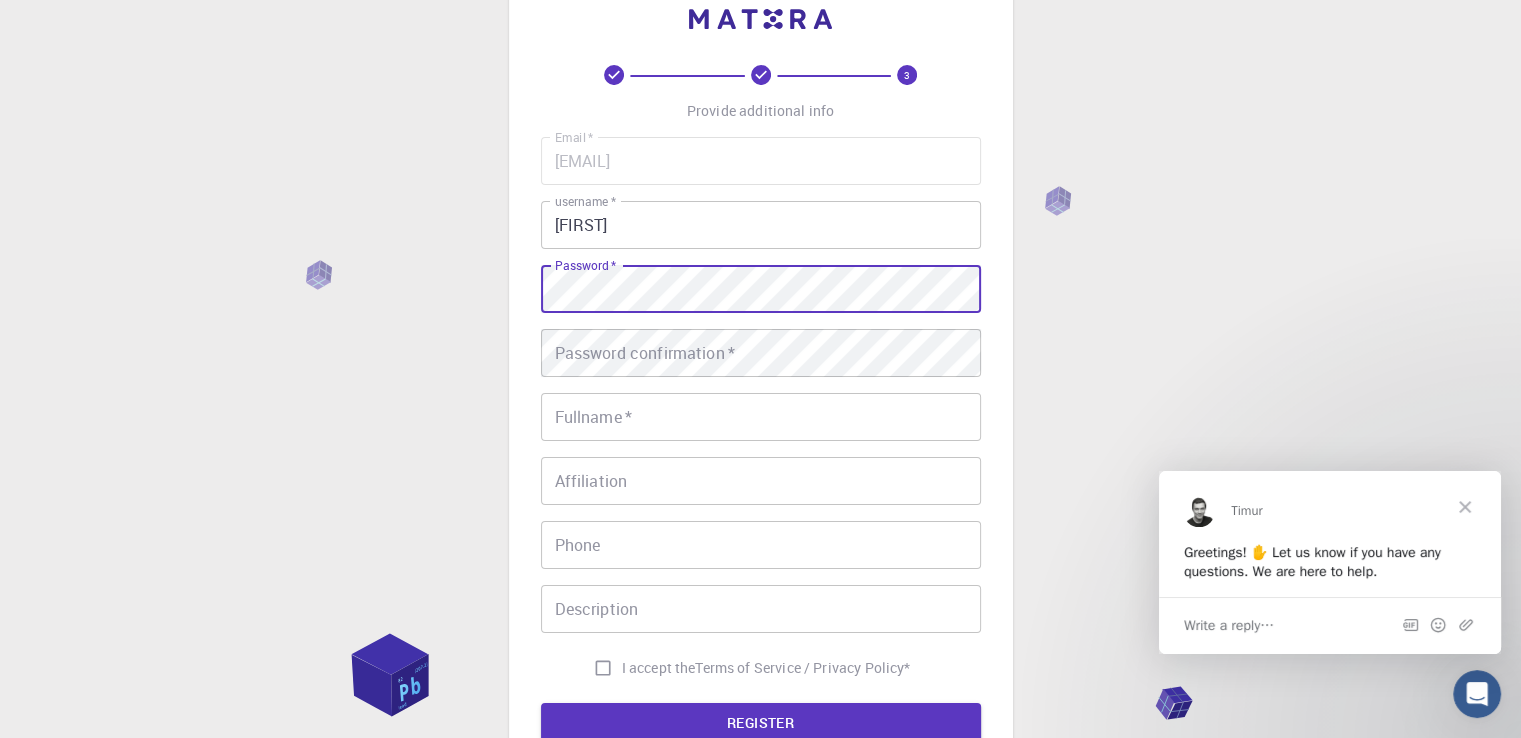 drag, startPoint x: 1036, startPoint y: 281, endPoint x: 480, endPoint y: 501, distance: 597.9431 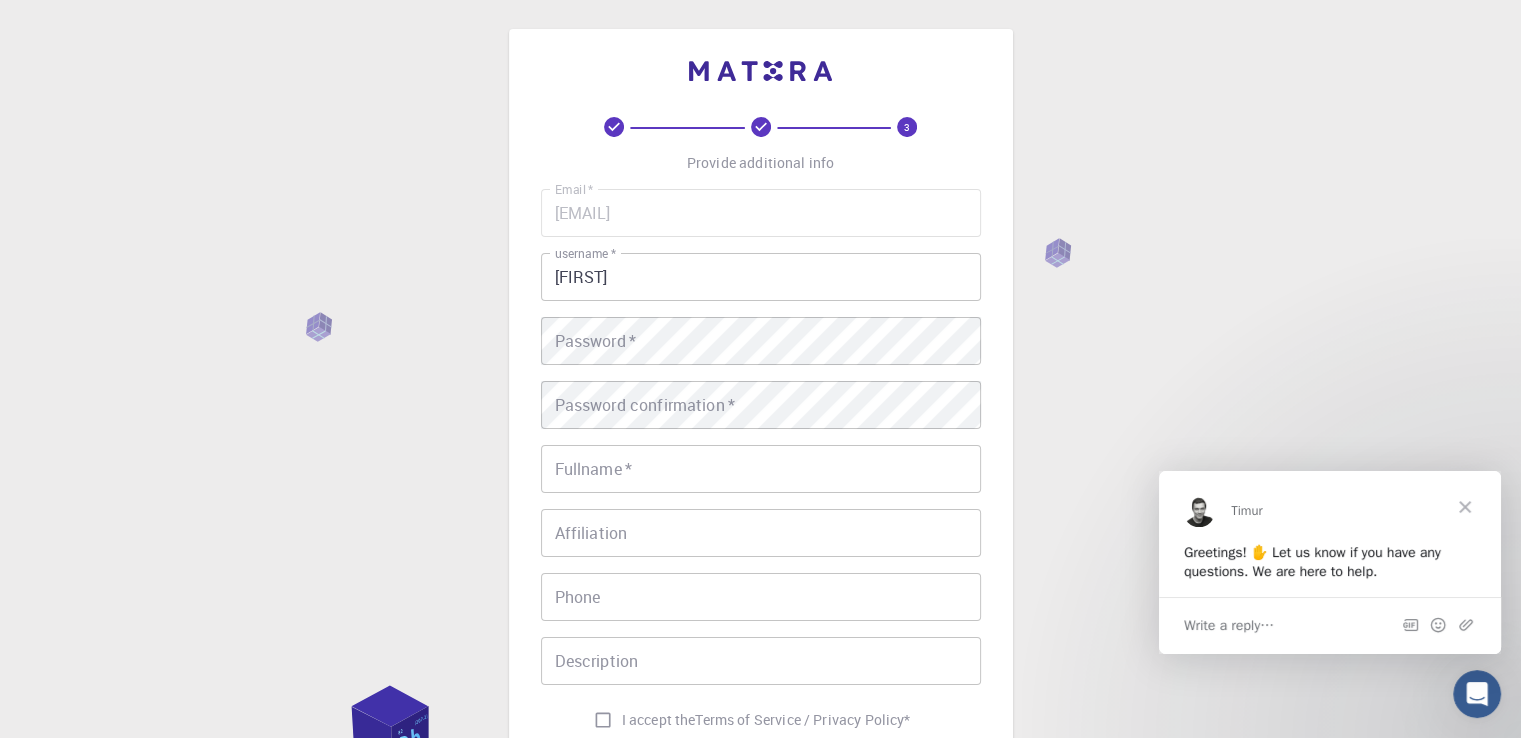 scroll, scrollTop: 0, scrollLeft: 0, axis: both 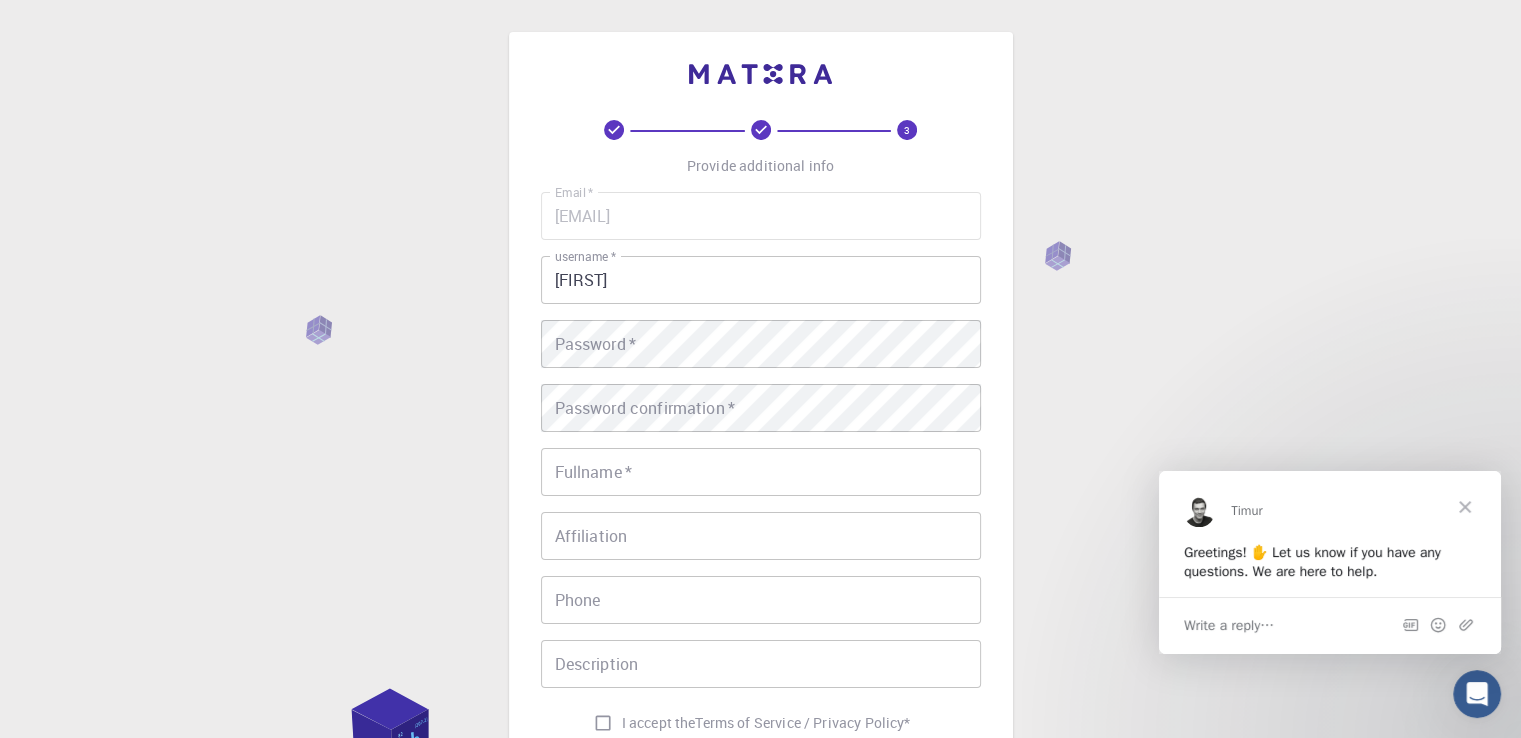 click at bounding box center (1465, 506) 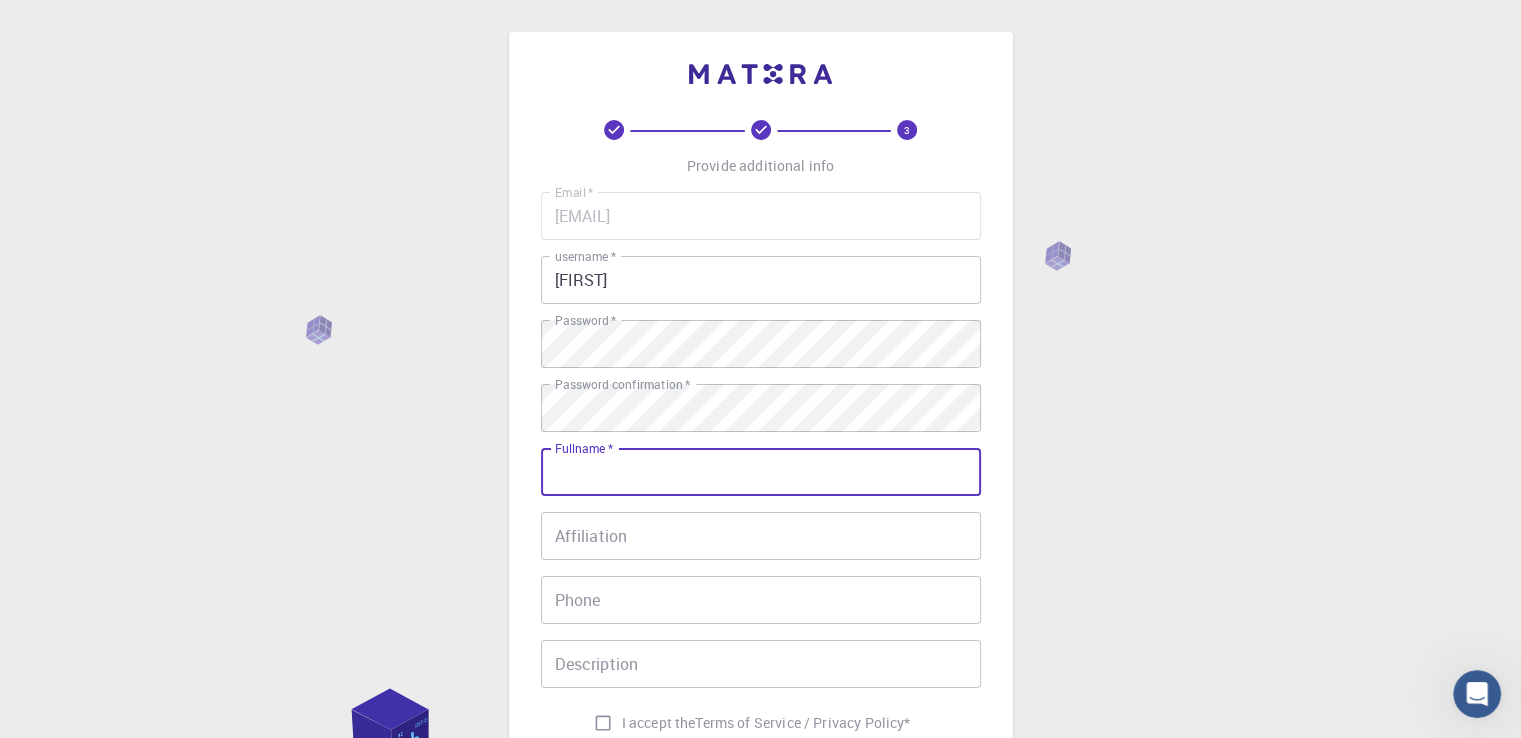 click on "Fullname   *" at bounding box center (761, 472) 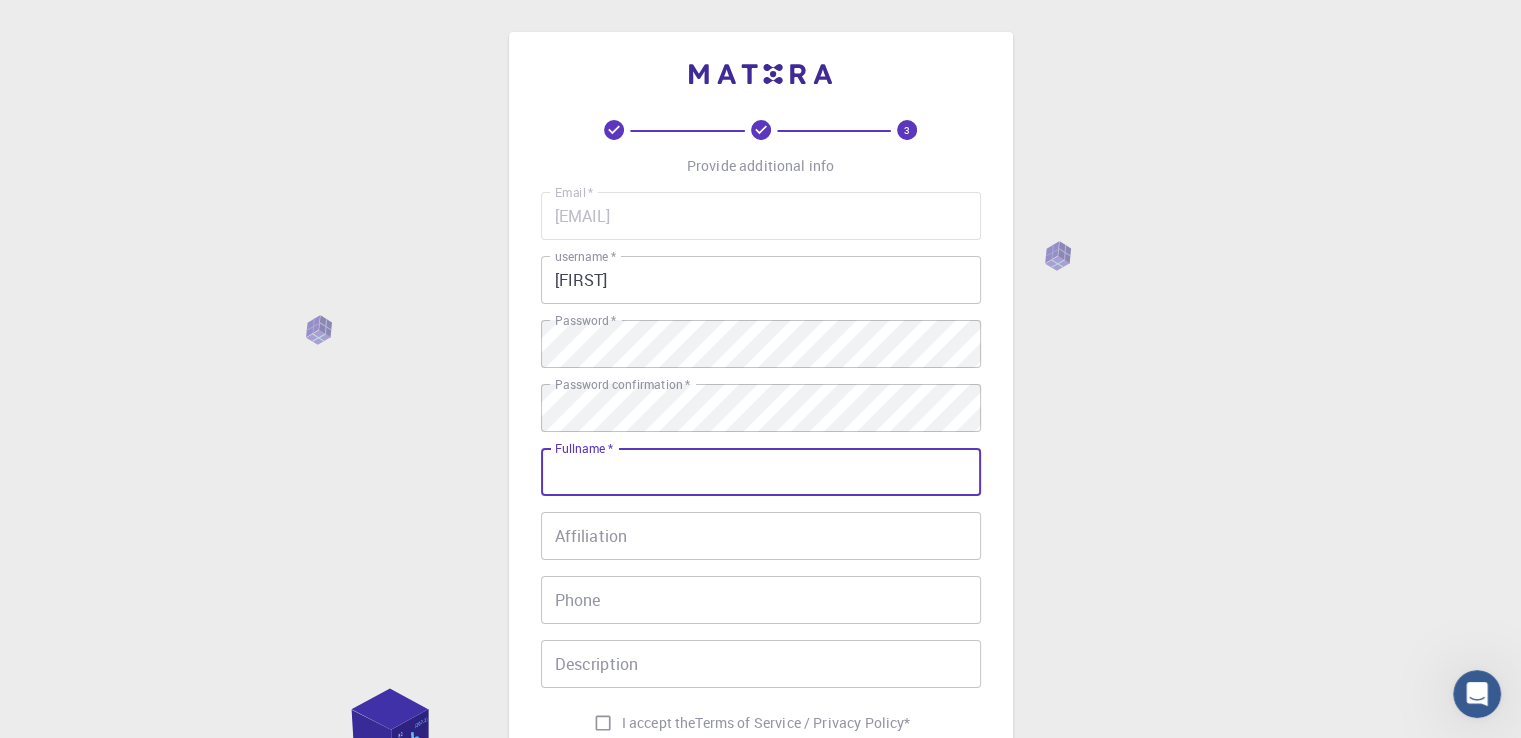 type on "[FIRST] [LAST] [LAST]" 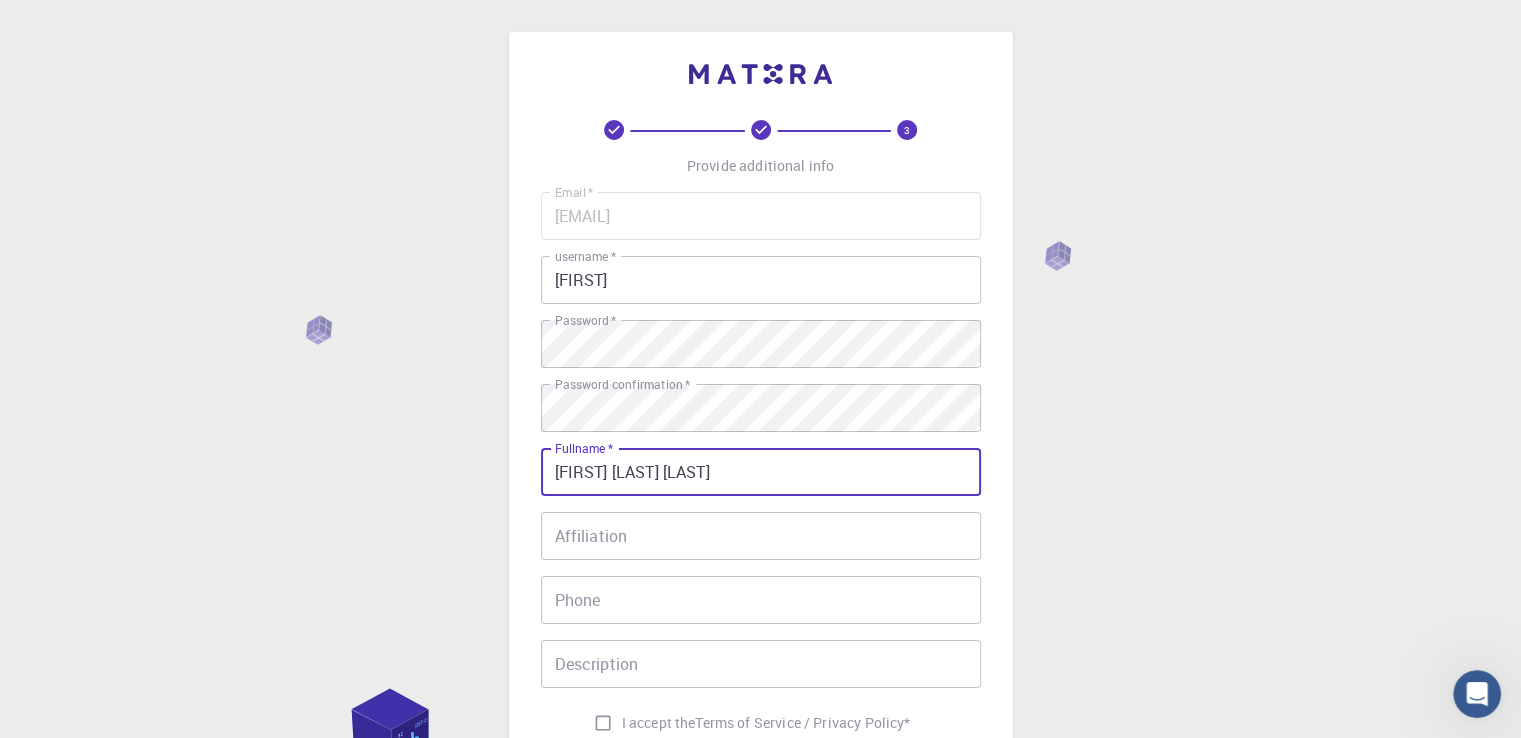 click on "Affiliation" at bounding box center [761, 536] 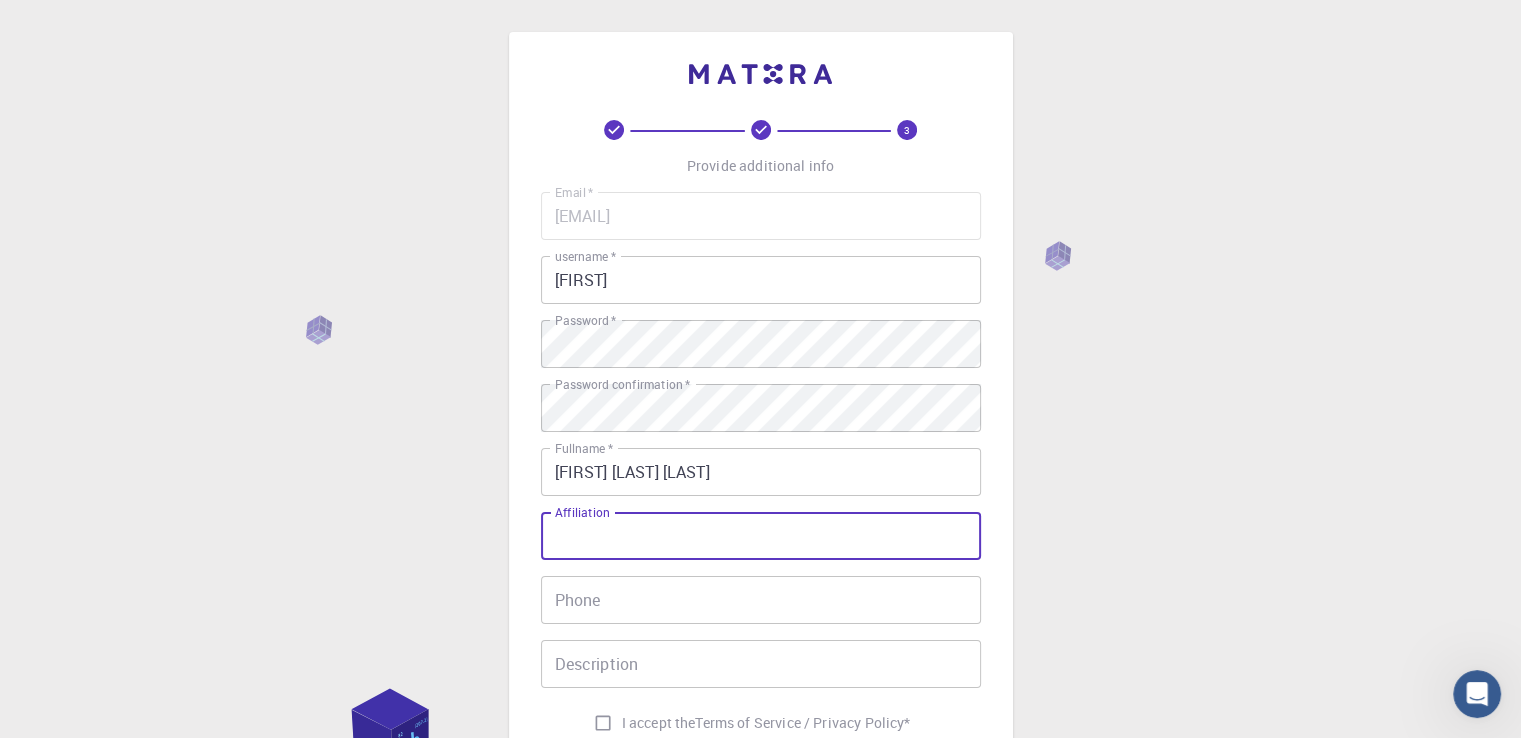 type on "None" 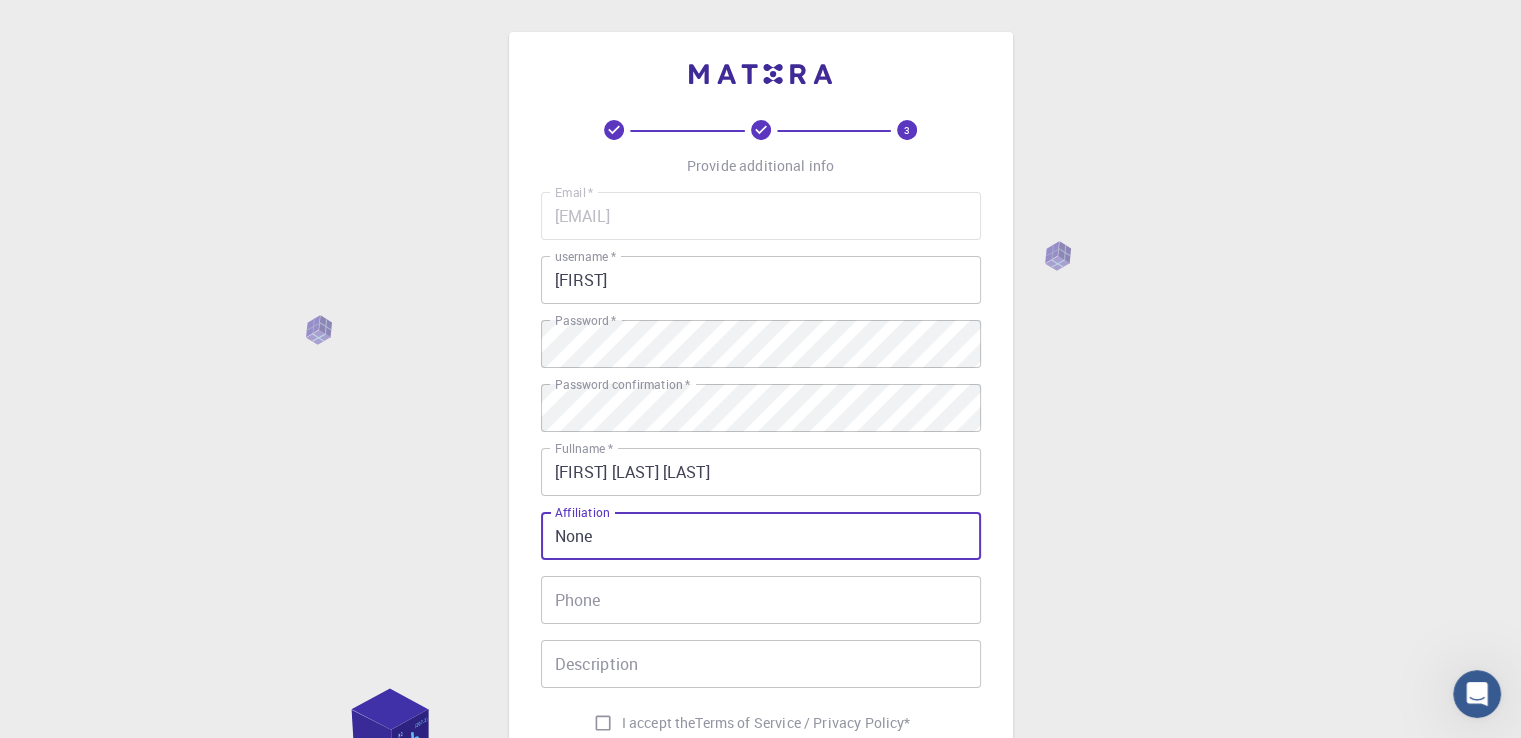 click on "Phone" at bounding box center [761, 600] 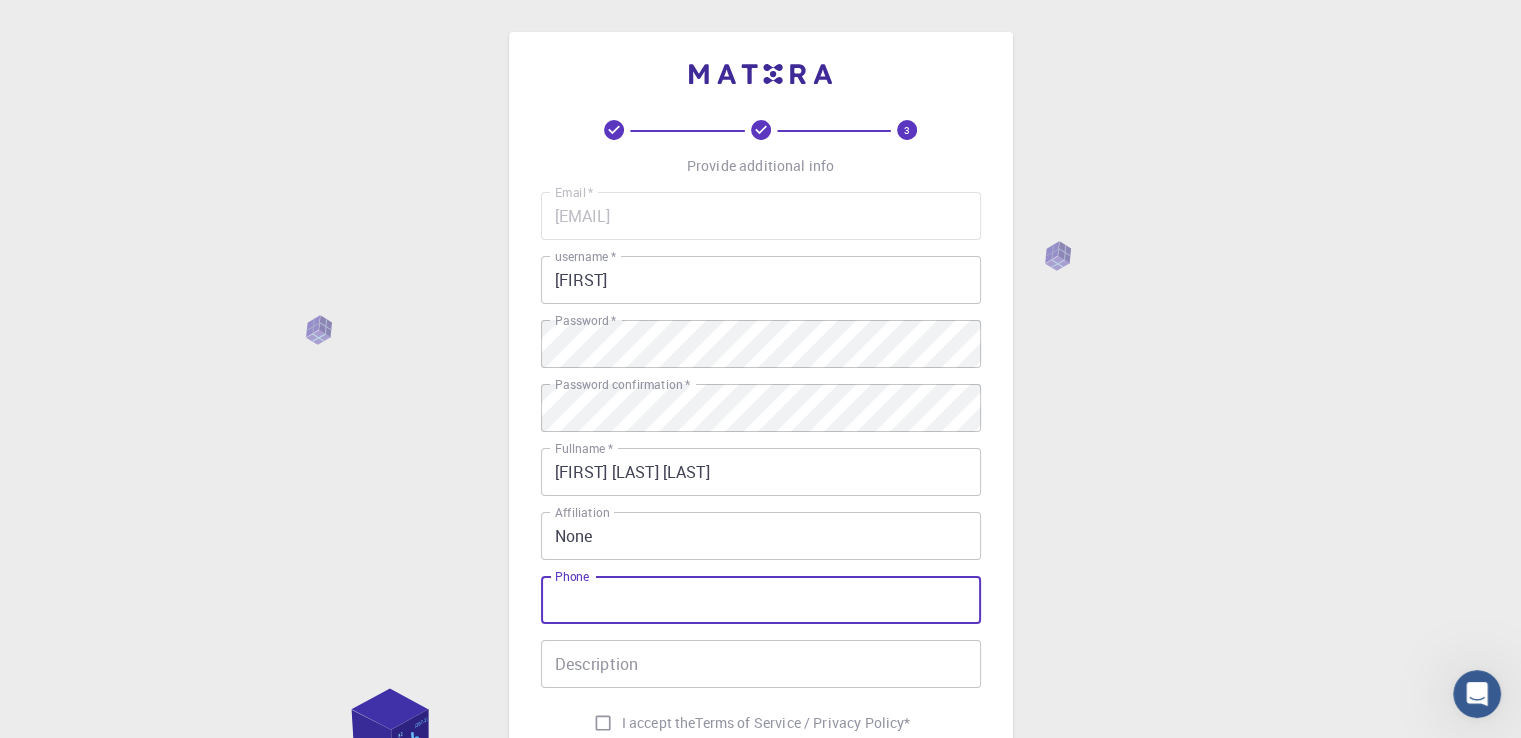 type on "[PHONE]" 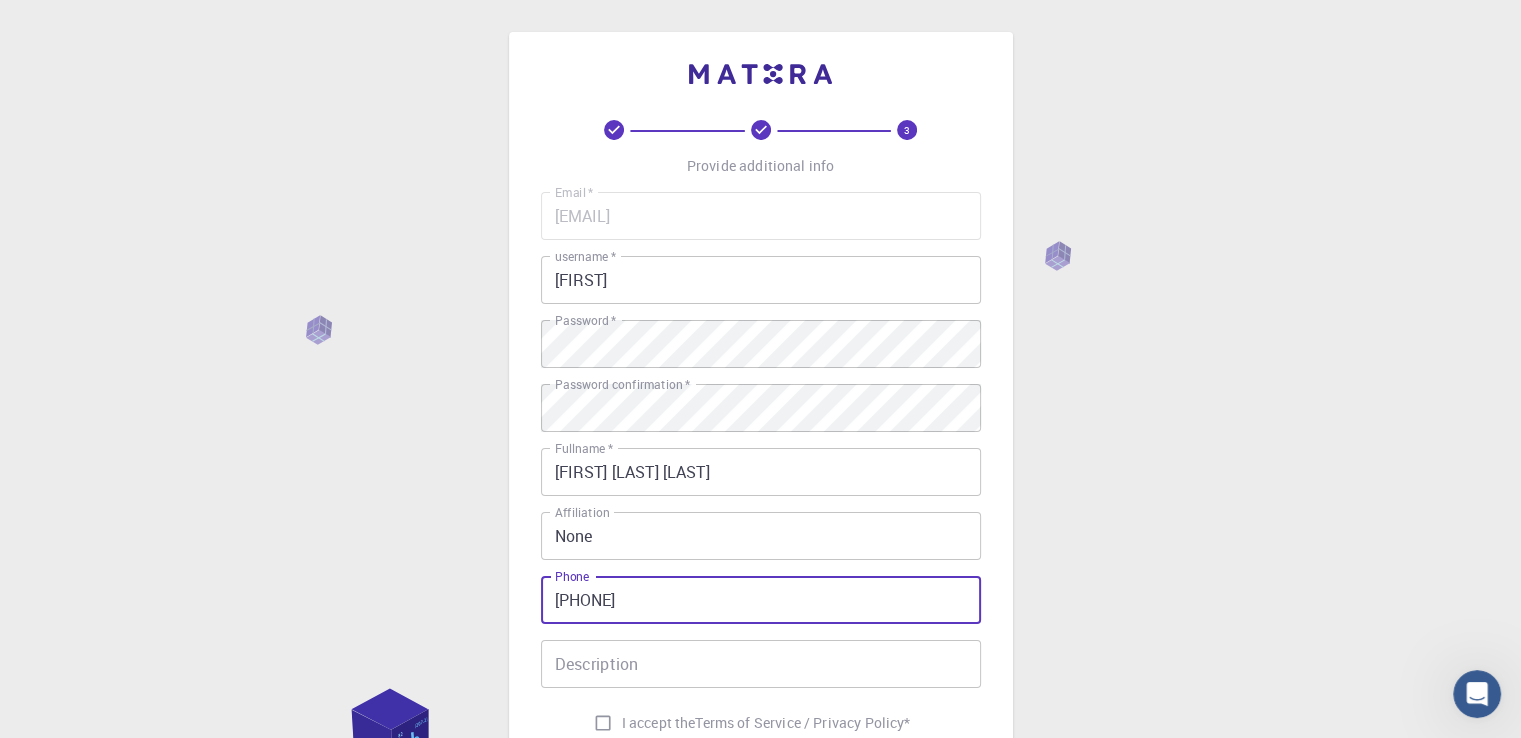 click on "Description" at bounding box center [761, 664] 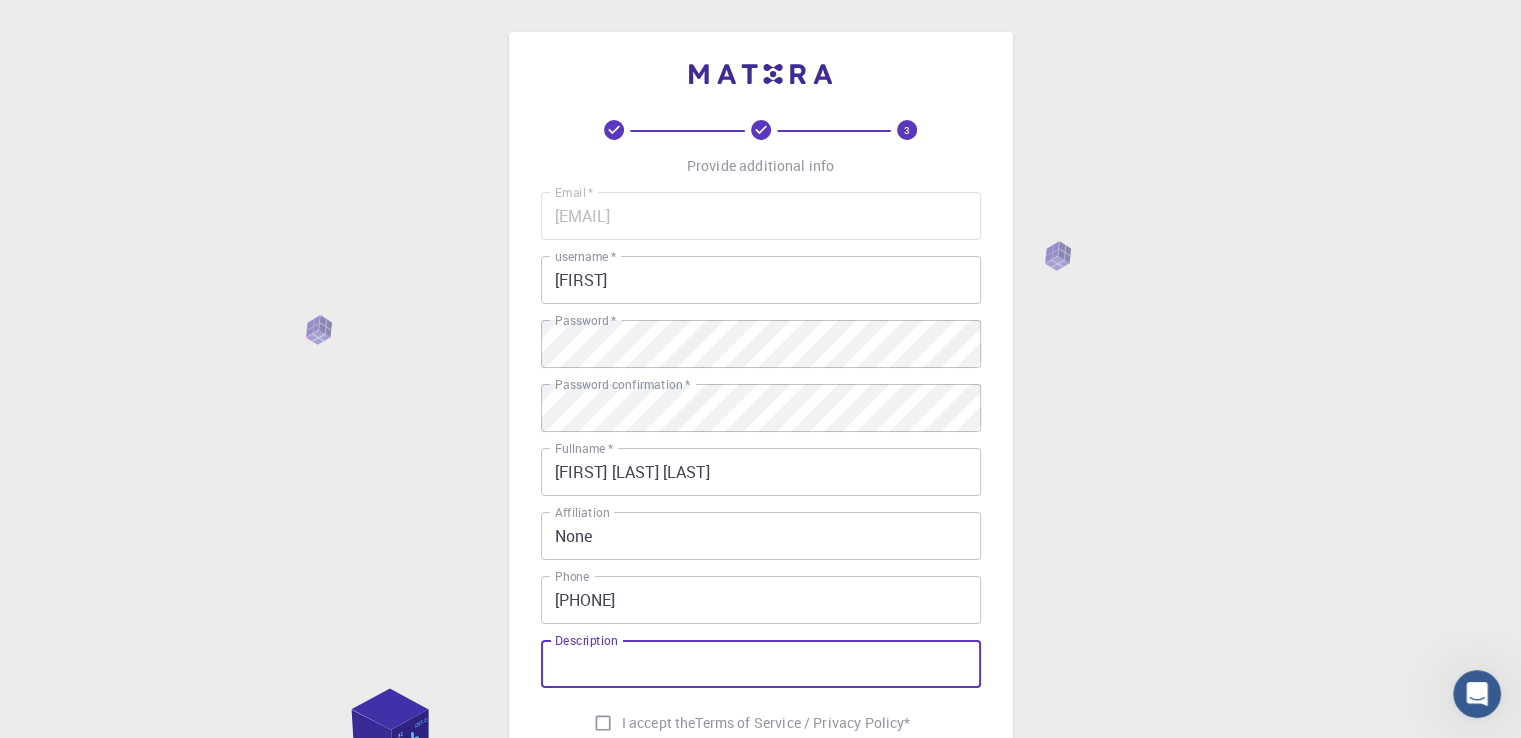 type on "[NATIONALITY_FRAGMENT]" 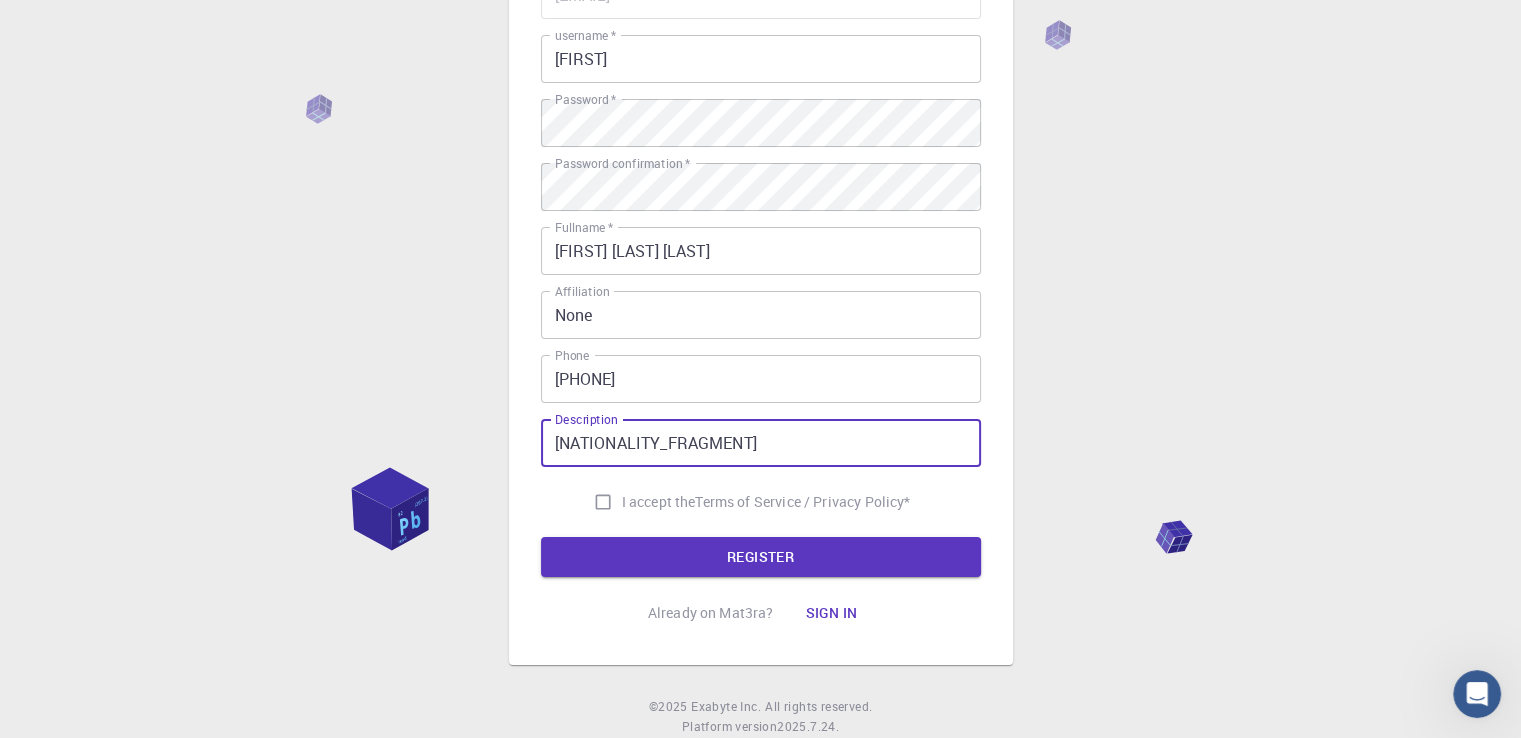 scroll, scrollTop: 224, scrollLeft: 0, axis: vertical 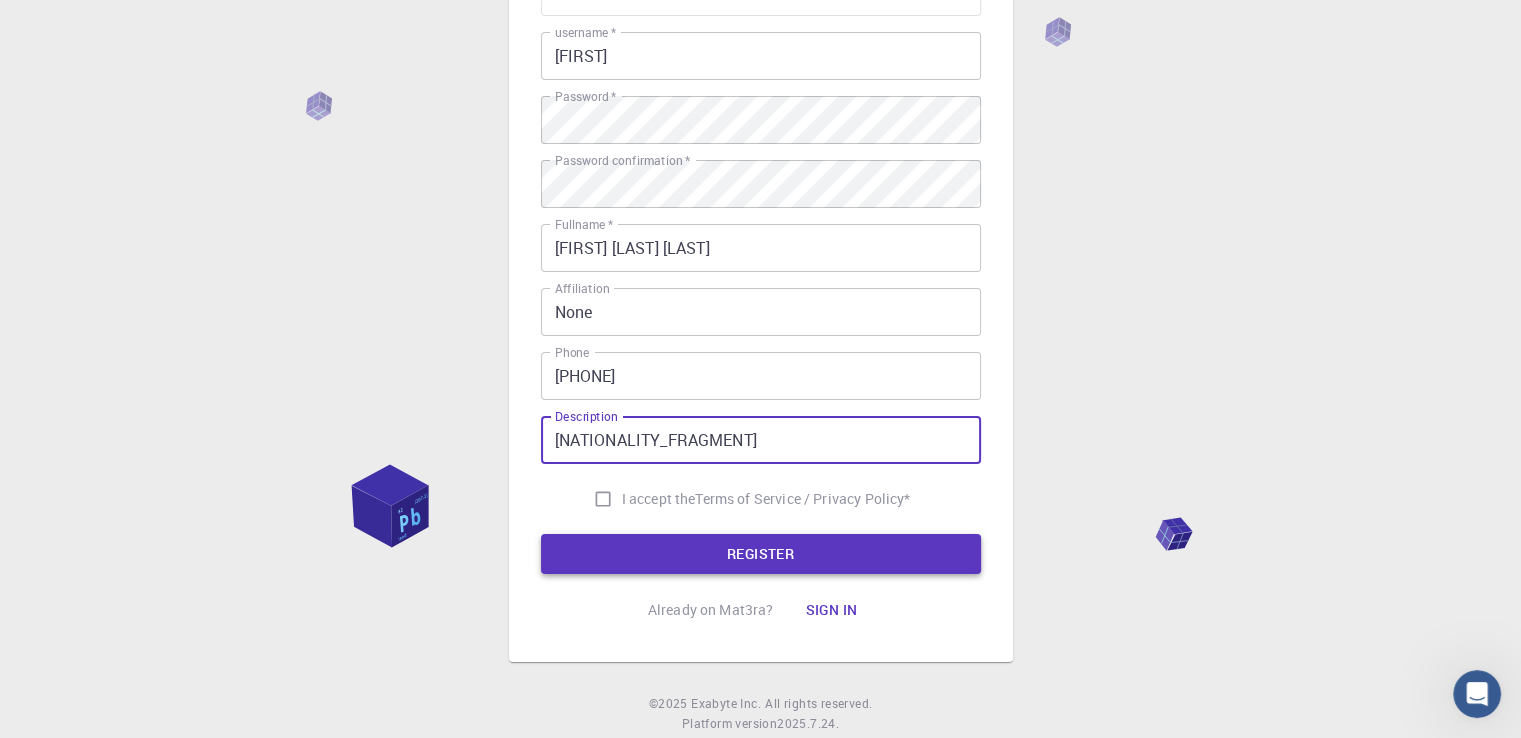 click on "REGISTER" at bounding box center [761, 554] 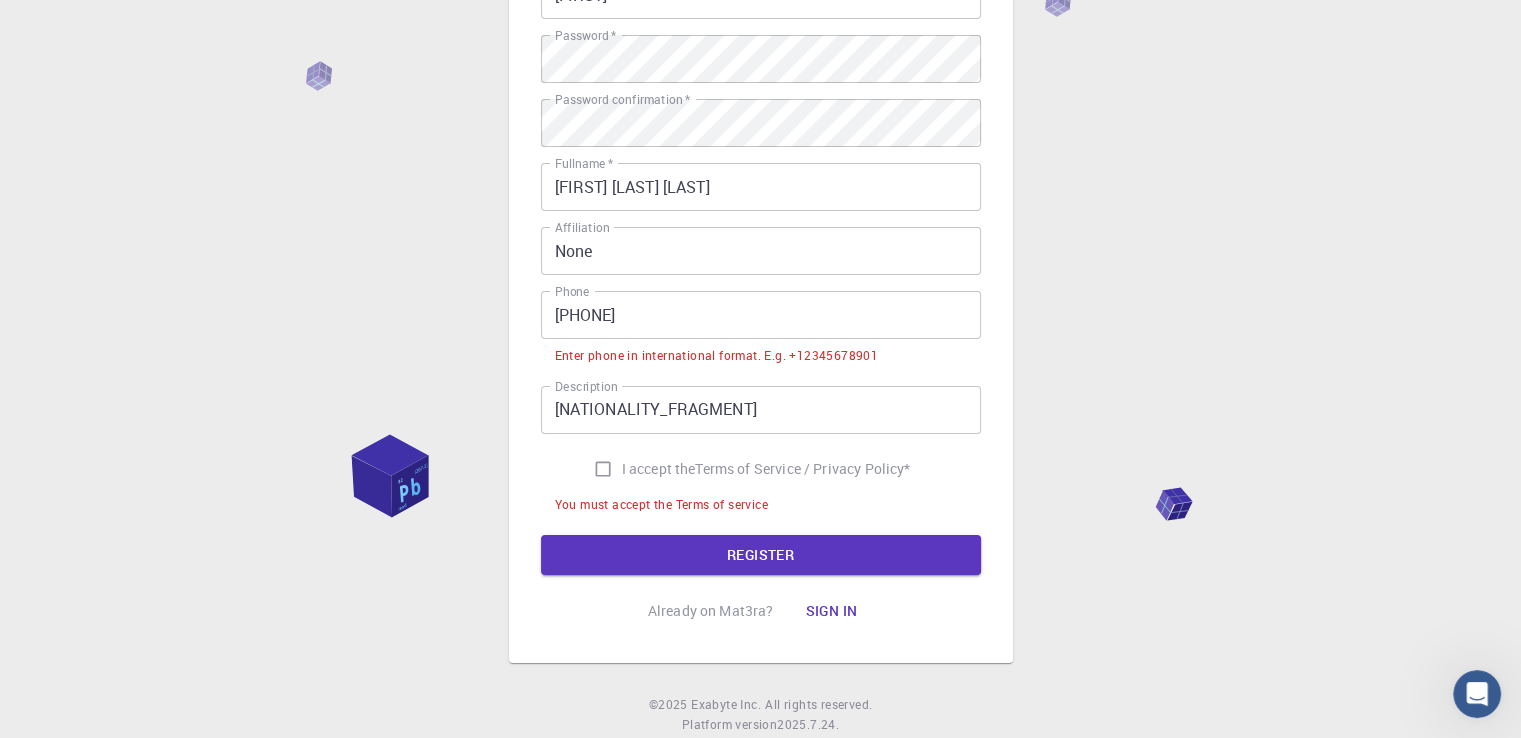 scroll, scrollTop: 297, scrollLeft: 0, axis: vertical 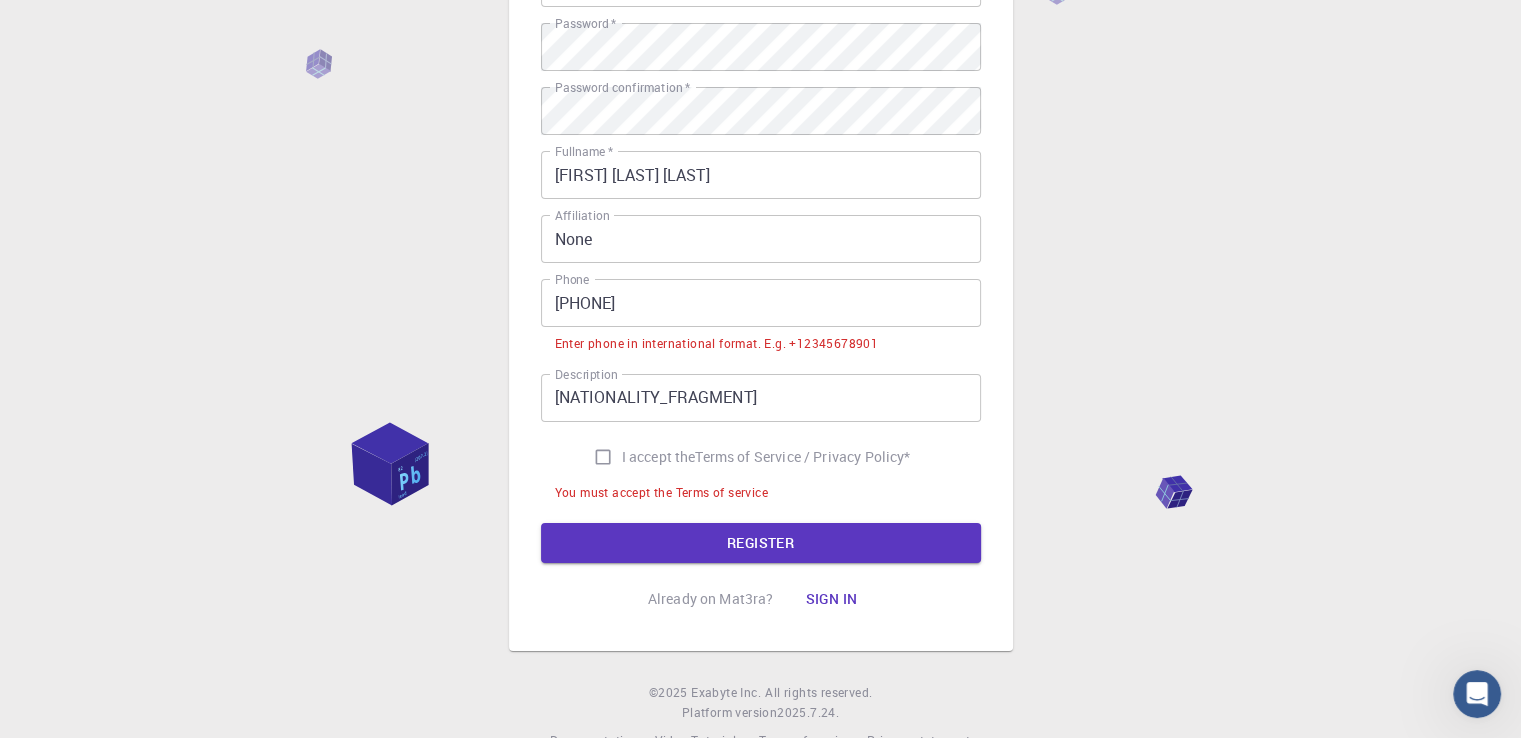 click on "[PHONE]" at bounding box center [761, 303] 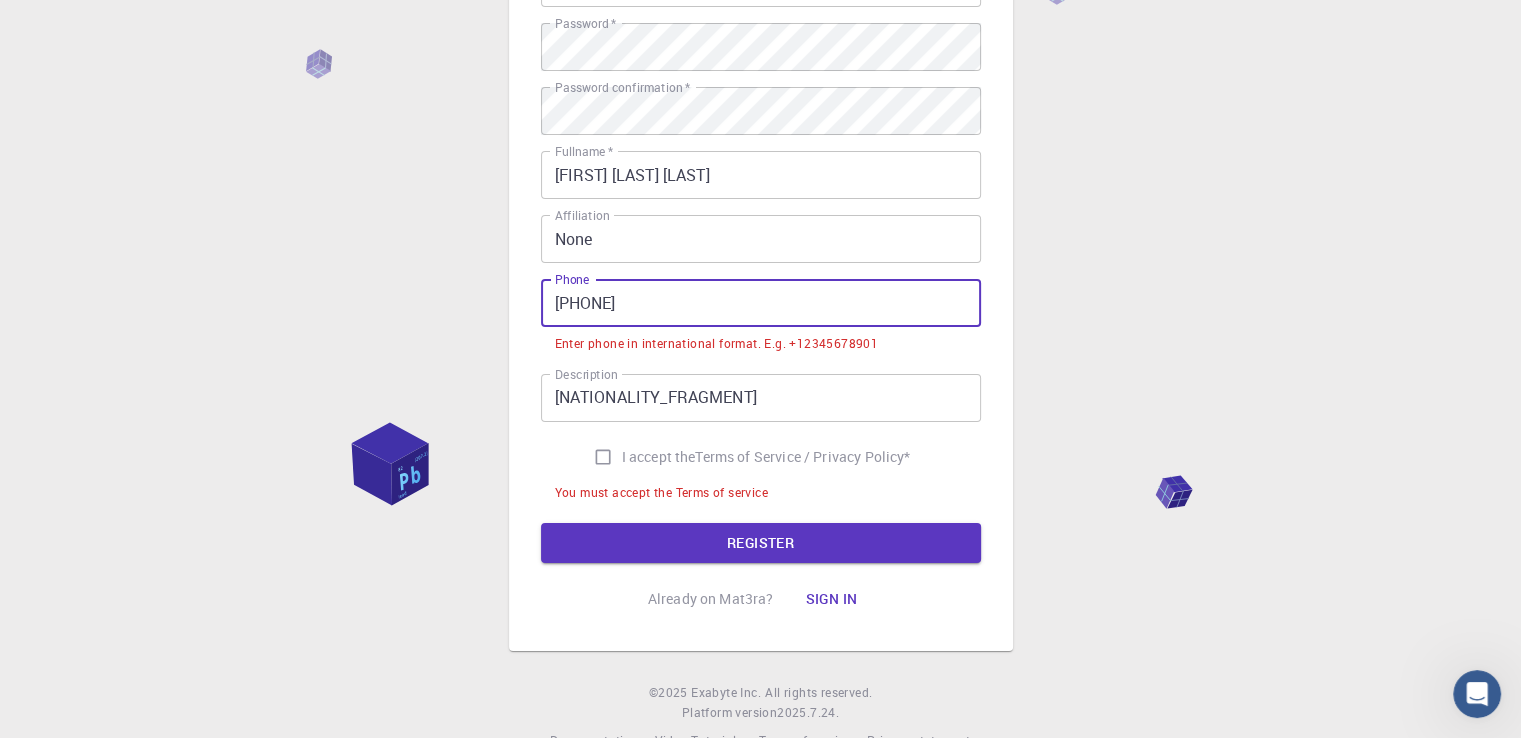 click on "[PHONE]" at bounding box center (761, 303) 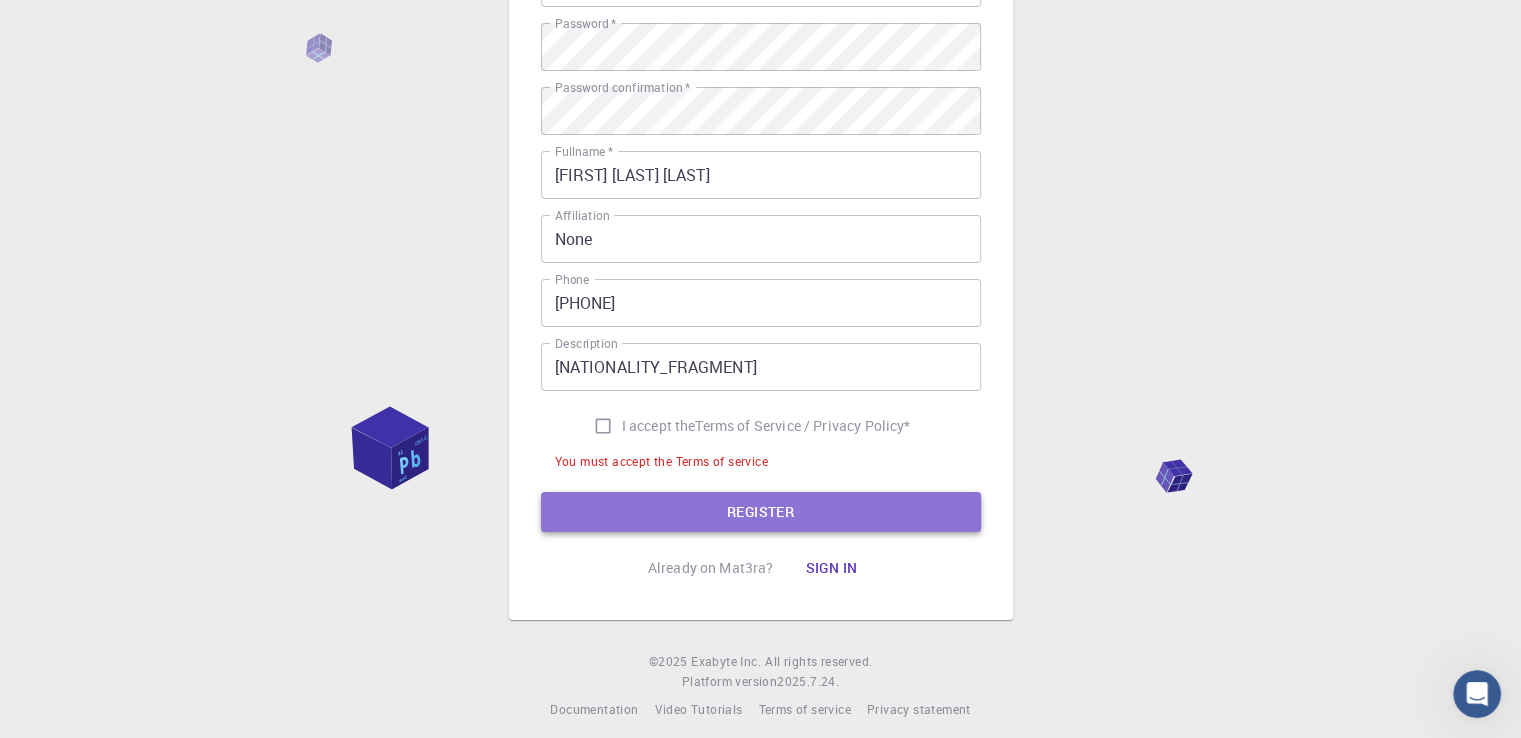 click on "REGISTER" at bounding box center [761, 512] 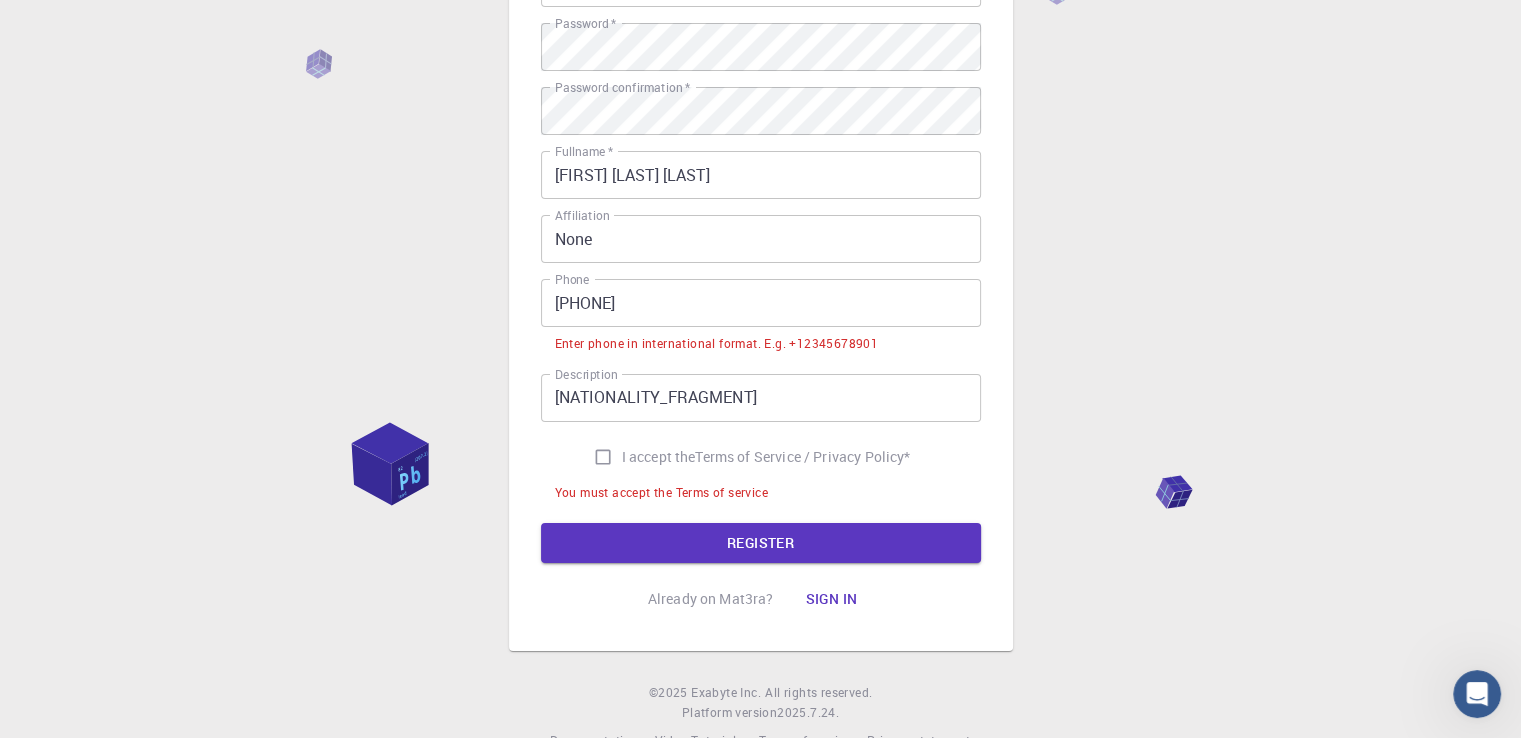 click on "[PHONE]" at bounding box center (761, 303) 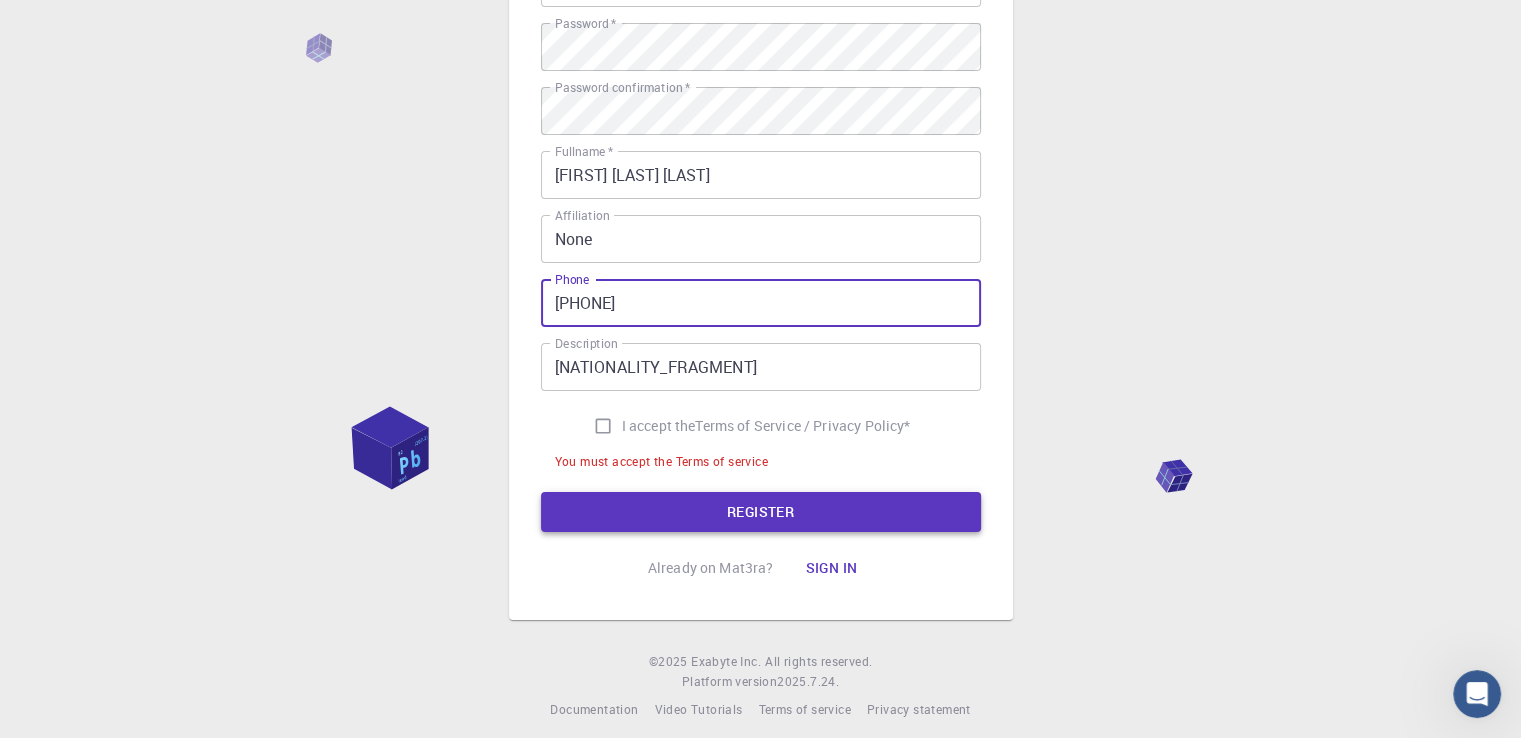 type on "[PHONE]" 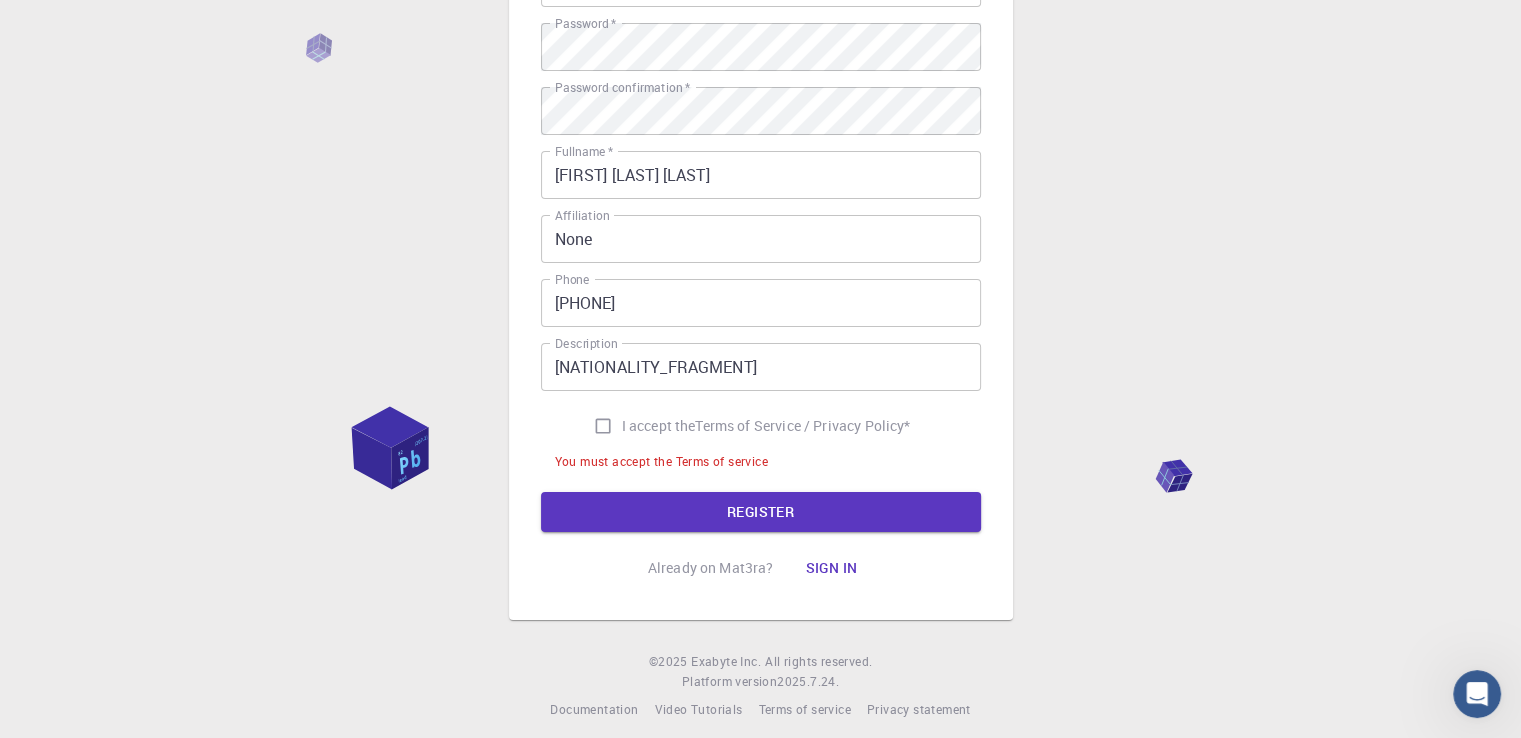click on "I accept the  Terms of Service / Privacy Policy  *" at bounding box center [603, 426] 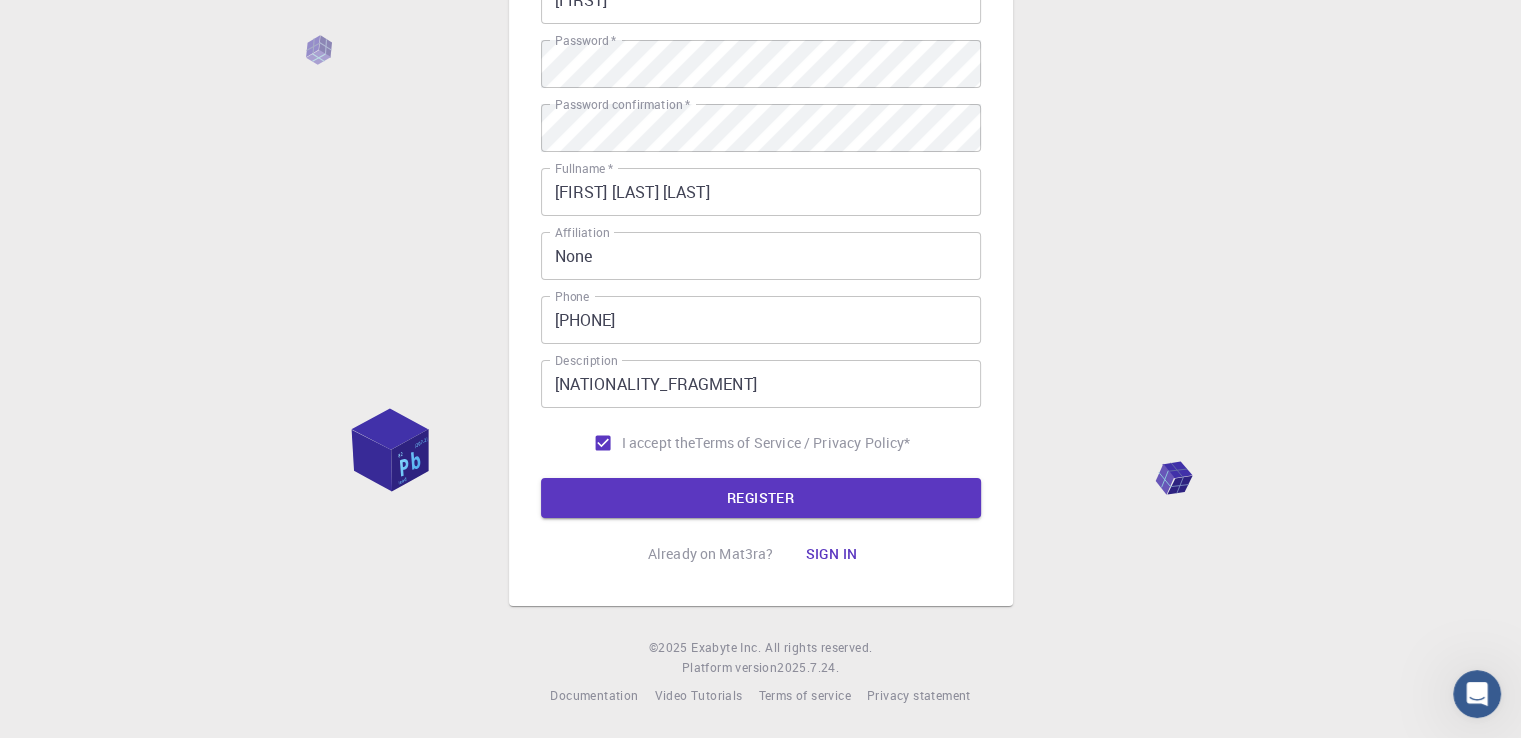 scroll, scrollTop: 280, scrollLeft: 0, axis: vertical 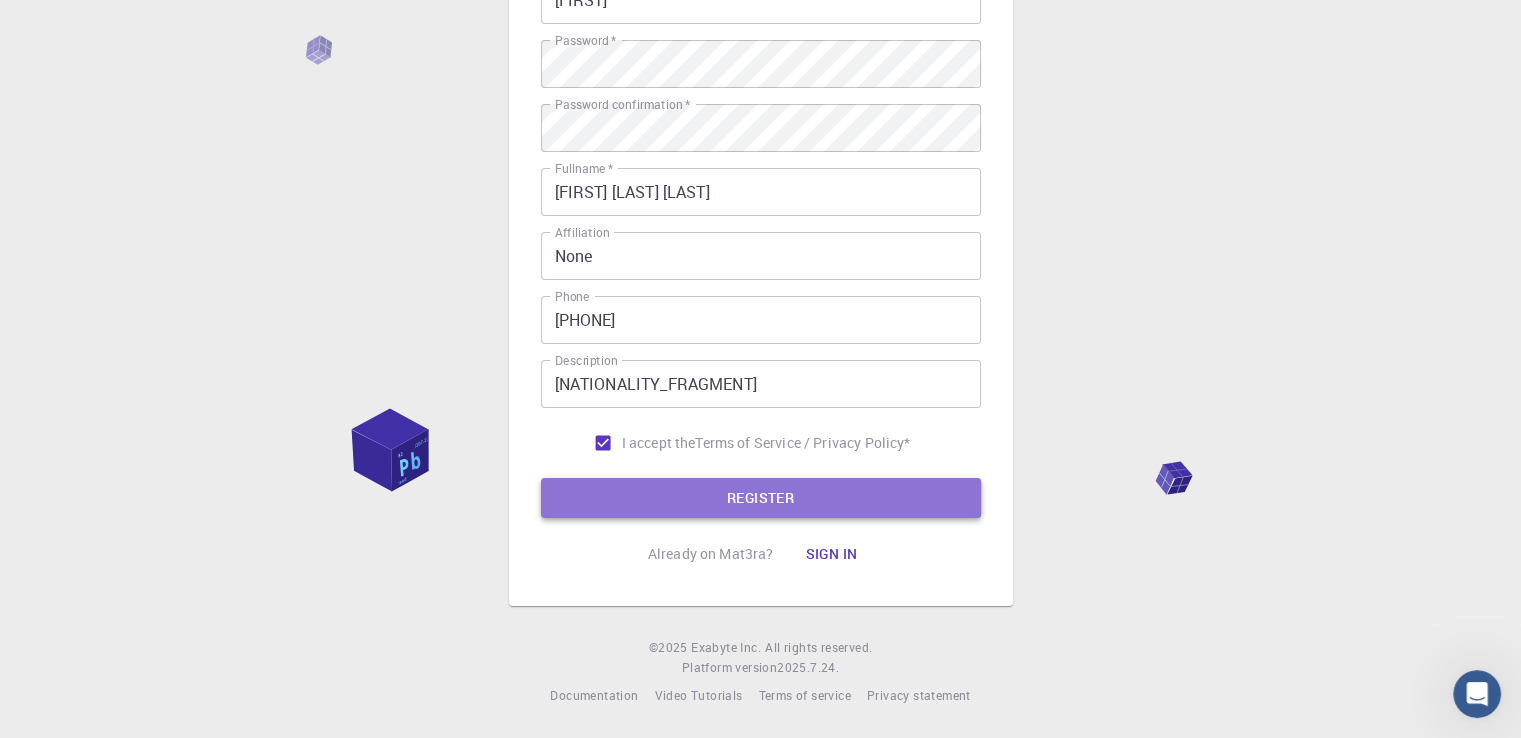 click on "REGISTER" at bounding box center (761, 498) 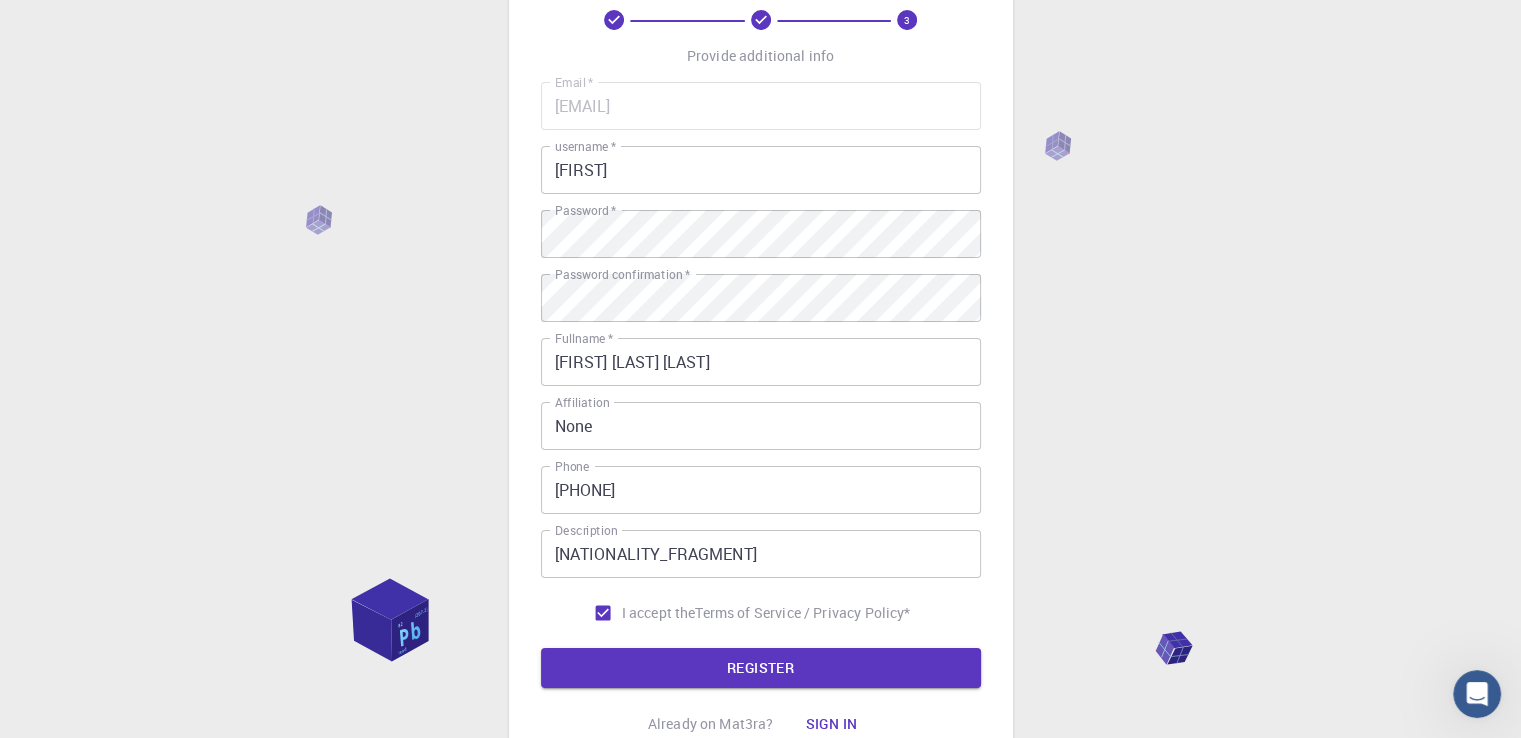 scroll, scrollTop: 106, scrollLeft: 0, axis: vertical 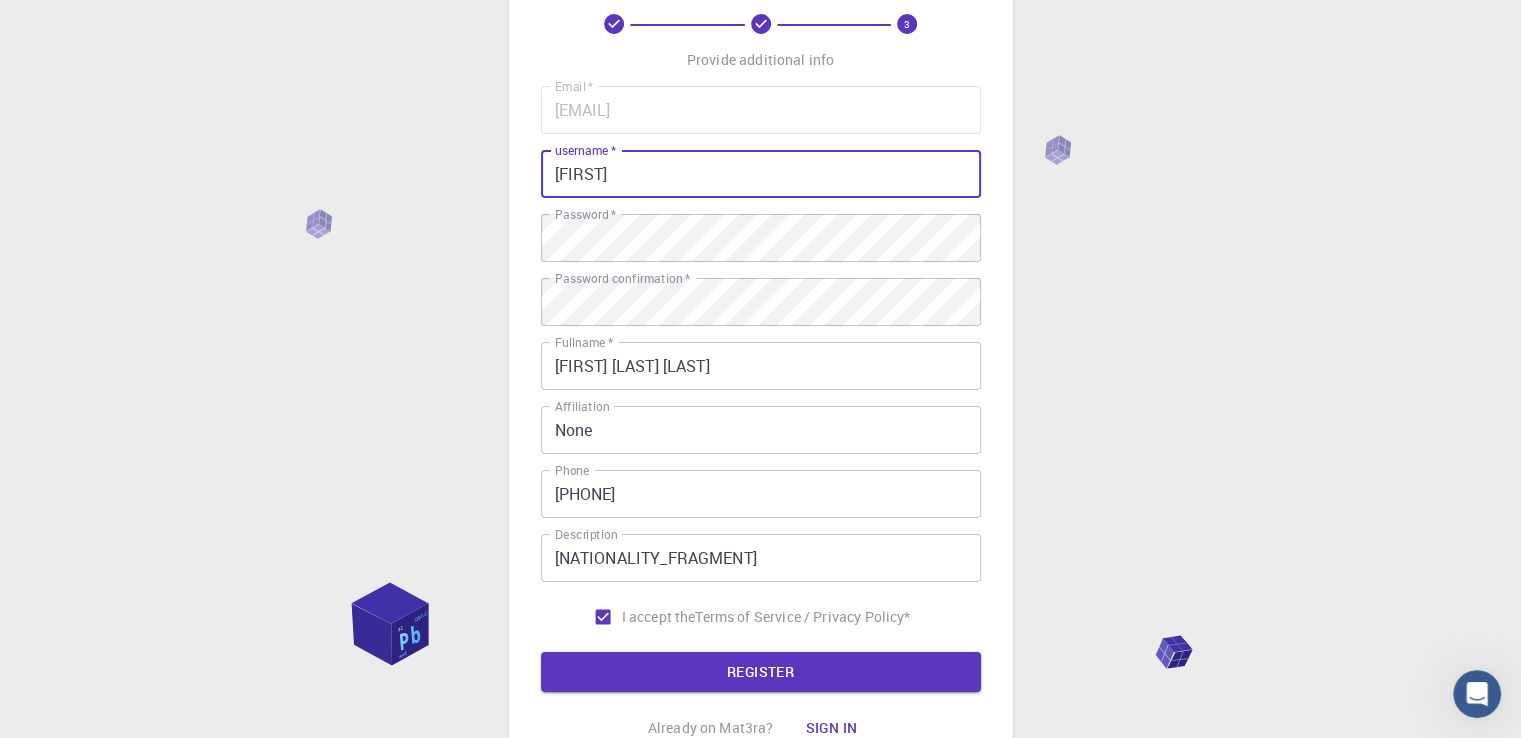 click on "[FIRST]" at bounding box center (761, 174) 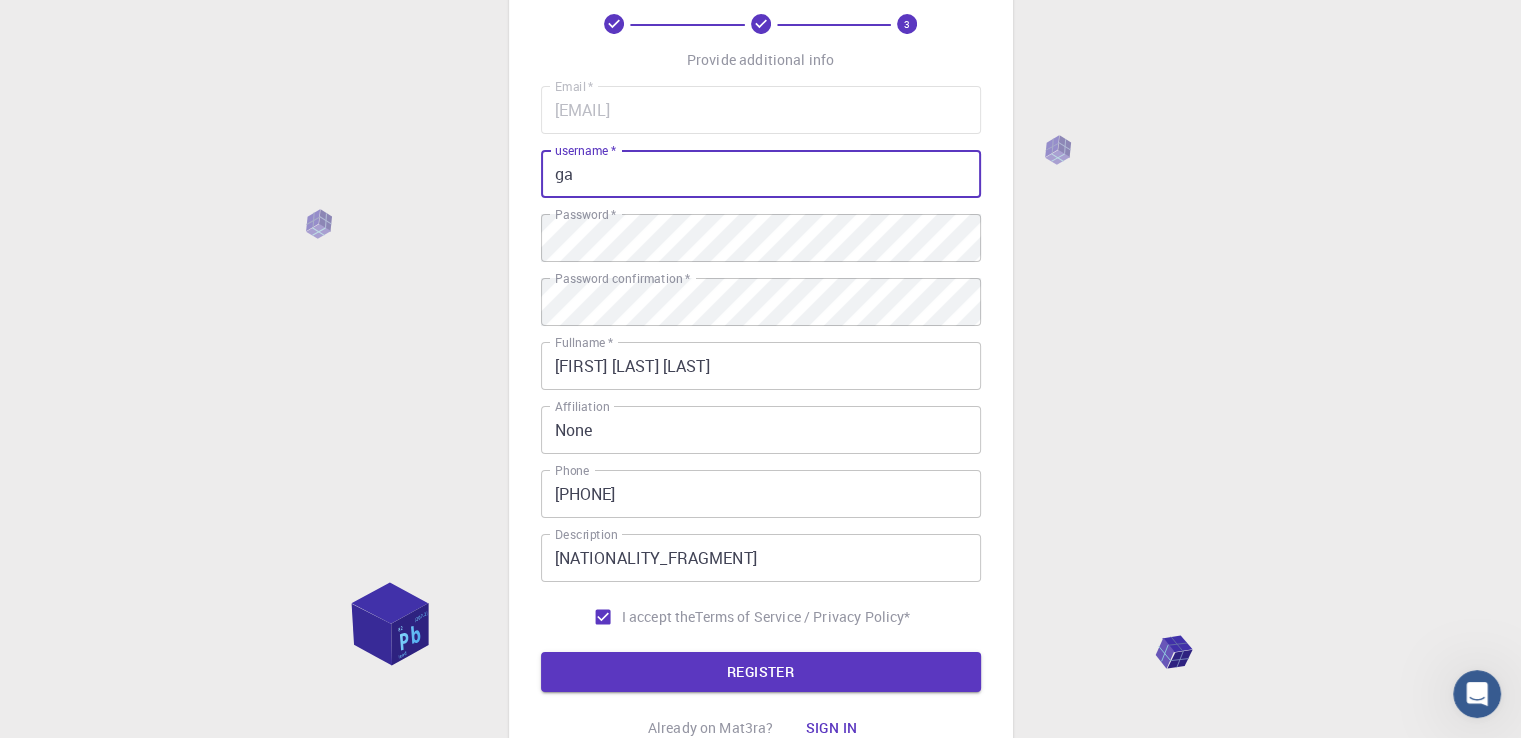 type on "g" 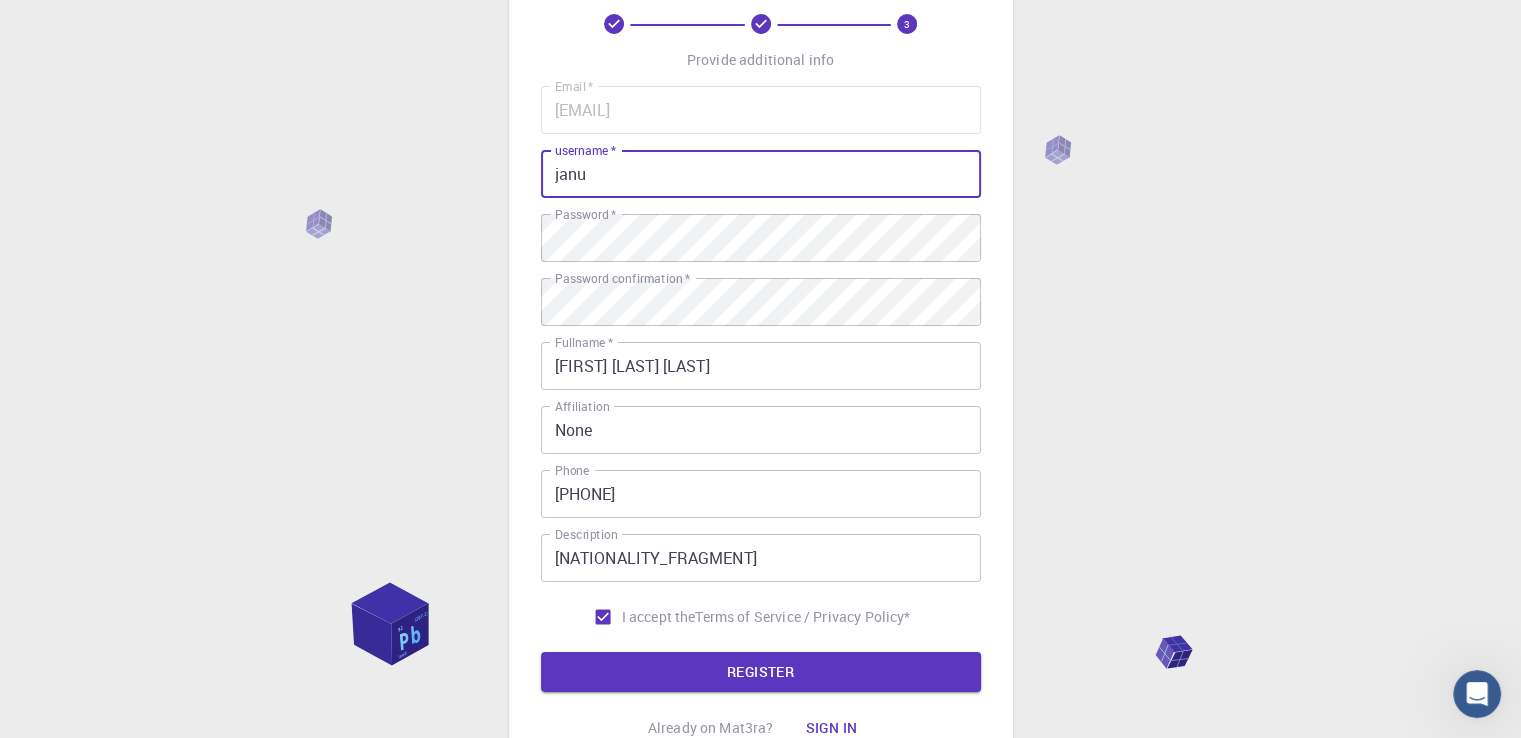scroll, scrollTop: 280, scrollLeft: 0, axis: vertical 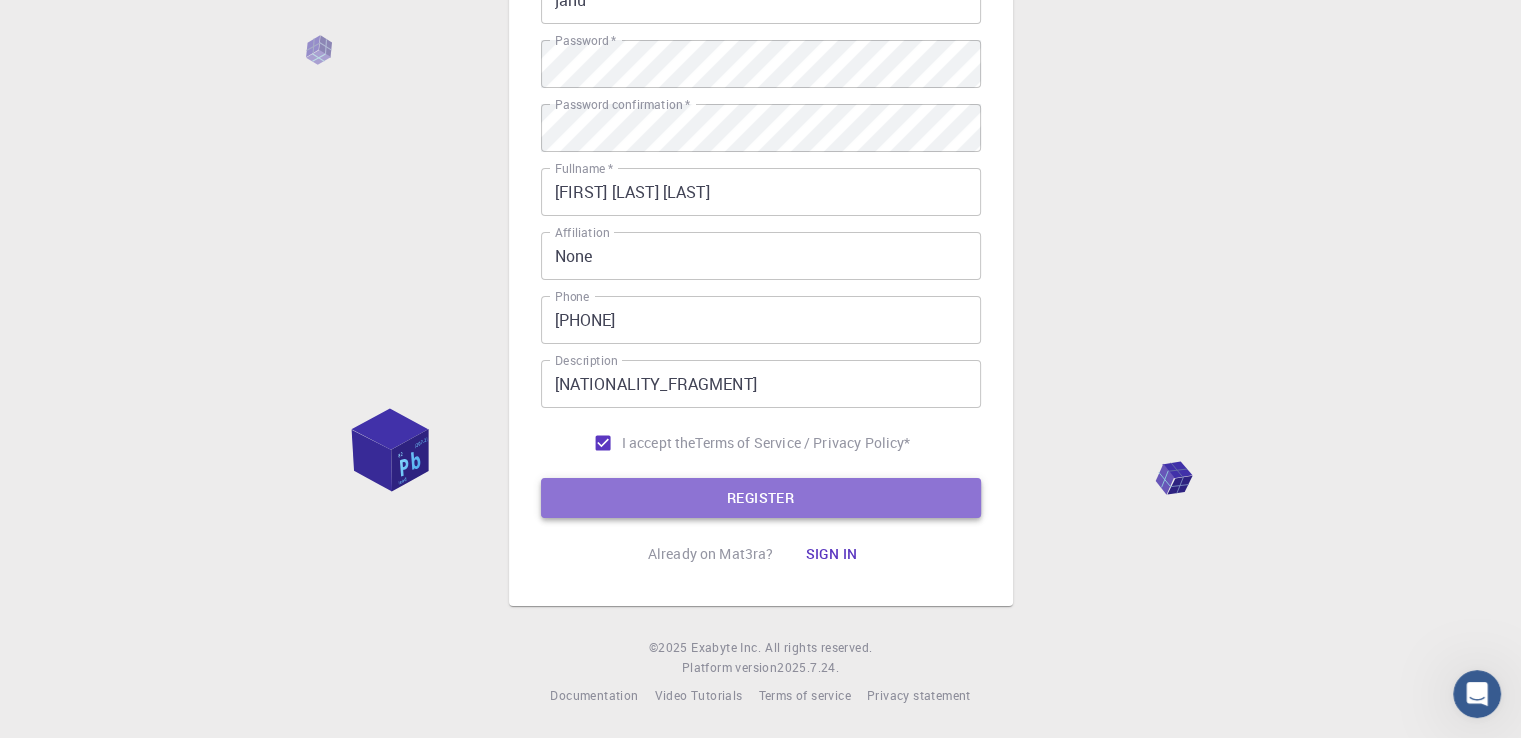 click on "REGISTER" at bounding box center (761, 498) 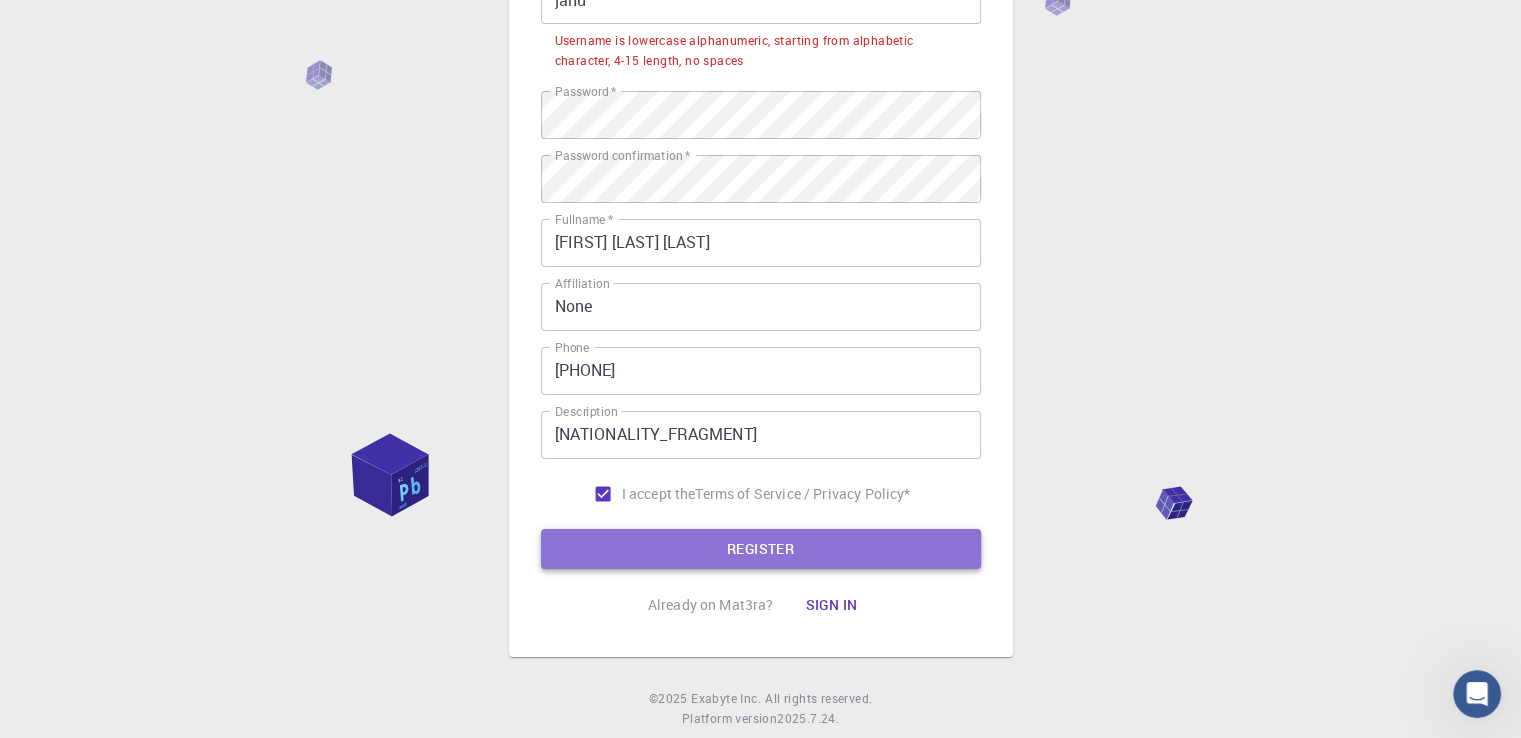 click on "REGISTER" at bounding box center (761, 549) 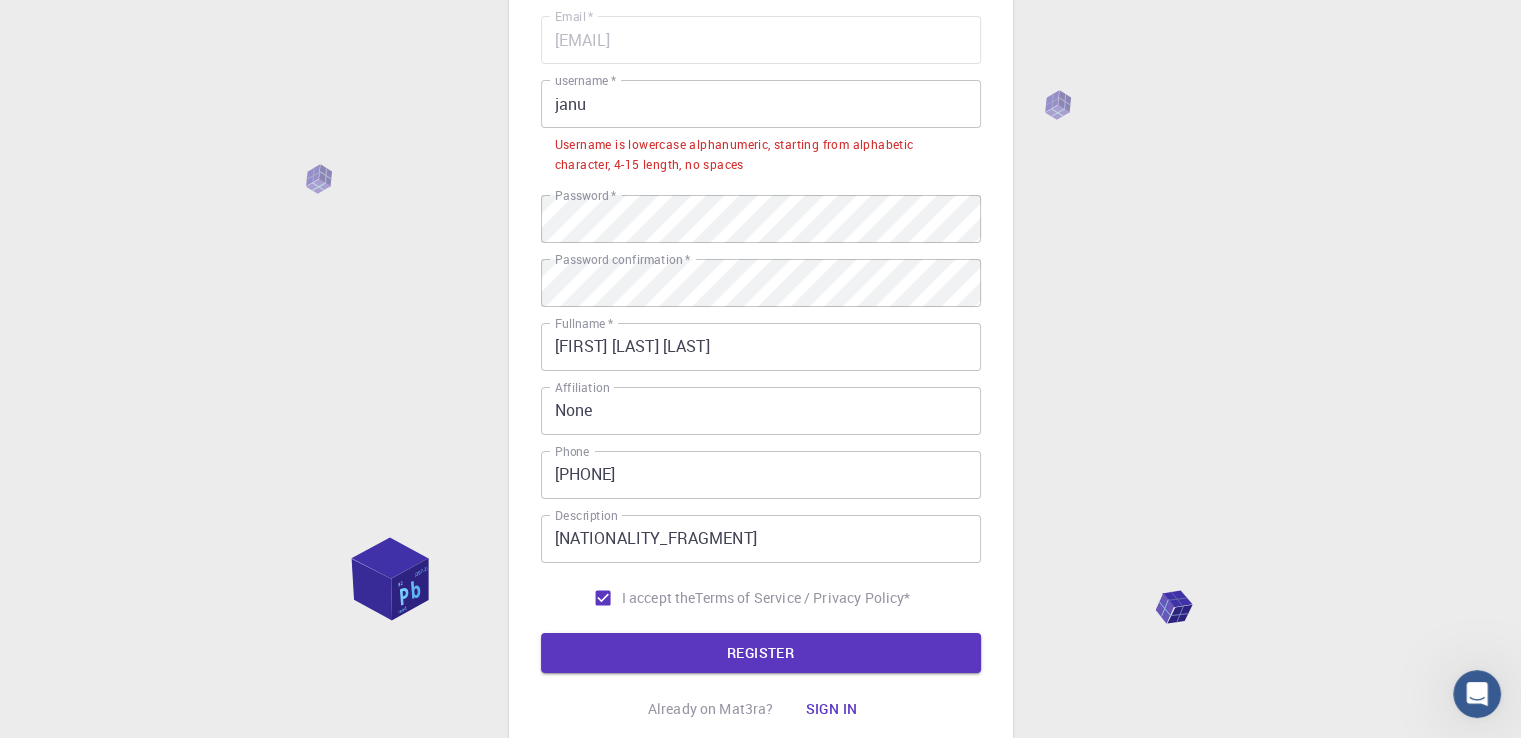 scroll, scrollTop: 144, scrollLeft: 0, axis: vertical 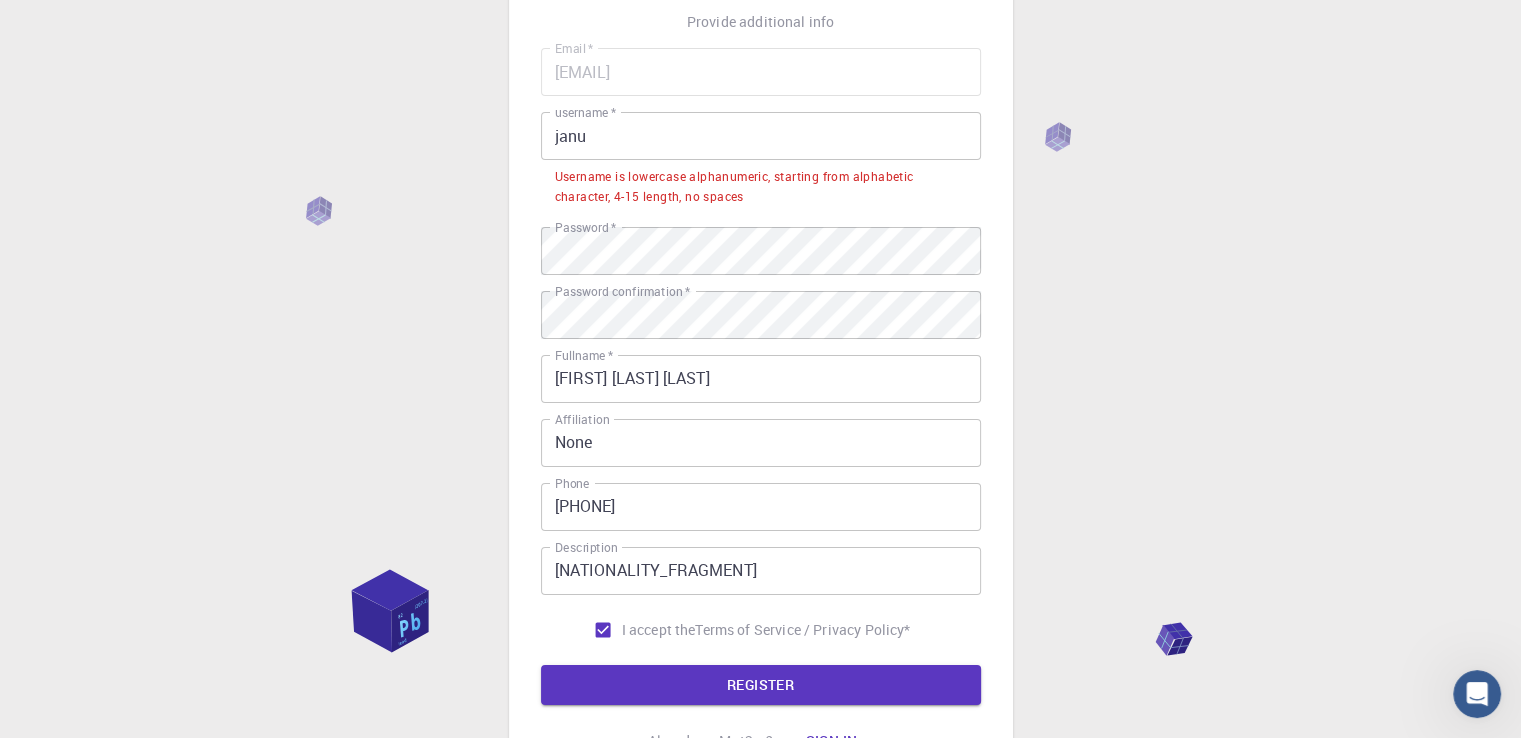 click on "janu" at bounding box center (761, 136) 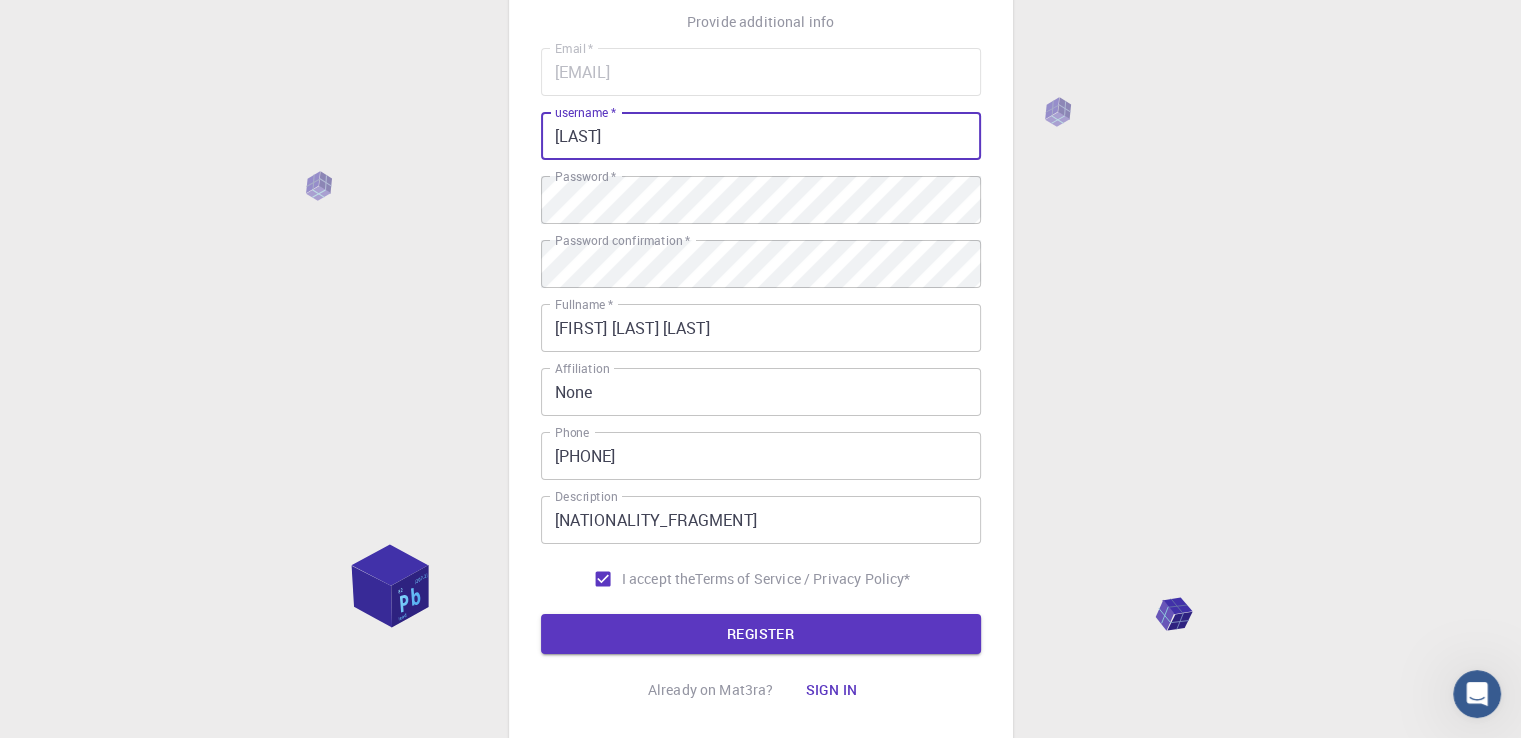 scroll, scrollTop: 280, scrollLeft: 0, axis: vertical 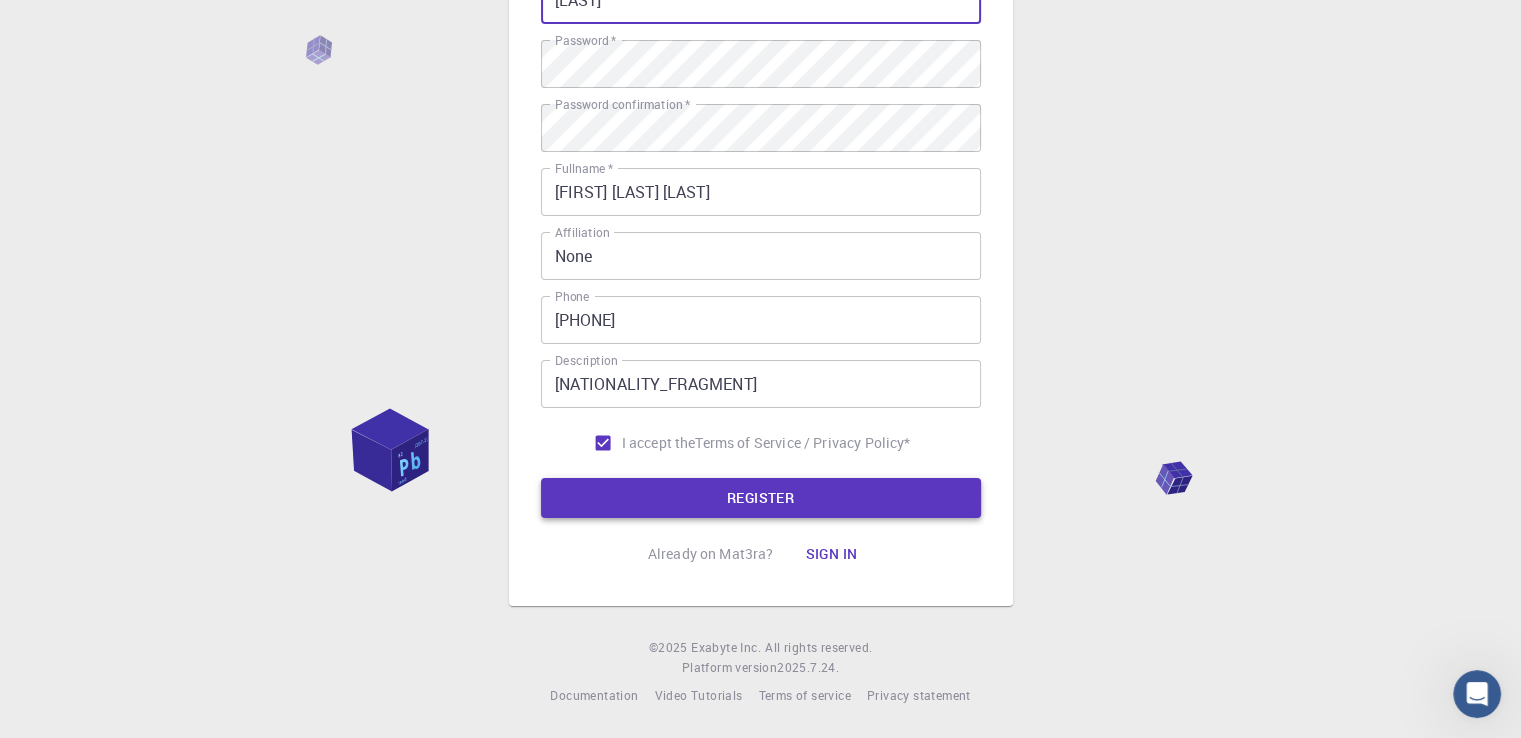type on "[LAST]" 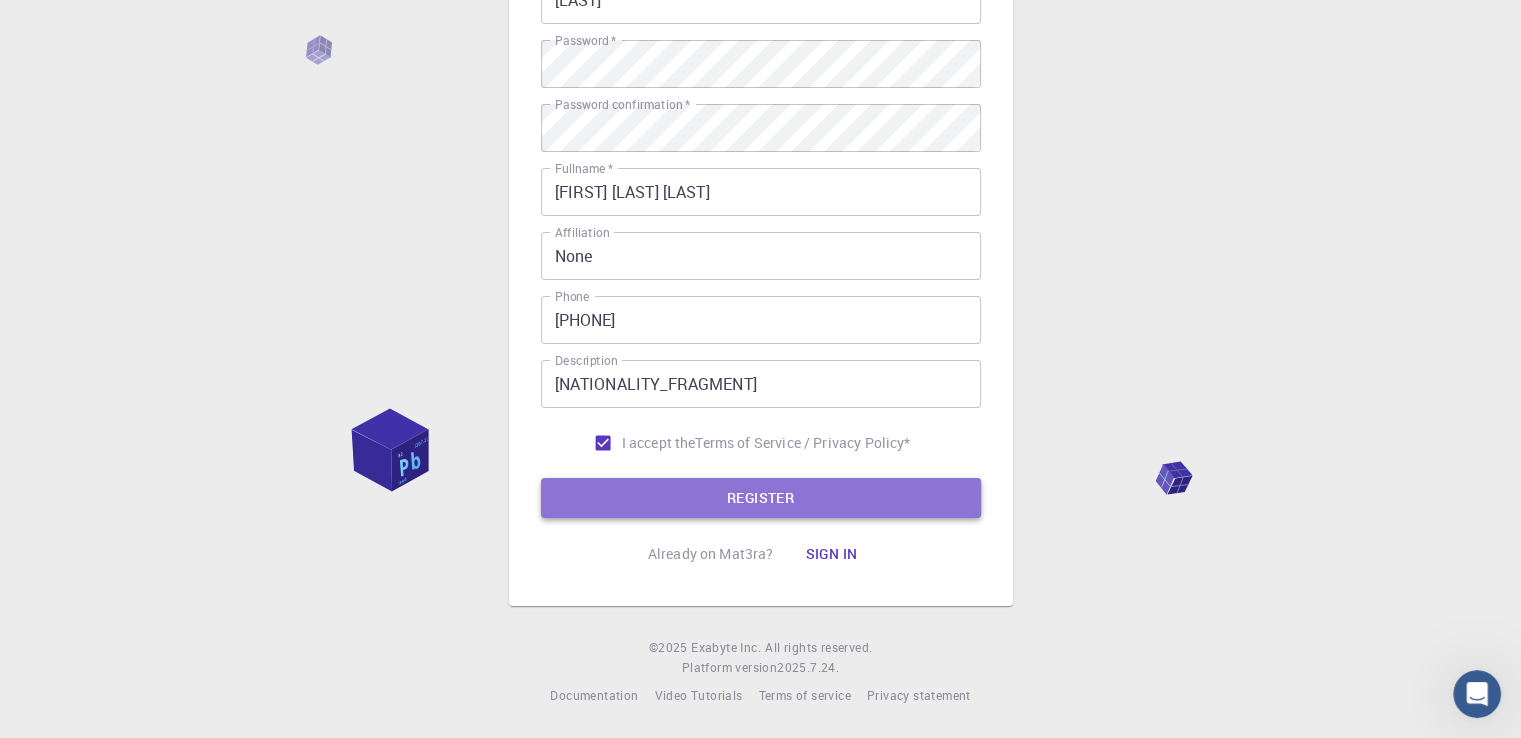 click on "REGISTER" at bounding box center [761, 498] 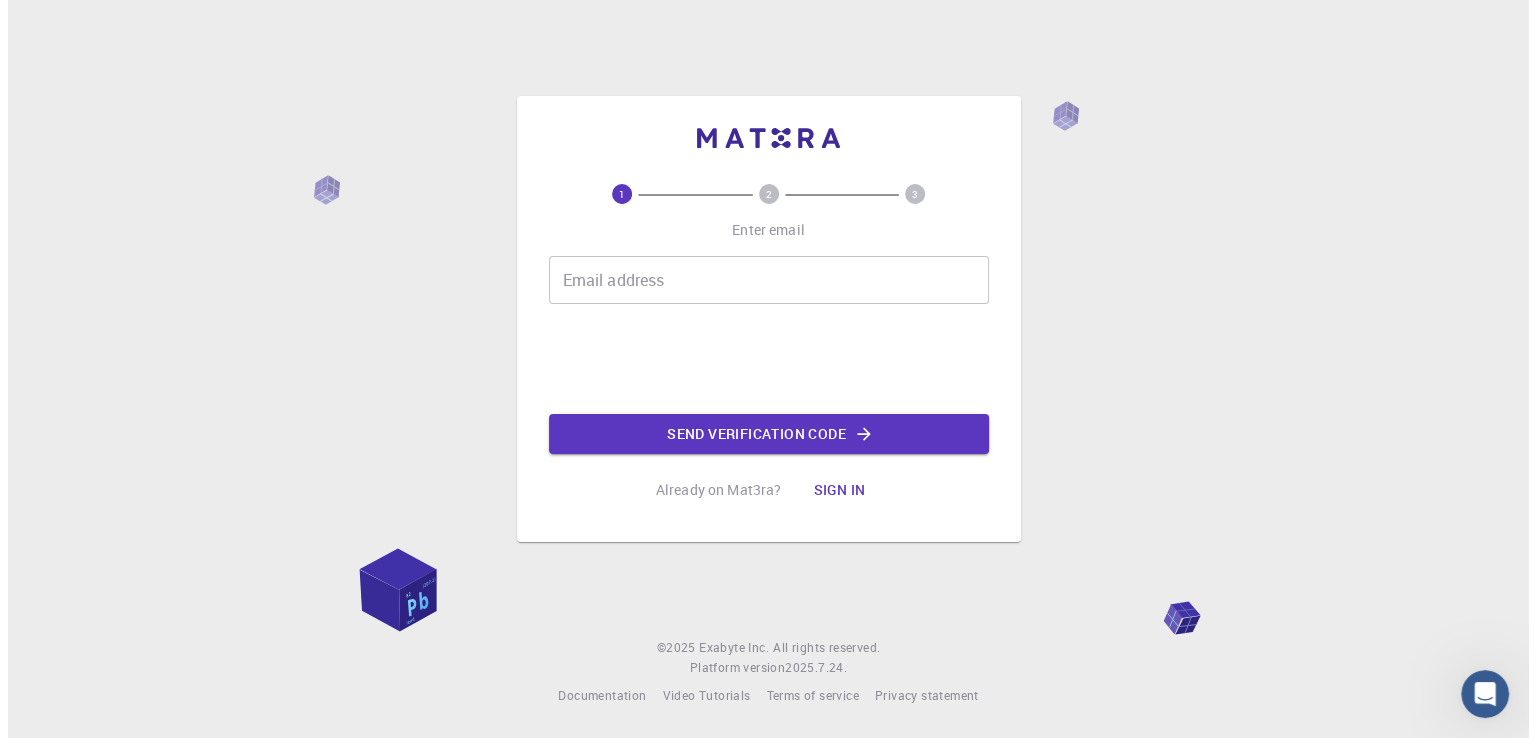 scroll, scrollTop: 0, scrollLeft: 0, axis: both 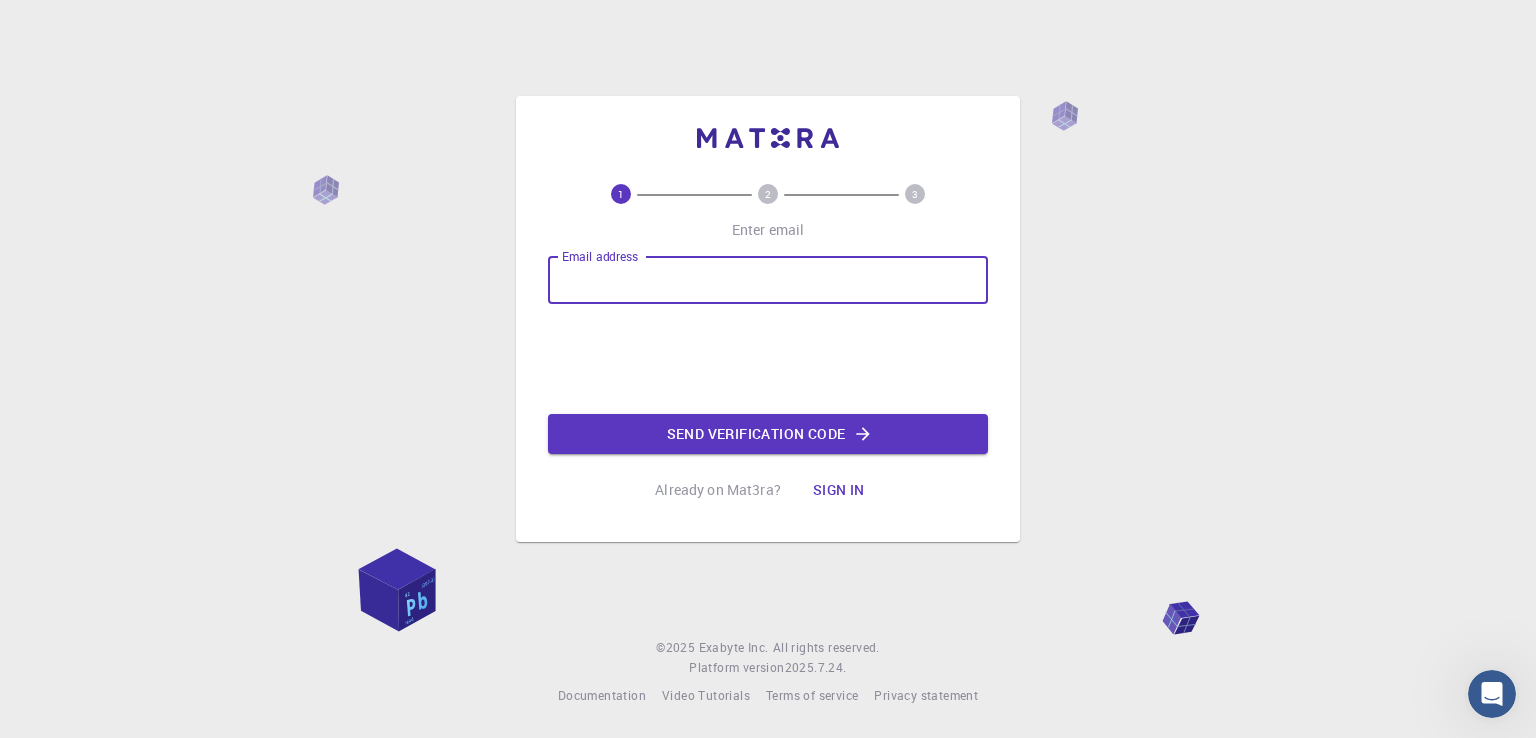 click on "Email address" at bounding box center (768, 280) 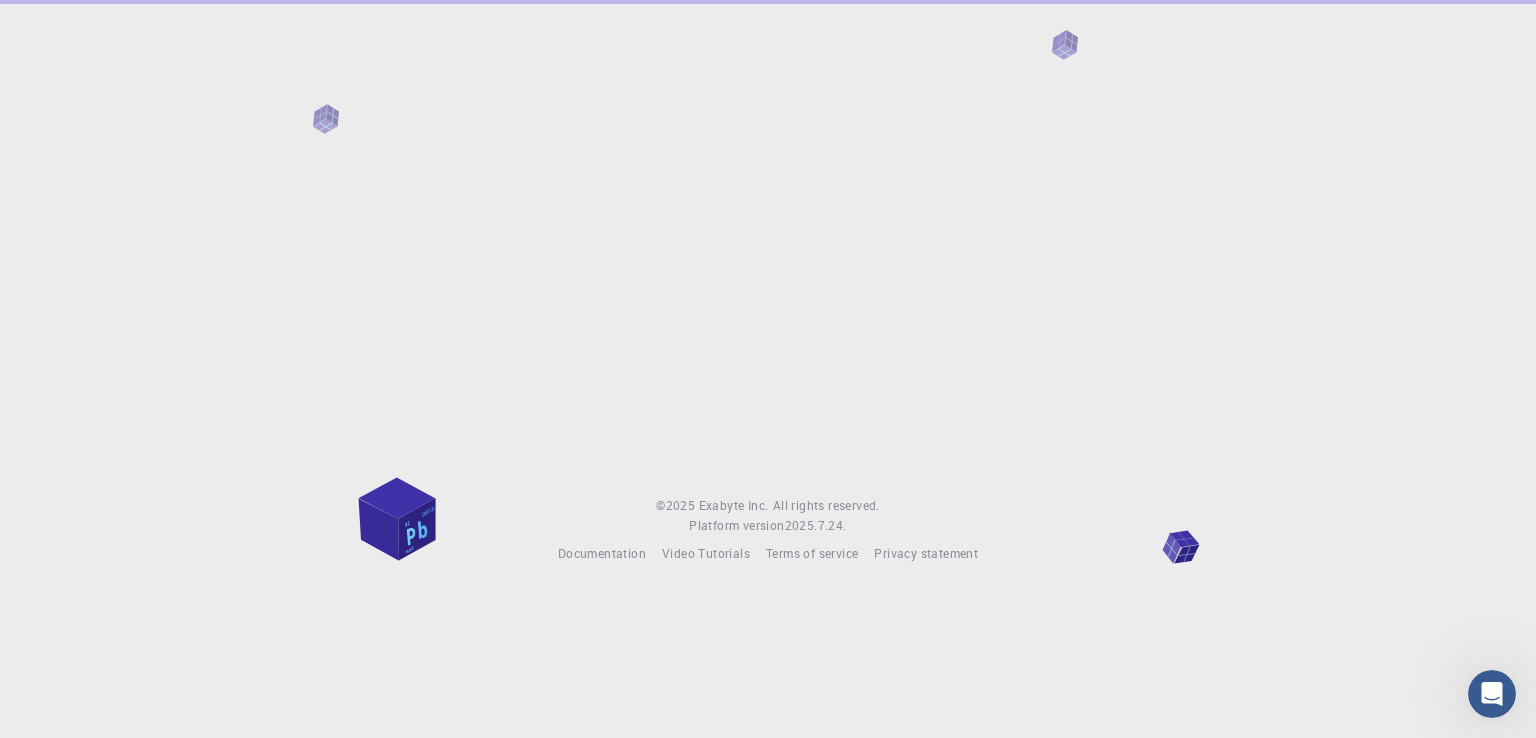 scroll, scrollTop: 0, scrollLeft: 0, axis: both 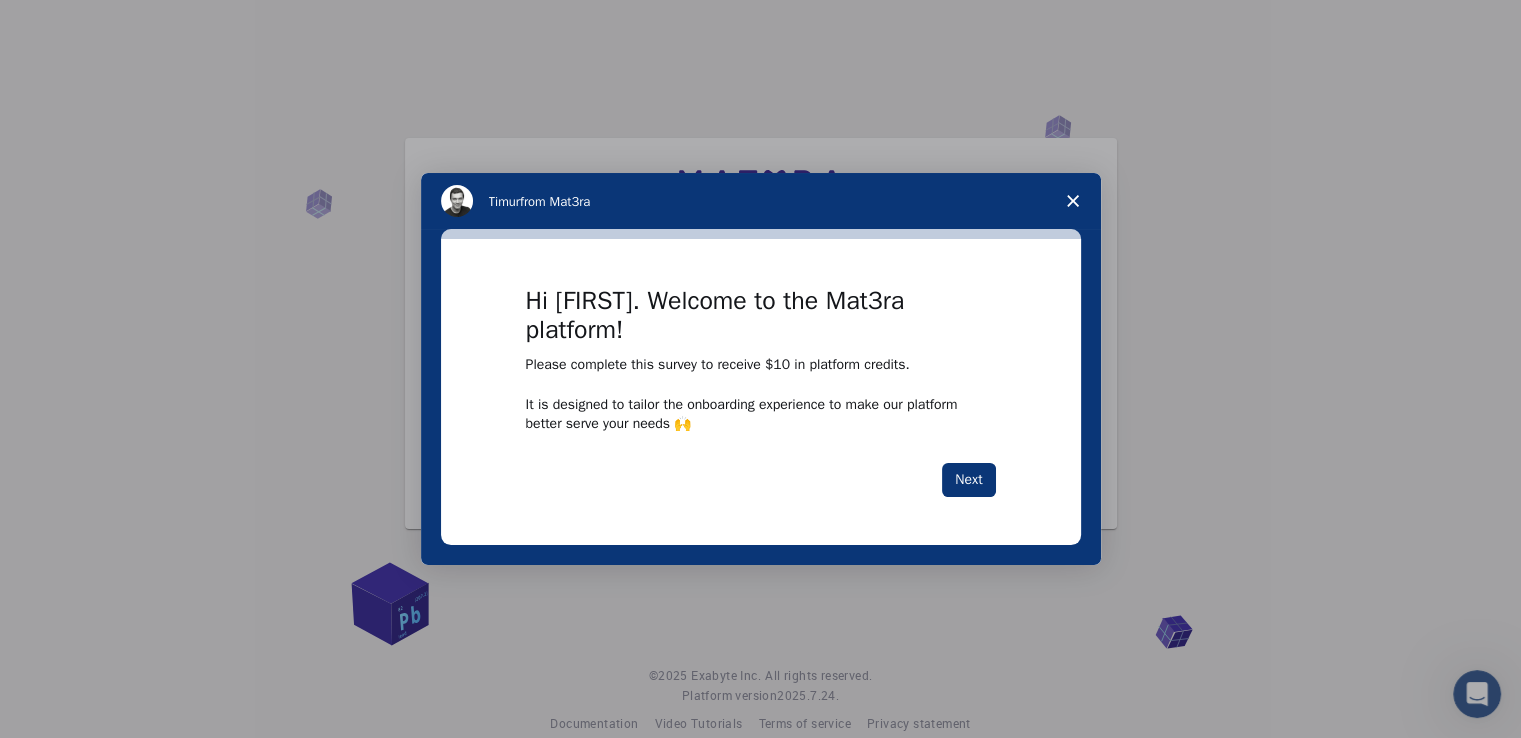 click 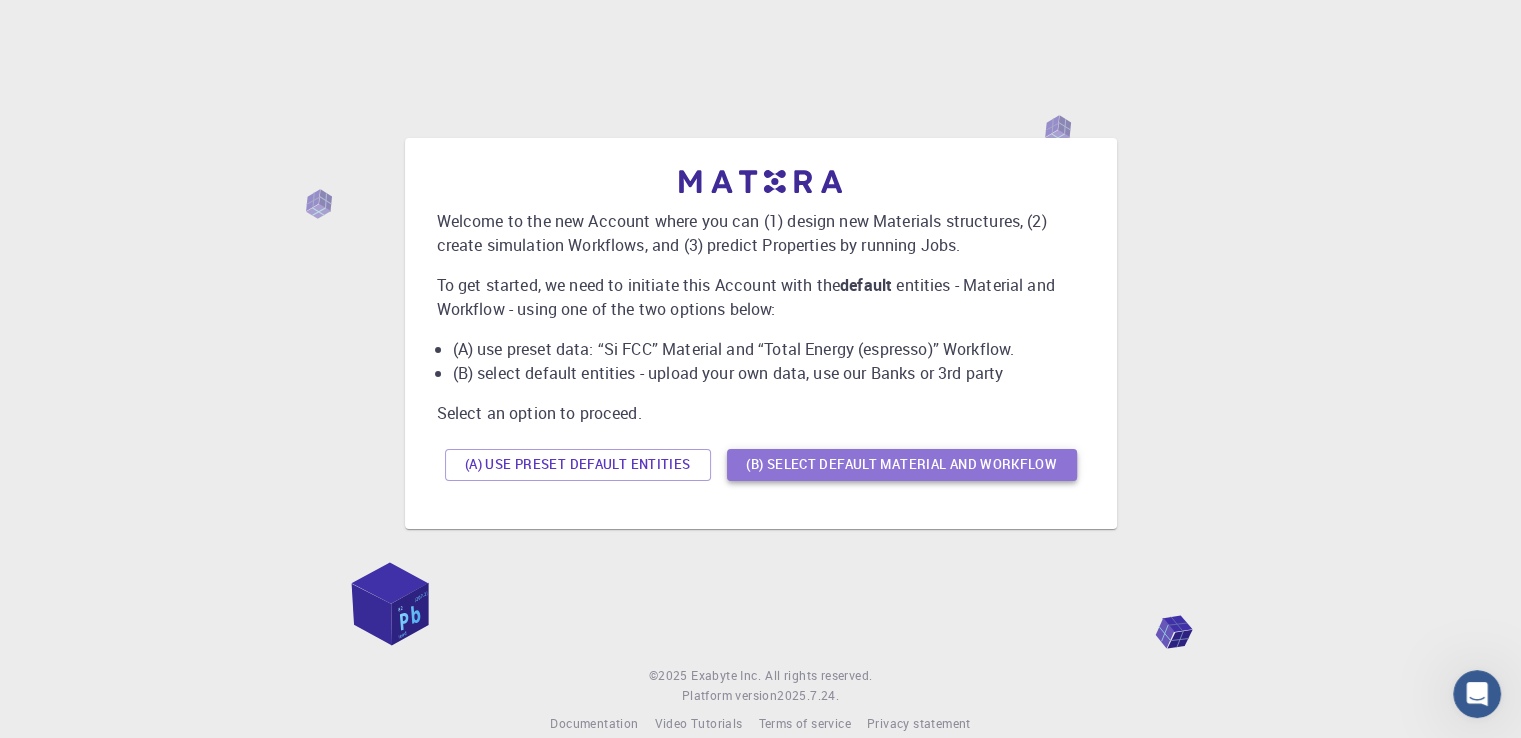 click on "(B) Select default material and workflow" at bounding box center [902, 465] 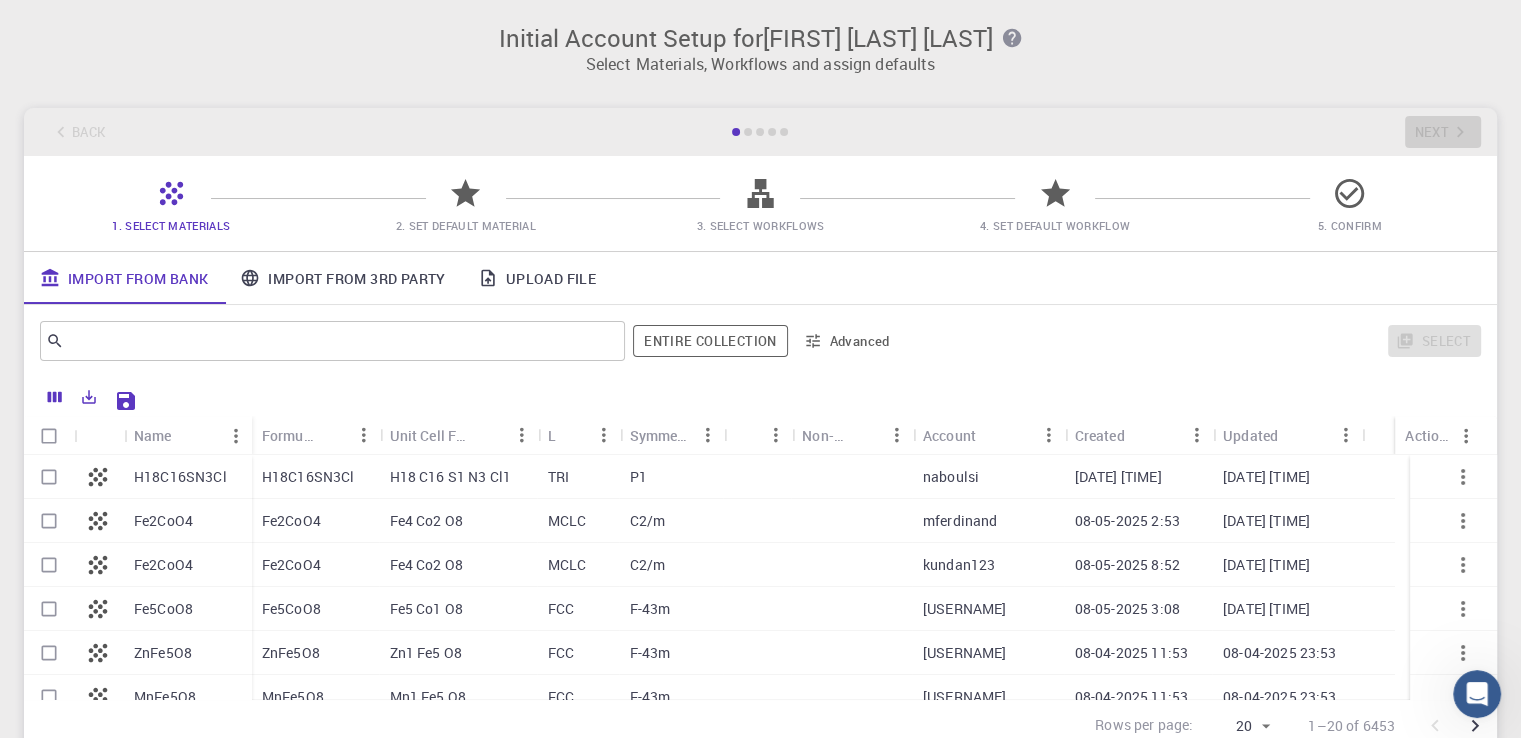 click on "Select Materials, Workflows and assign defaults" at bounding box center (760, 64) 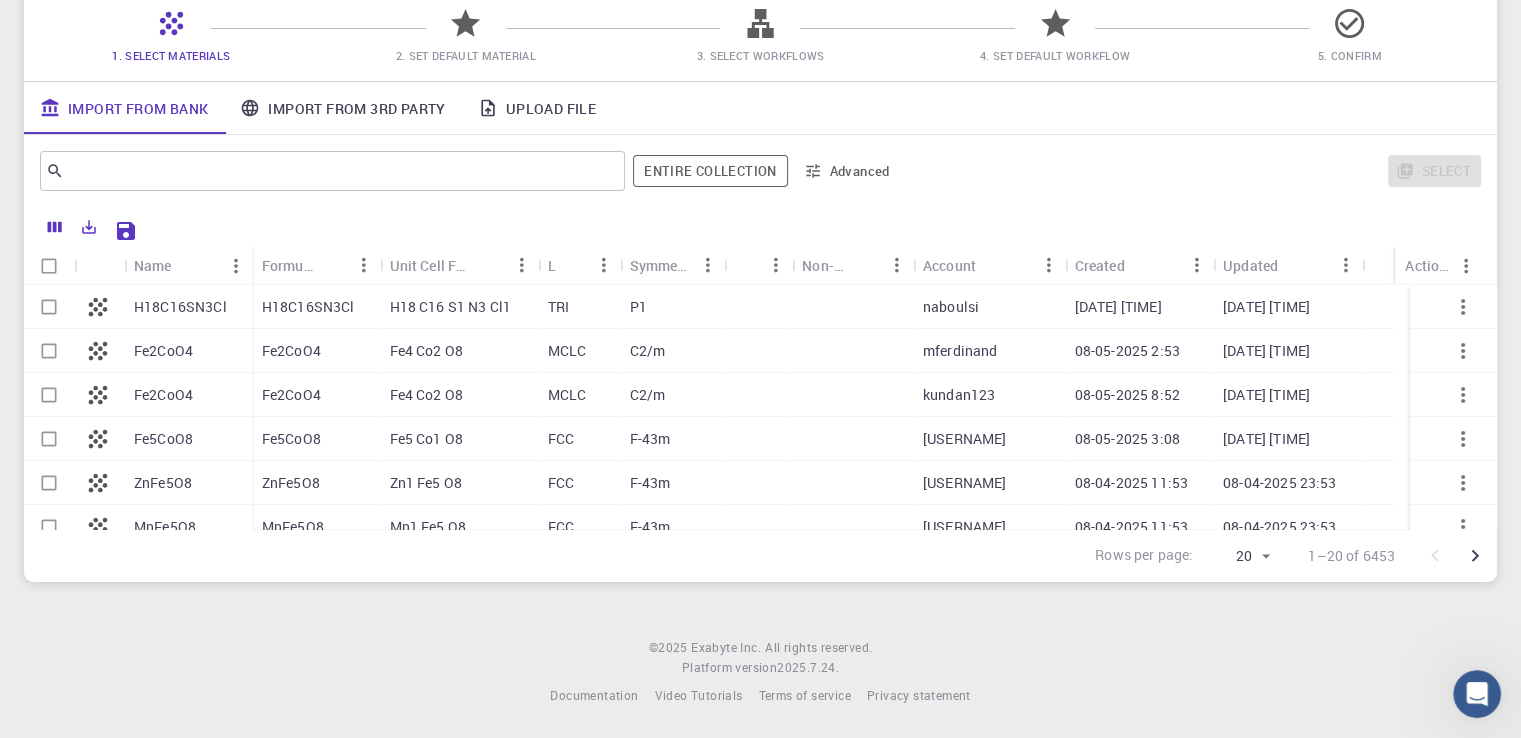 scroll, scrollTop: 4, scrollLeft: 0, axis: vertical 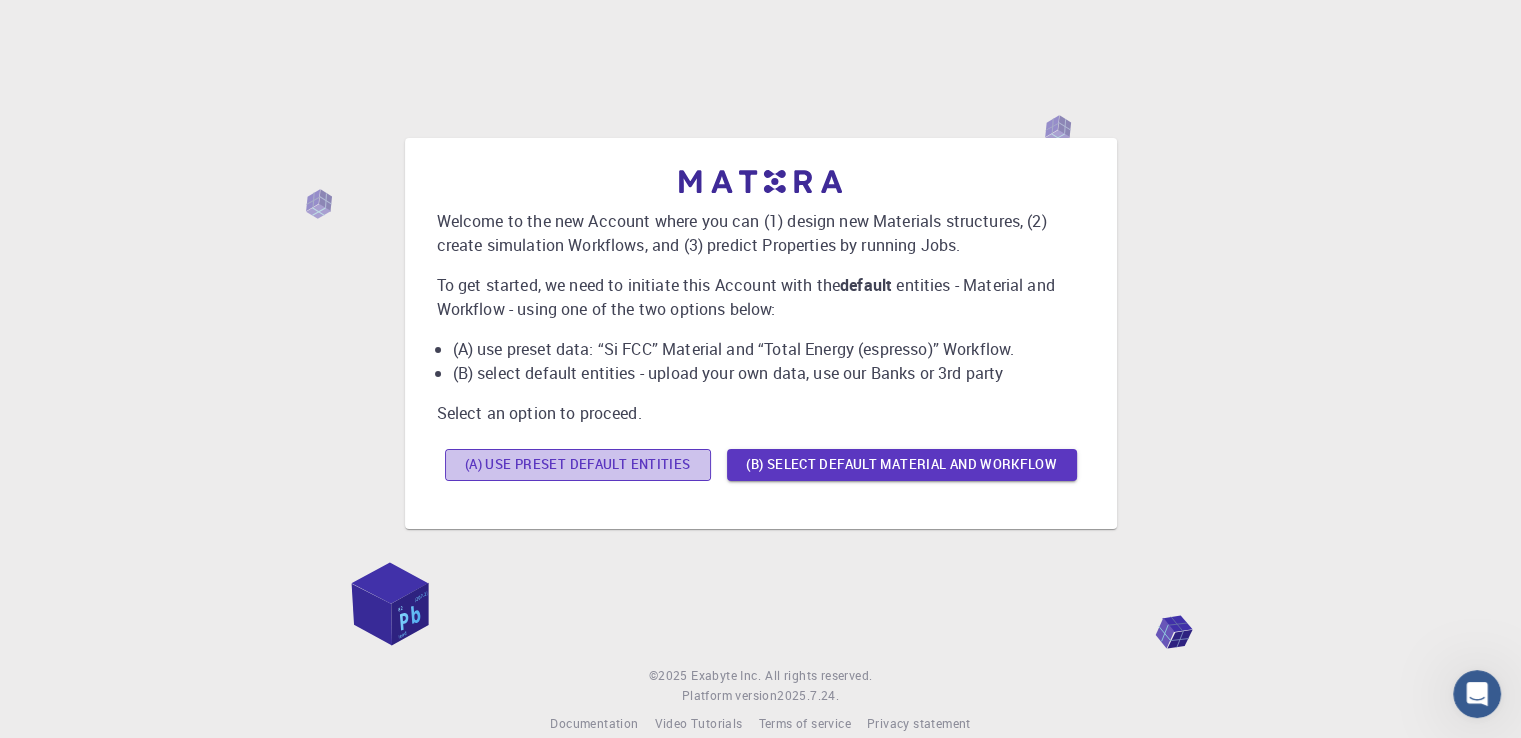 click on "(A) Use preset default entities" at bounding box center (578, 465) 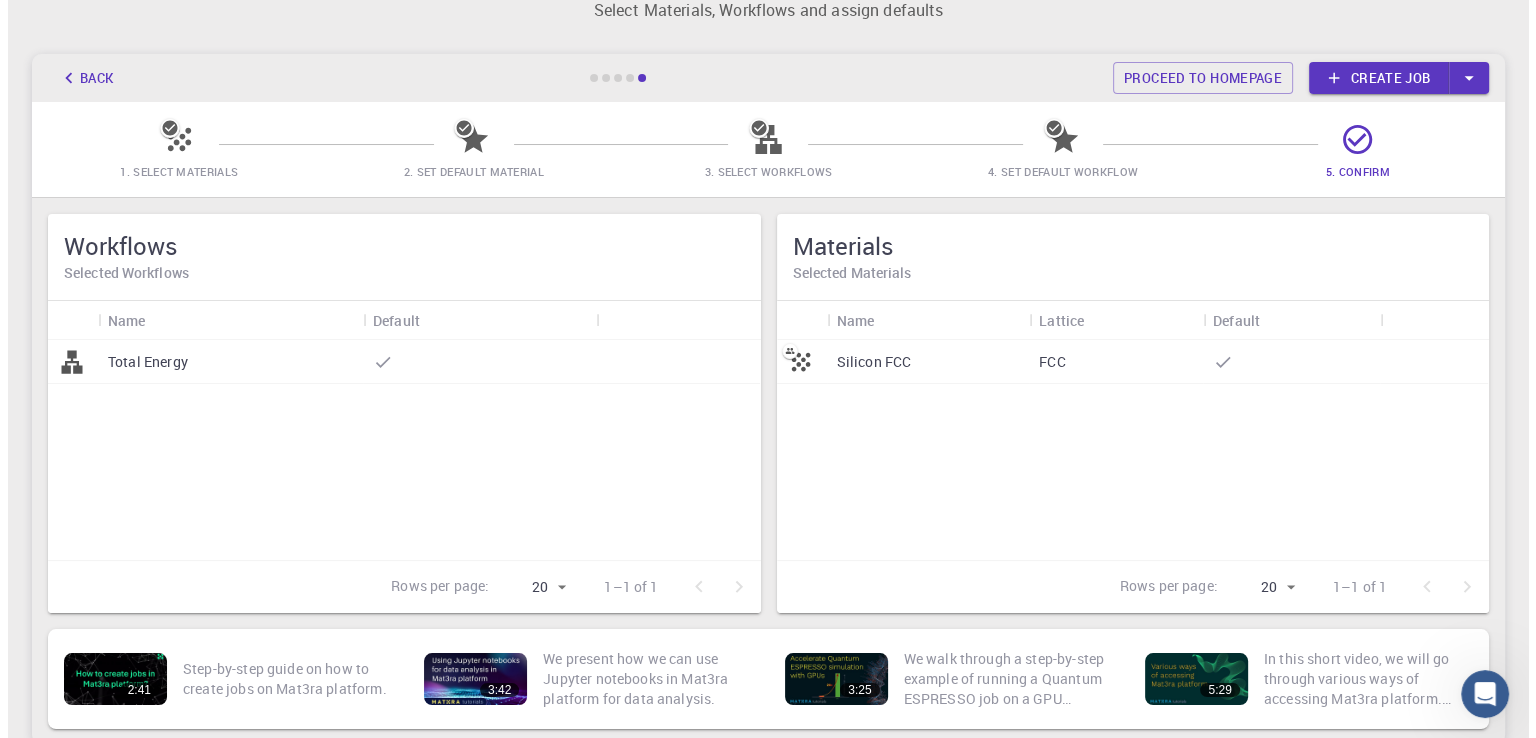 scroll, scrollTop: 0, scrollLeft: 0, axis: both 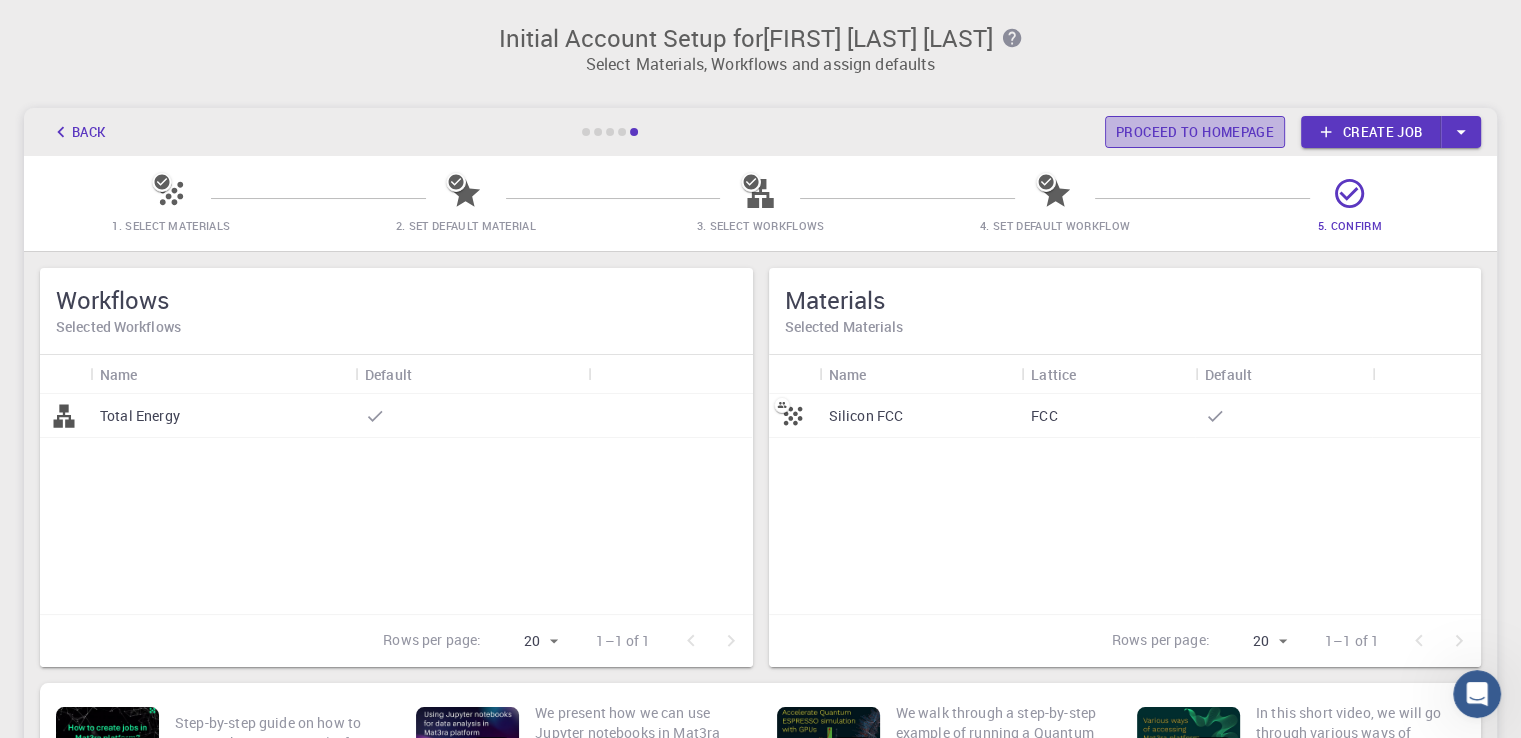 click on "Proceed to homepage" at bounding box center (1195, 132) 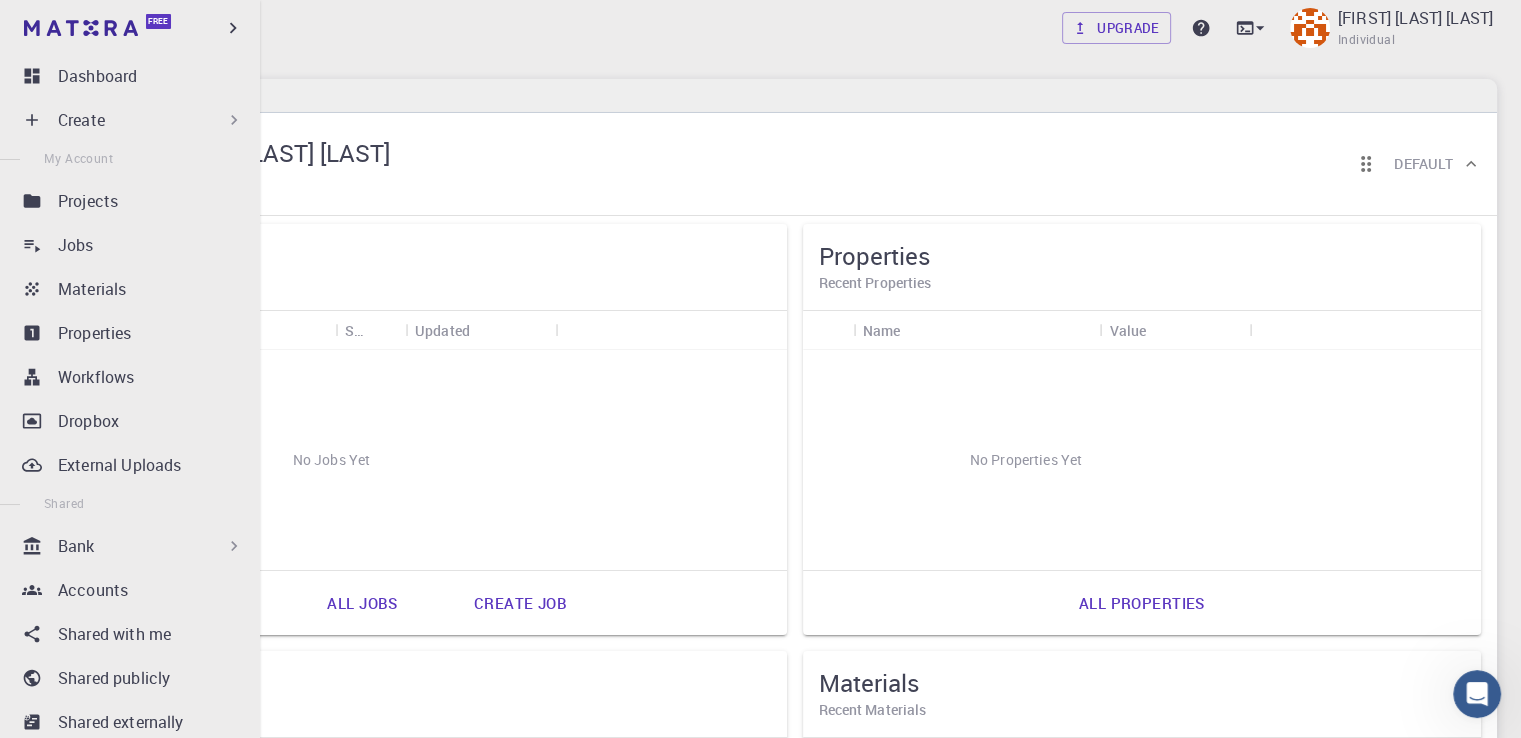 click on "Create" at bounding box center (81, 120) 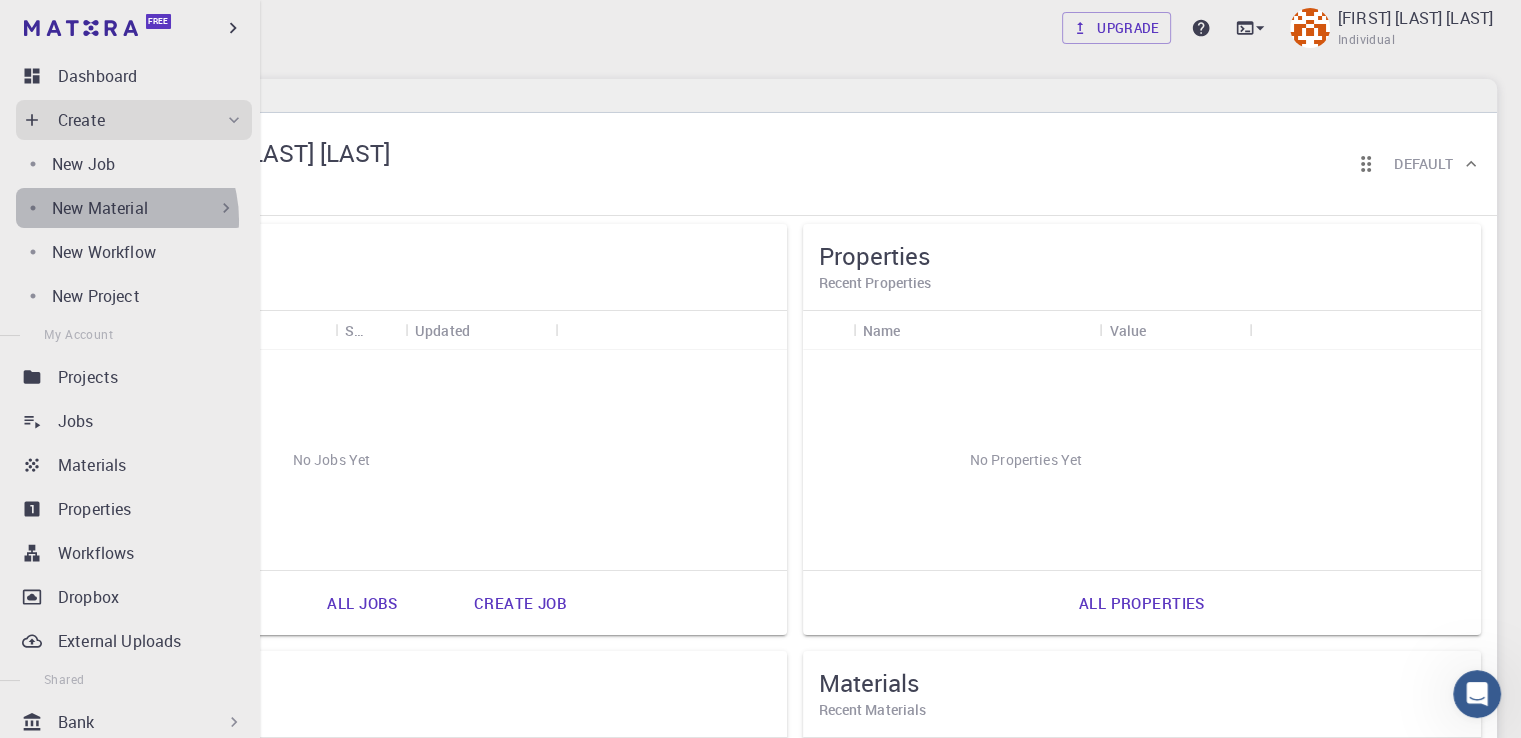 click on "New Material" at bounding box center [130, 208] 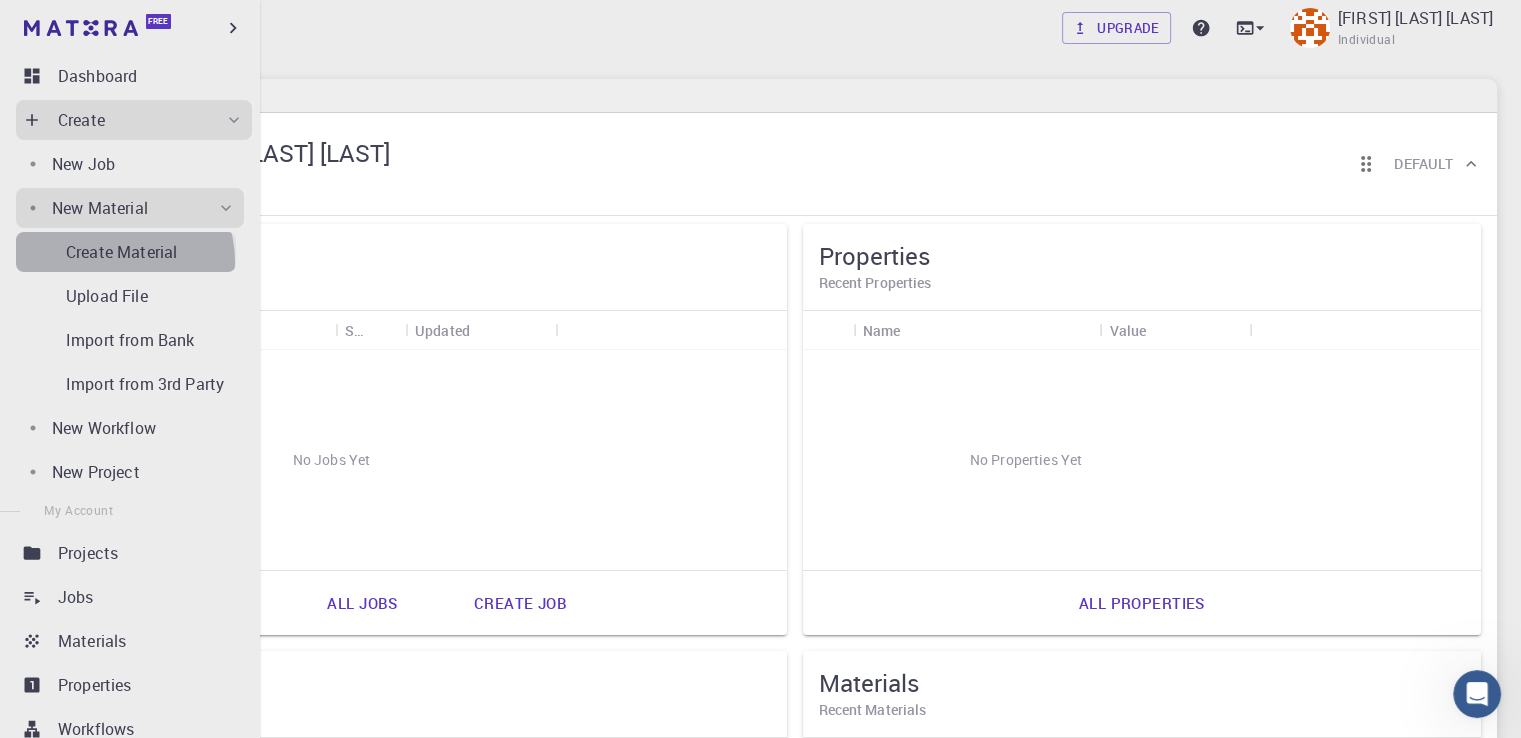 click on "Create Material" at bounding box center [121, 252] 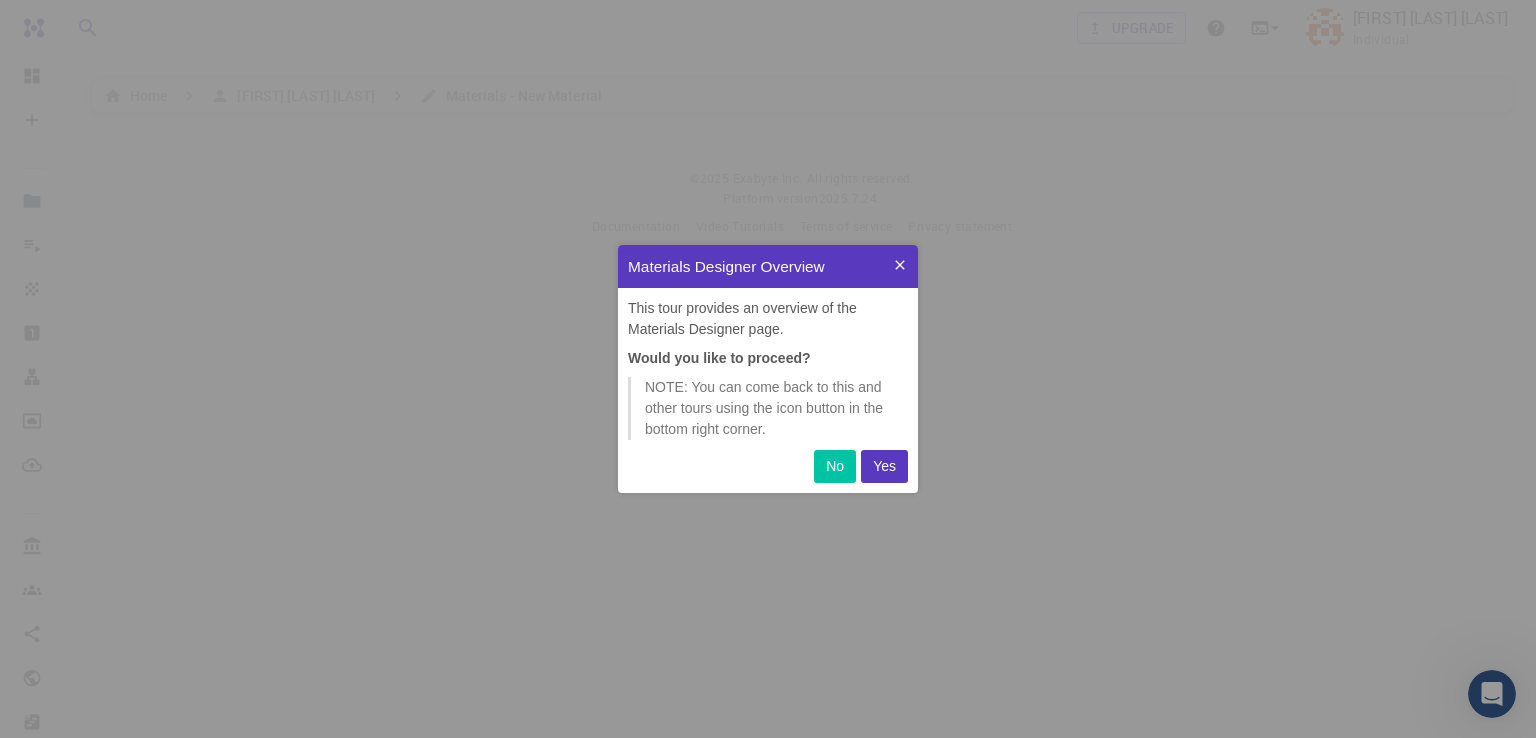 scroll, scrollTop: 0, scrollLeft: 0, axis: both 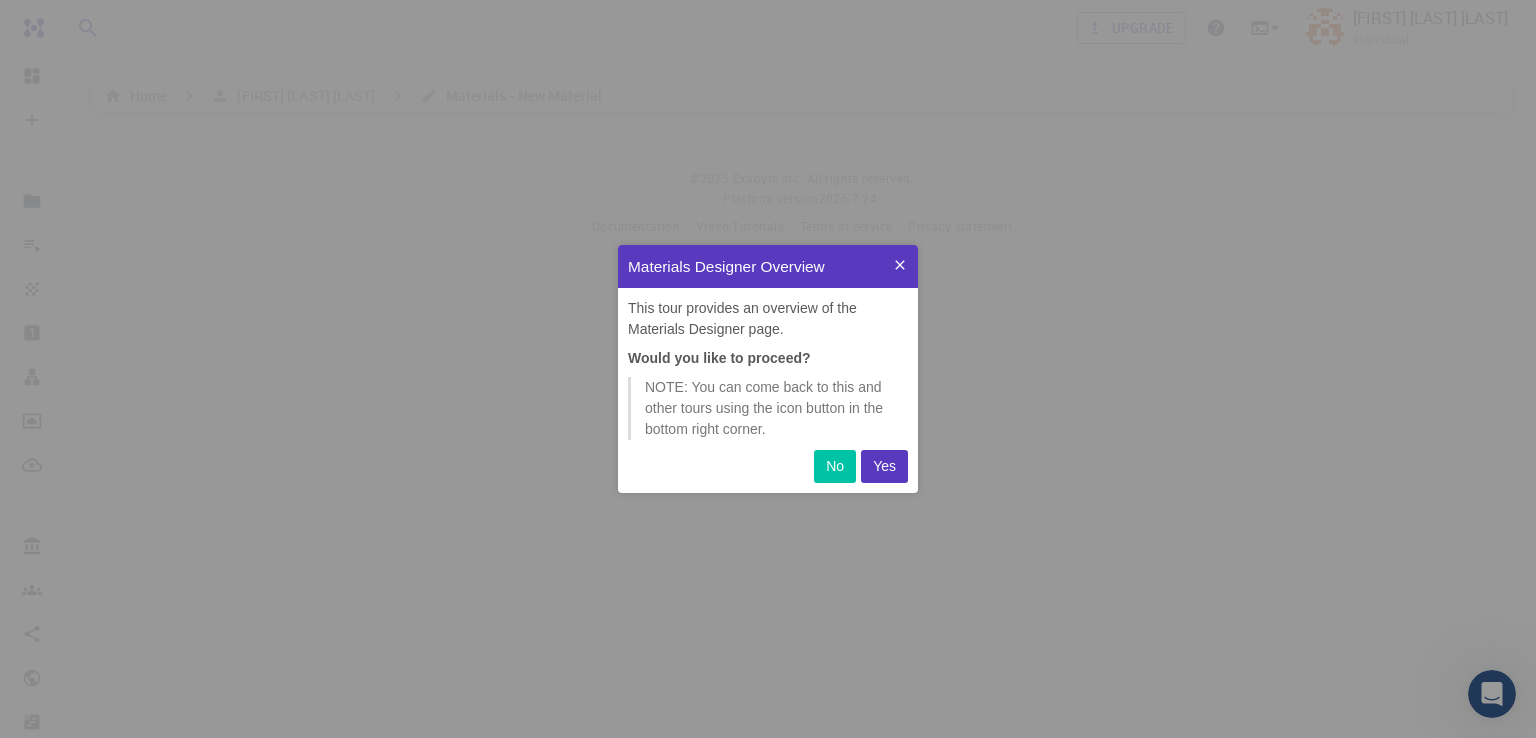 click on "No" at bounding box center [835, 466] 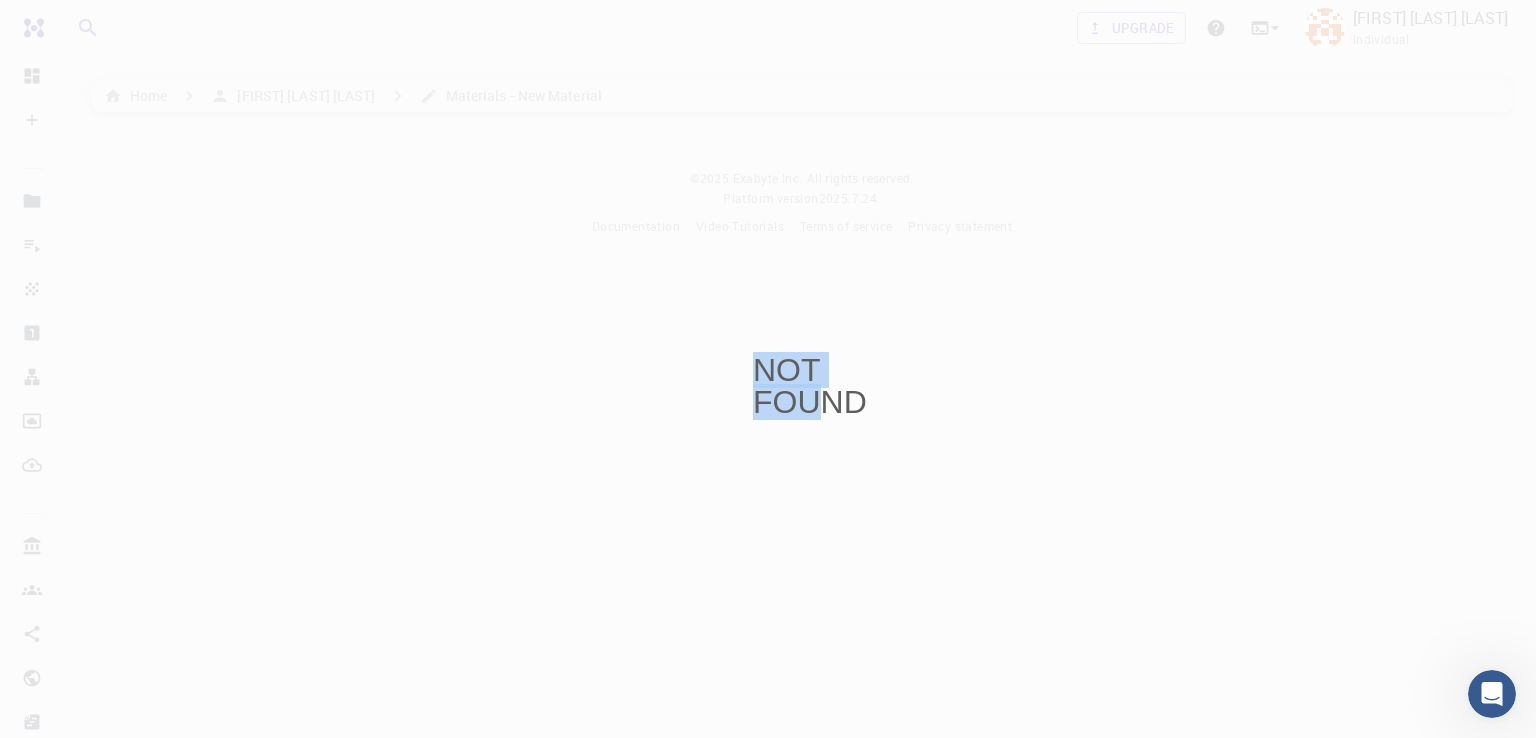 drag, startPoint x: 809, startPoint y: 342, endPoint x: 832, endPoint y: 393, distance: 55.946404 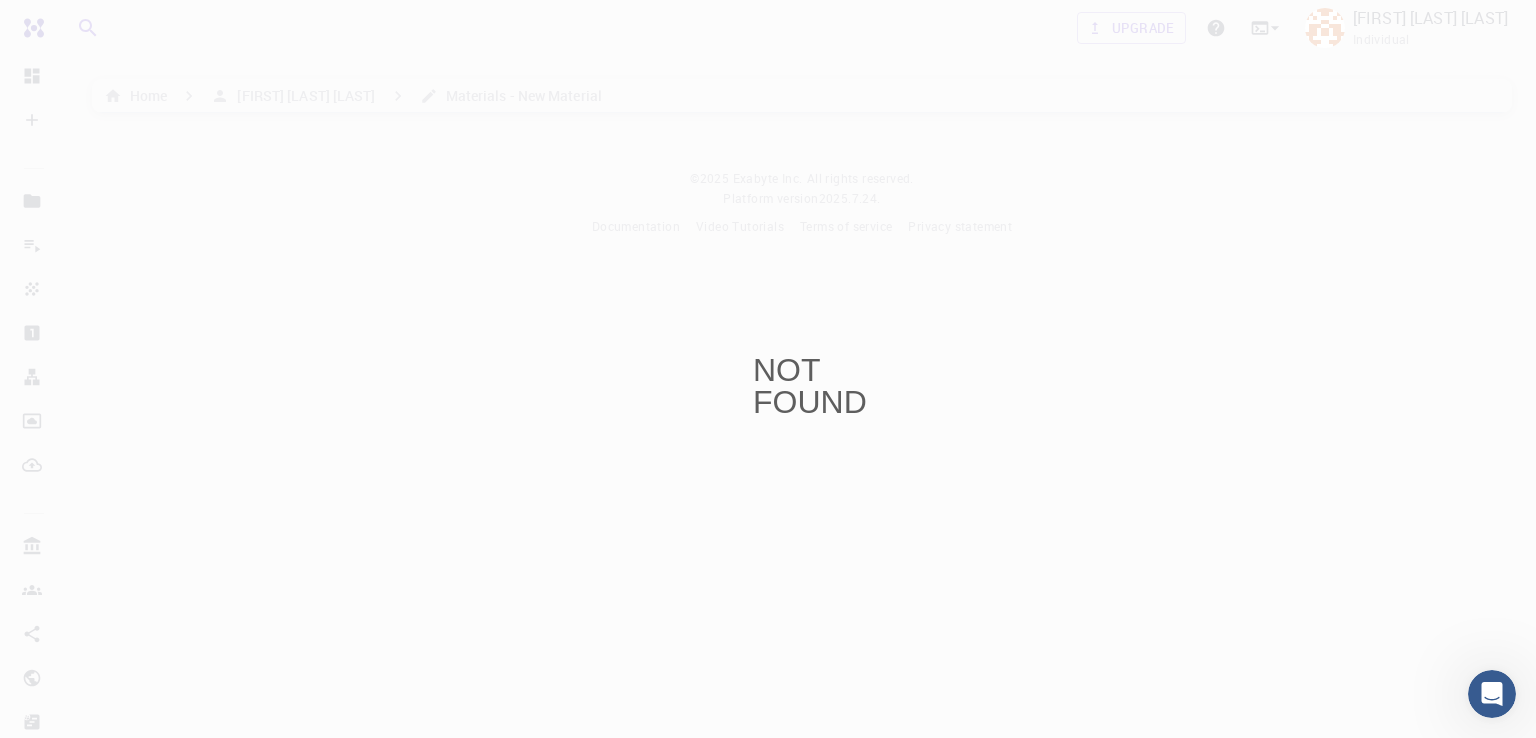 click on "NOT FOUND" at bounding box center [768, 369] 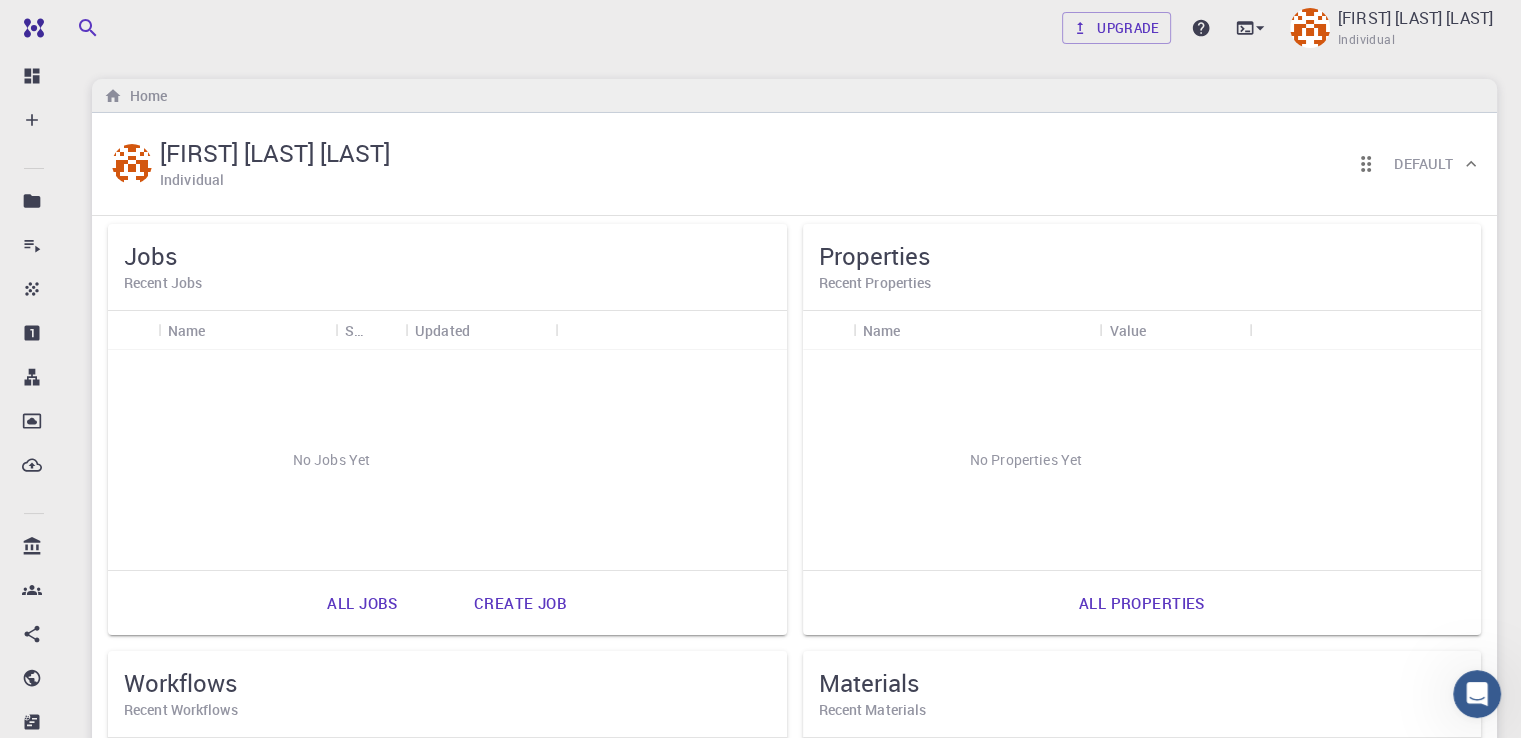 click on "[FIRST] [LAST] [LAST] Individual Default" at bounding box center (794, 164) 